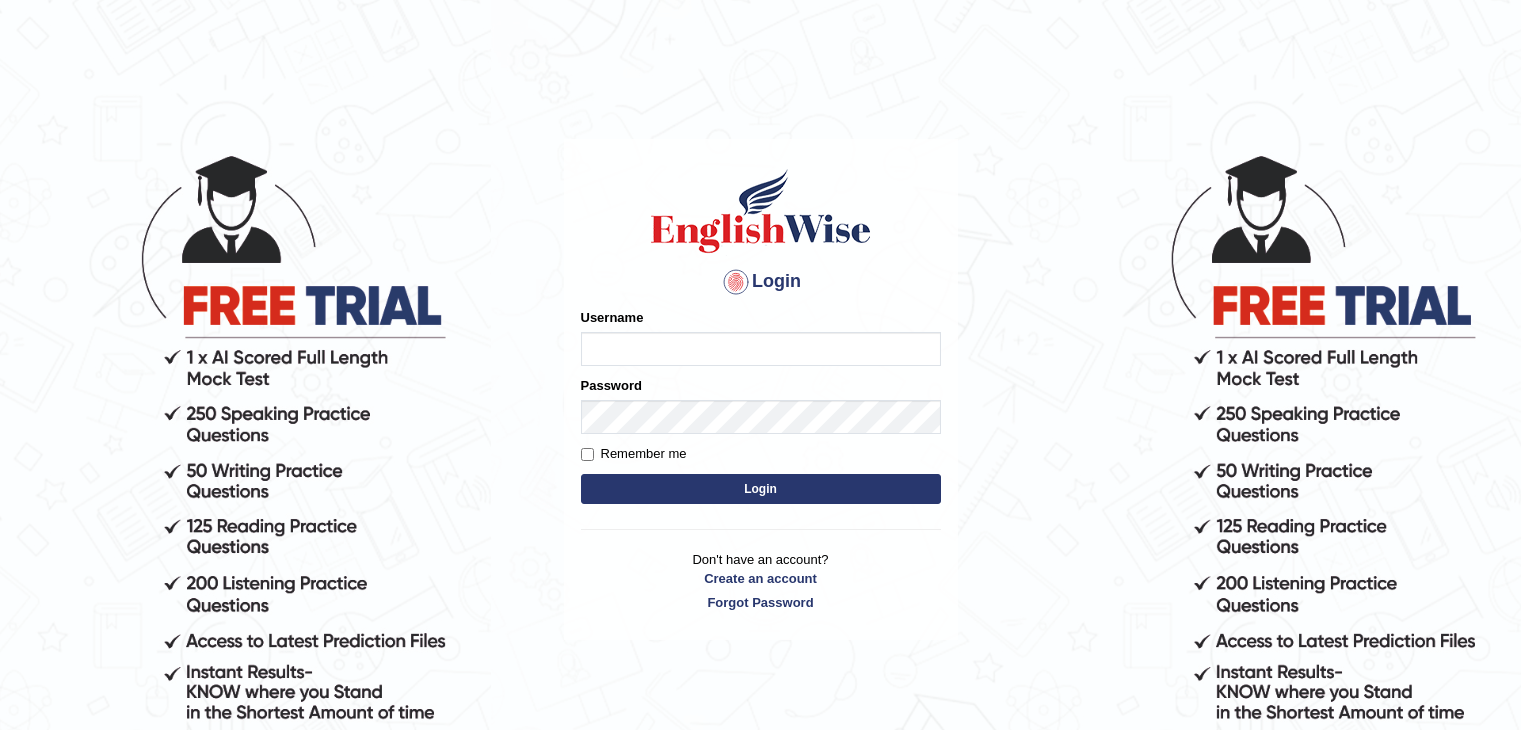 scroll, scrollTop: 0, scrollLeft: 0, axis: both 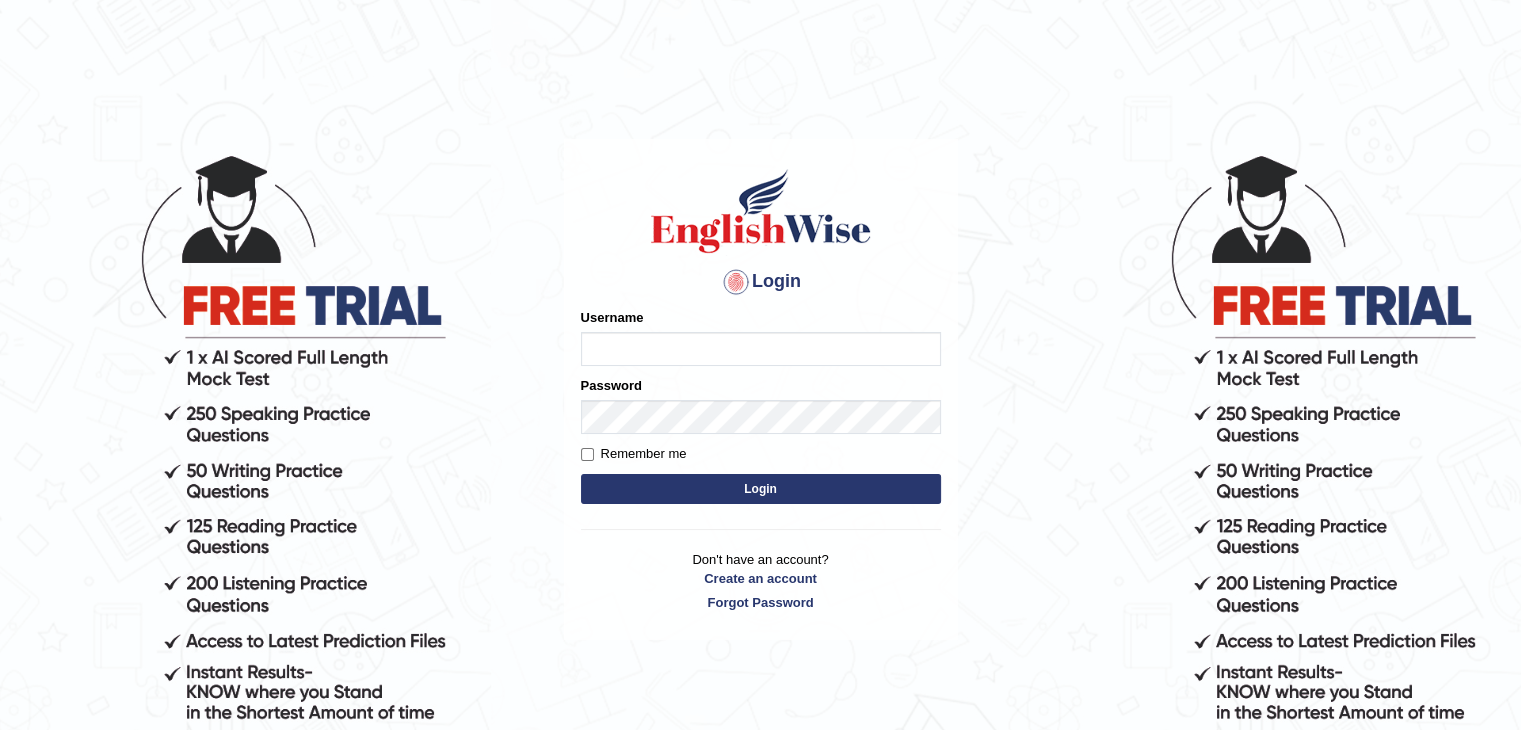 type on "sanjayagrahari_parramatta" 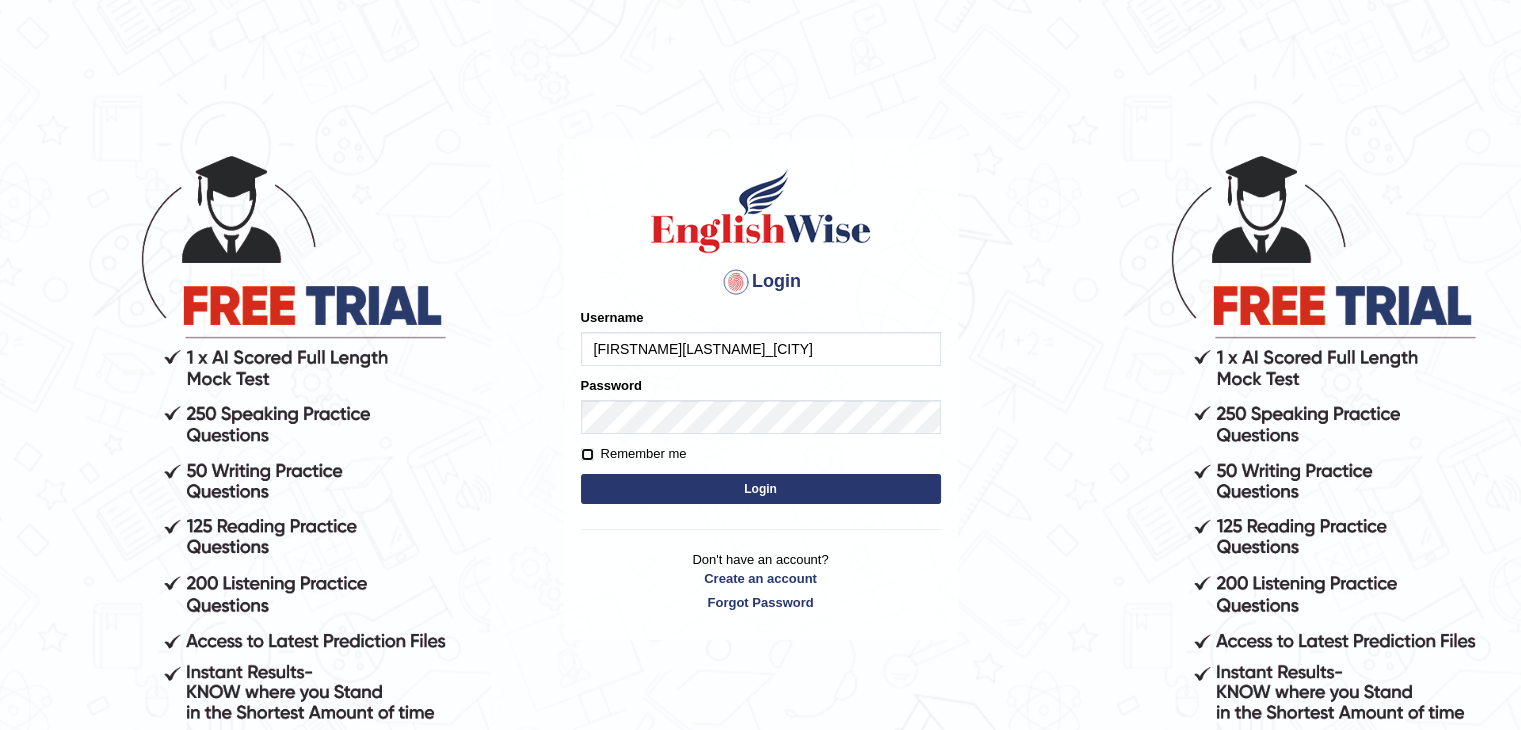 click on "Remember me" at bounding box center (587, 454) 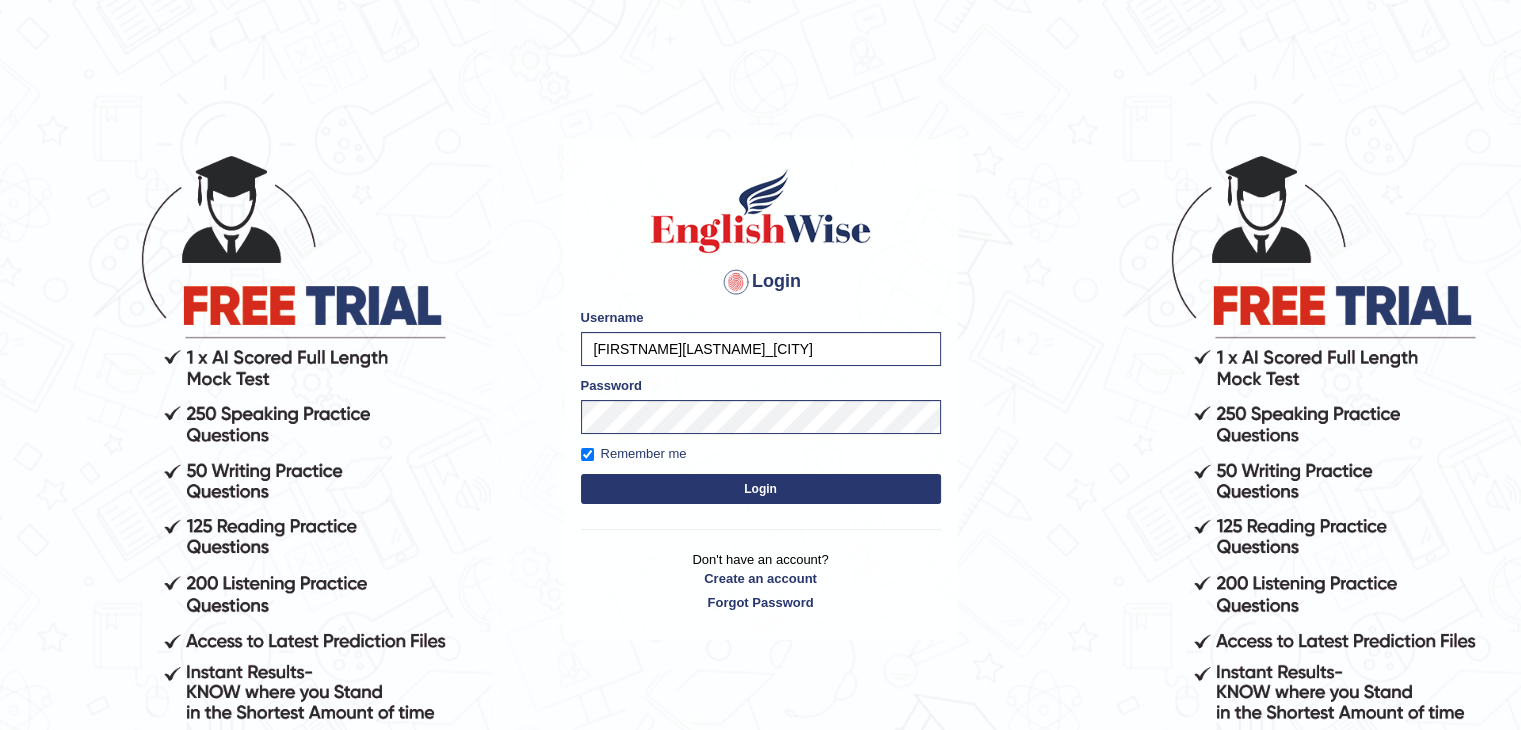 click on "Login" at bounding box center [761, 489] 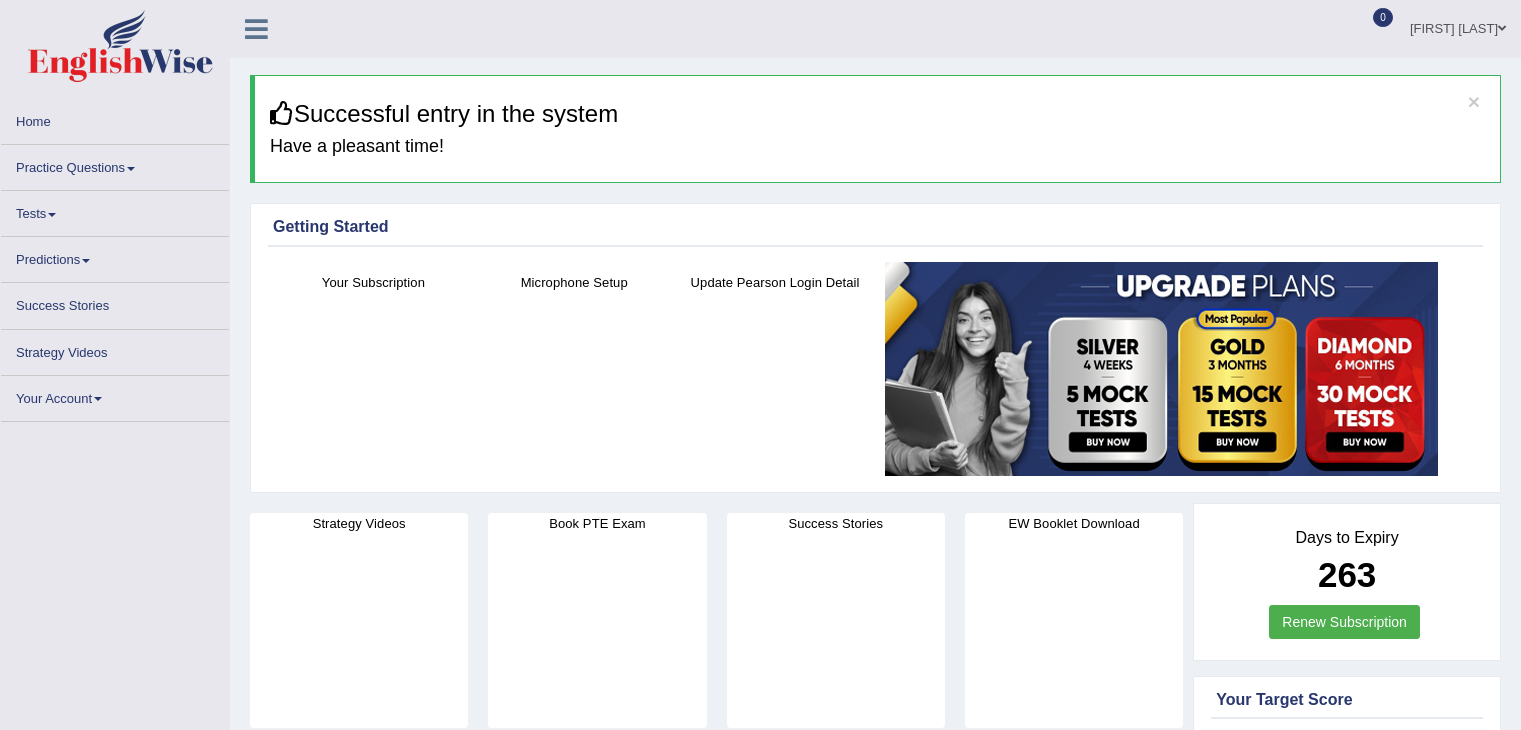 scroll, scrollTop: 0, scrollLeft: 0, axis: both 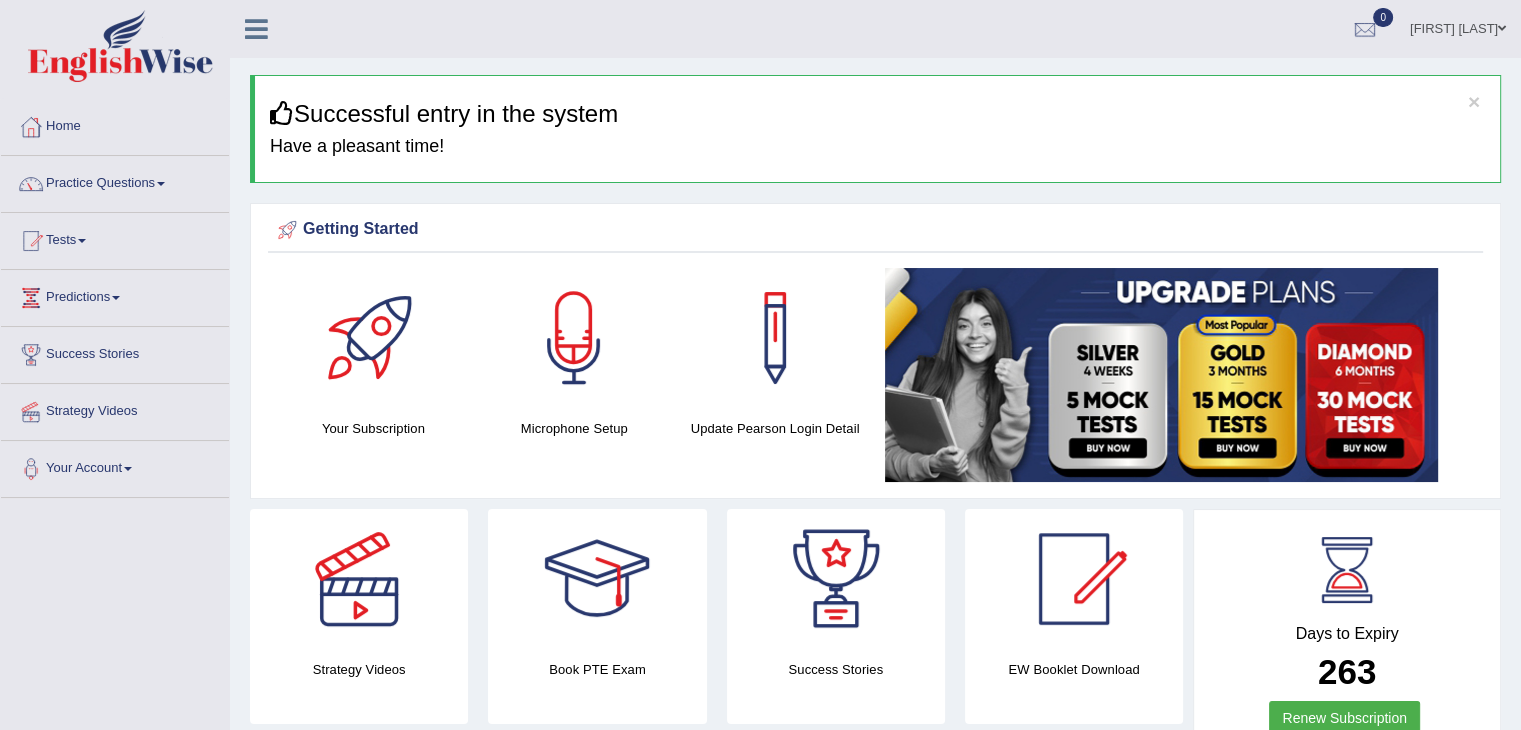 click on "Practice Questions" at bounding box center (115, 181) 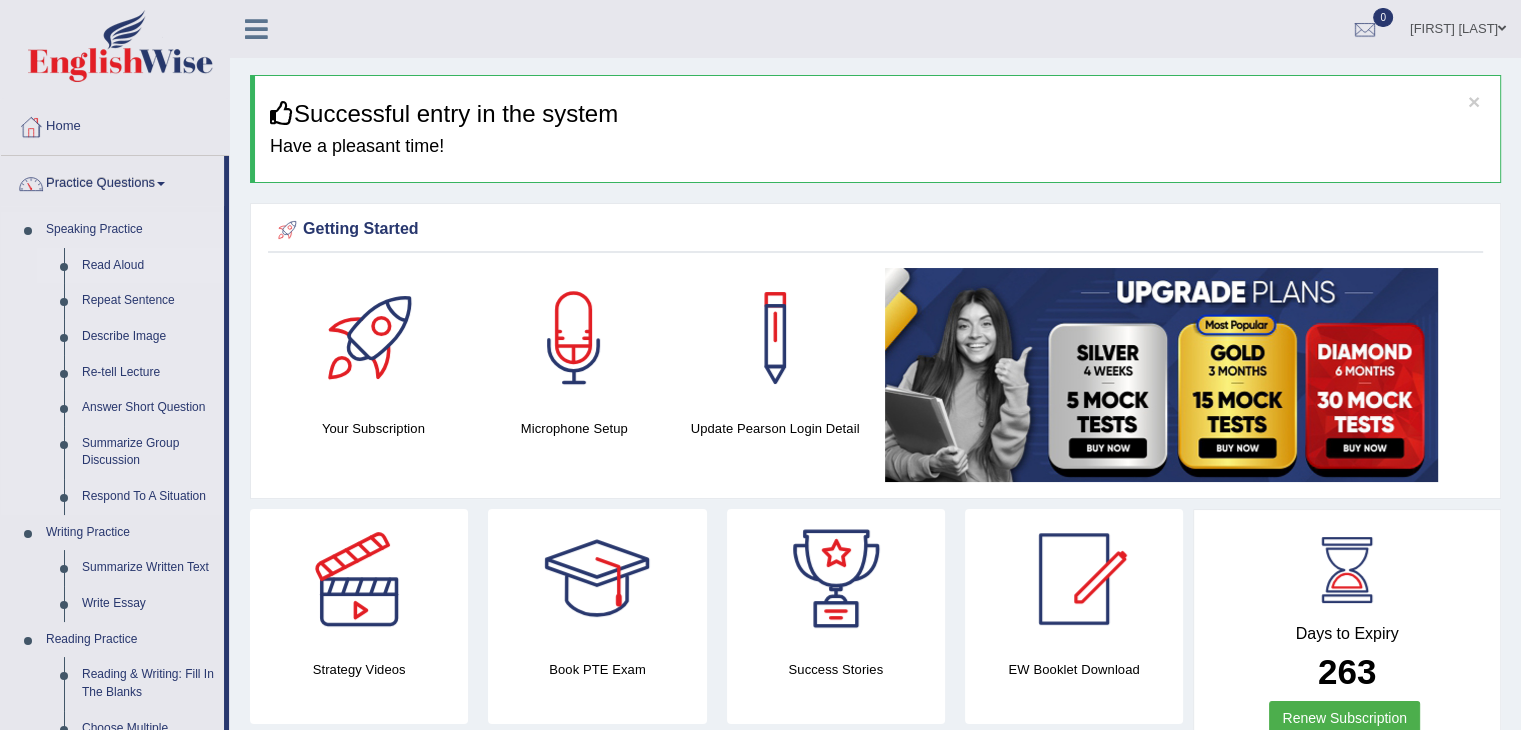 click on "Read Aloud" at bounding box center (148, 266) 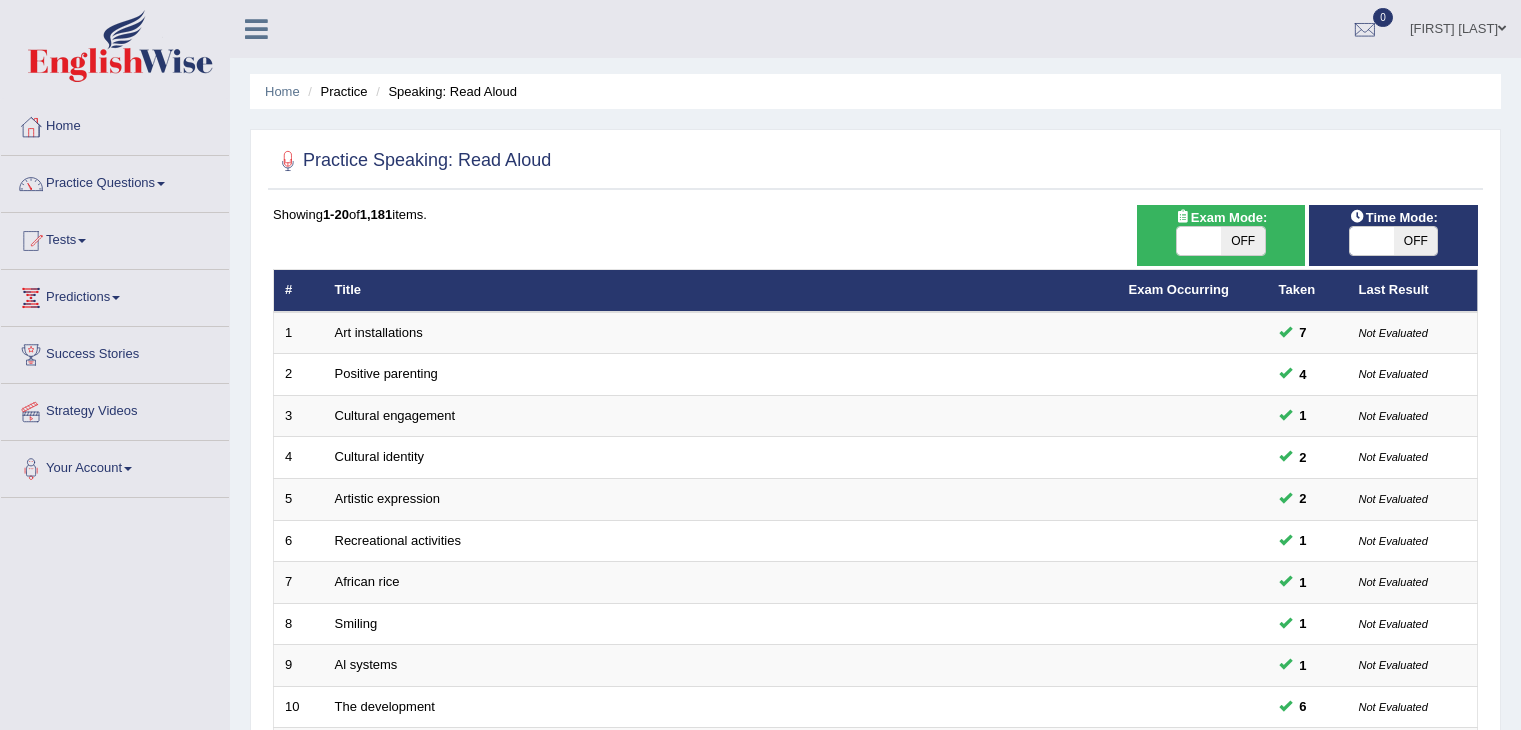 scroll, scrollTop: 0, scrollLeft: 0, axis: both 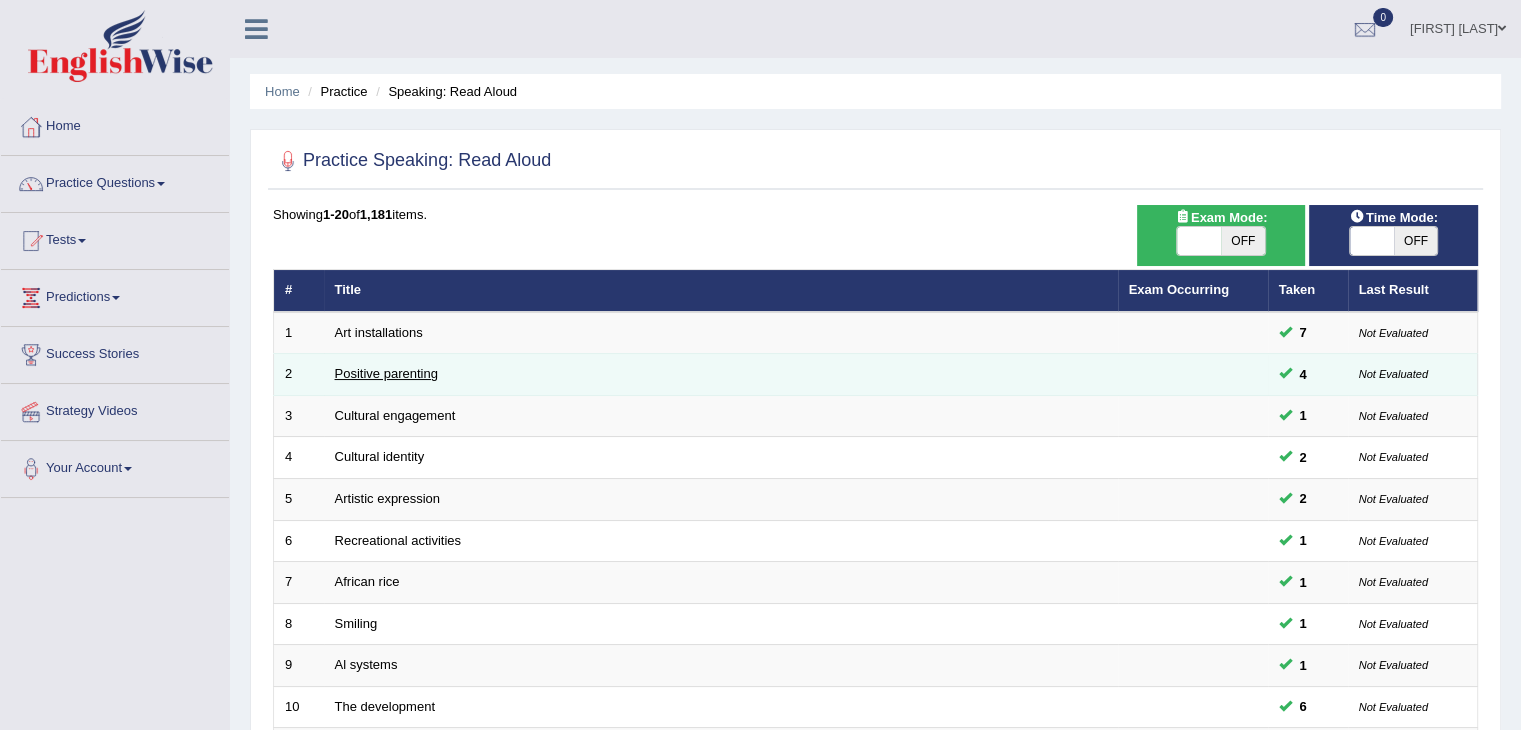 click on "Positive parenting" at bounding box center [386, 373] 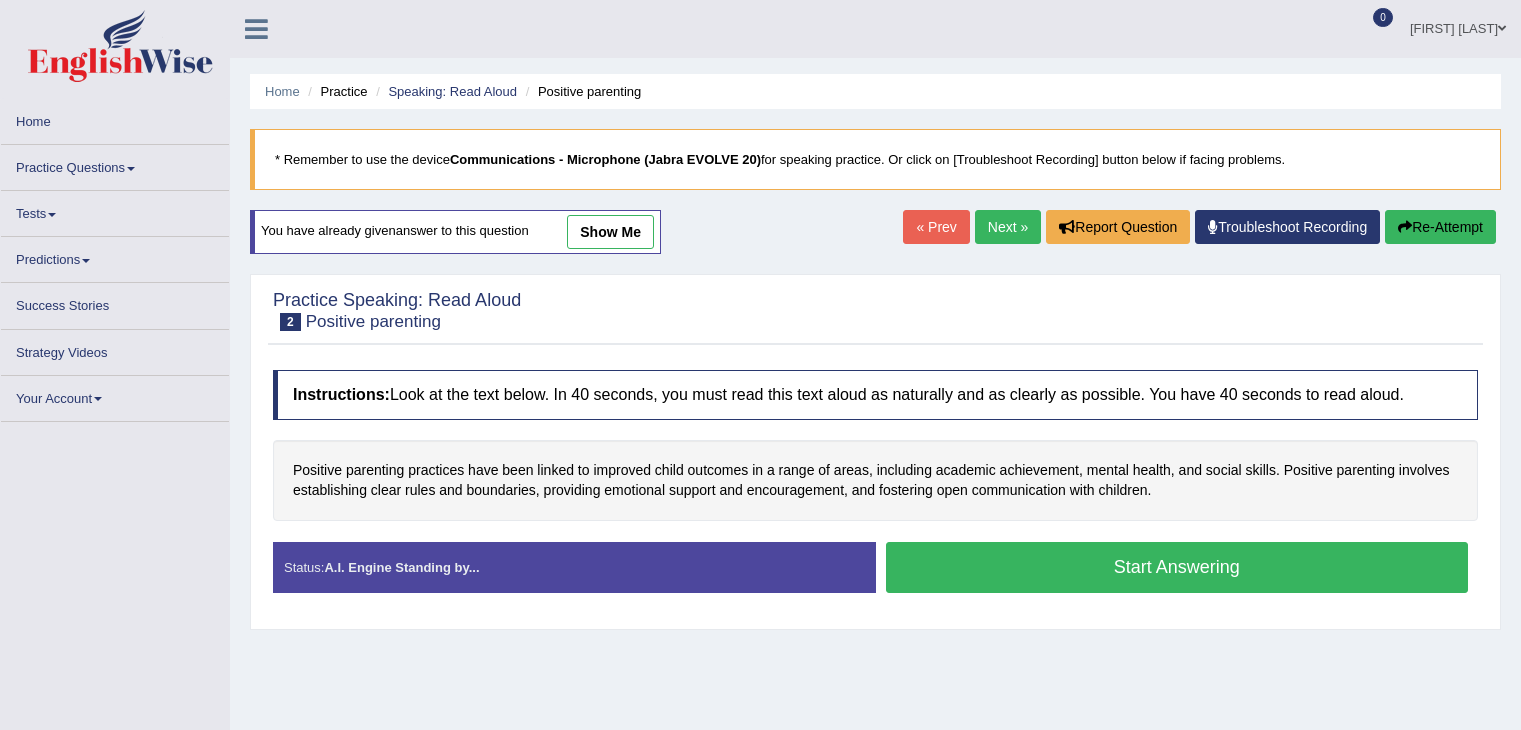 scroll, scrollTop: 0, scrollLeft: 0, axis: both 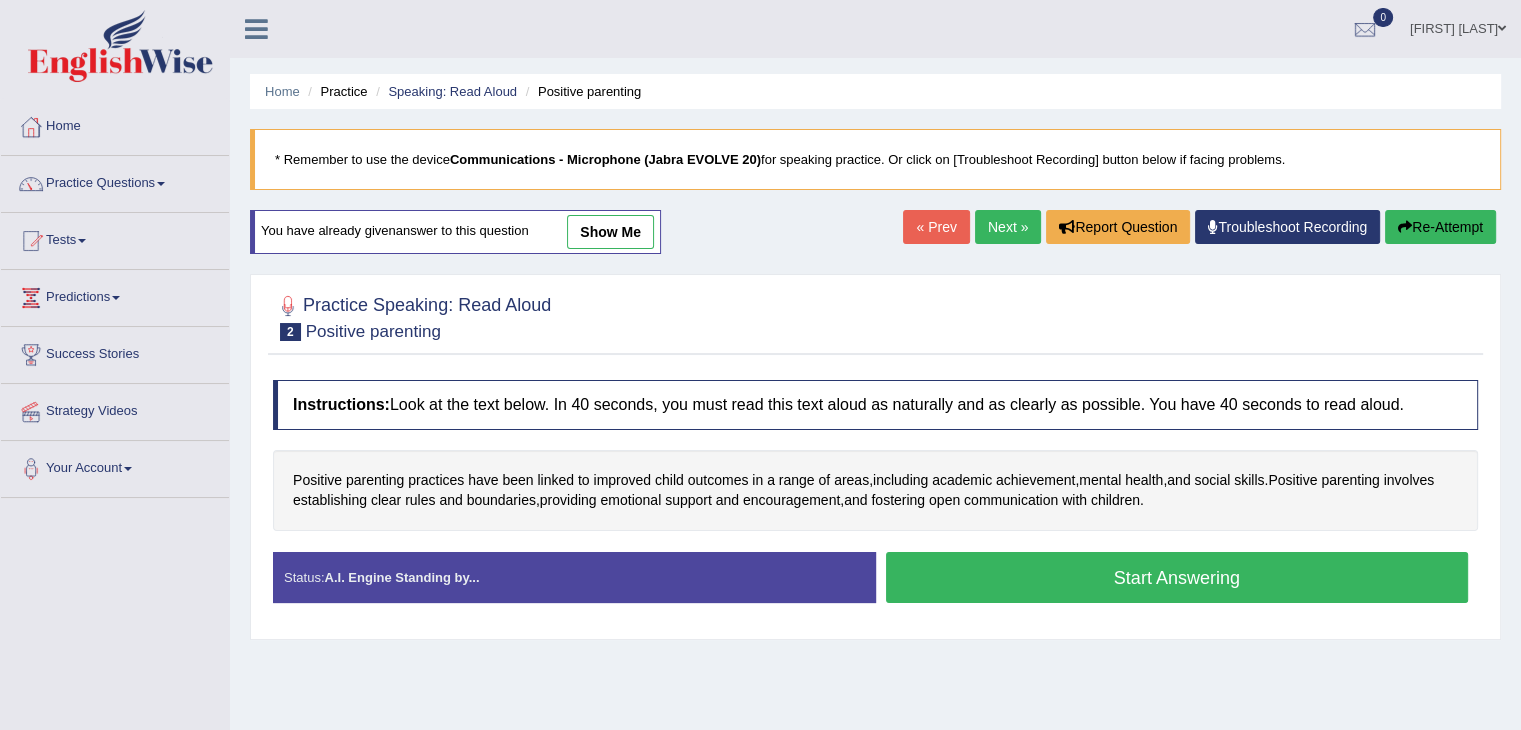 click on "show me" at bounding box center (610, 232) 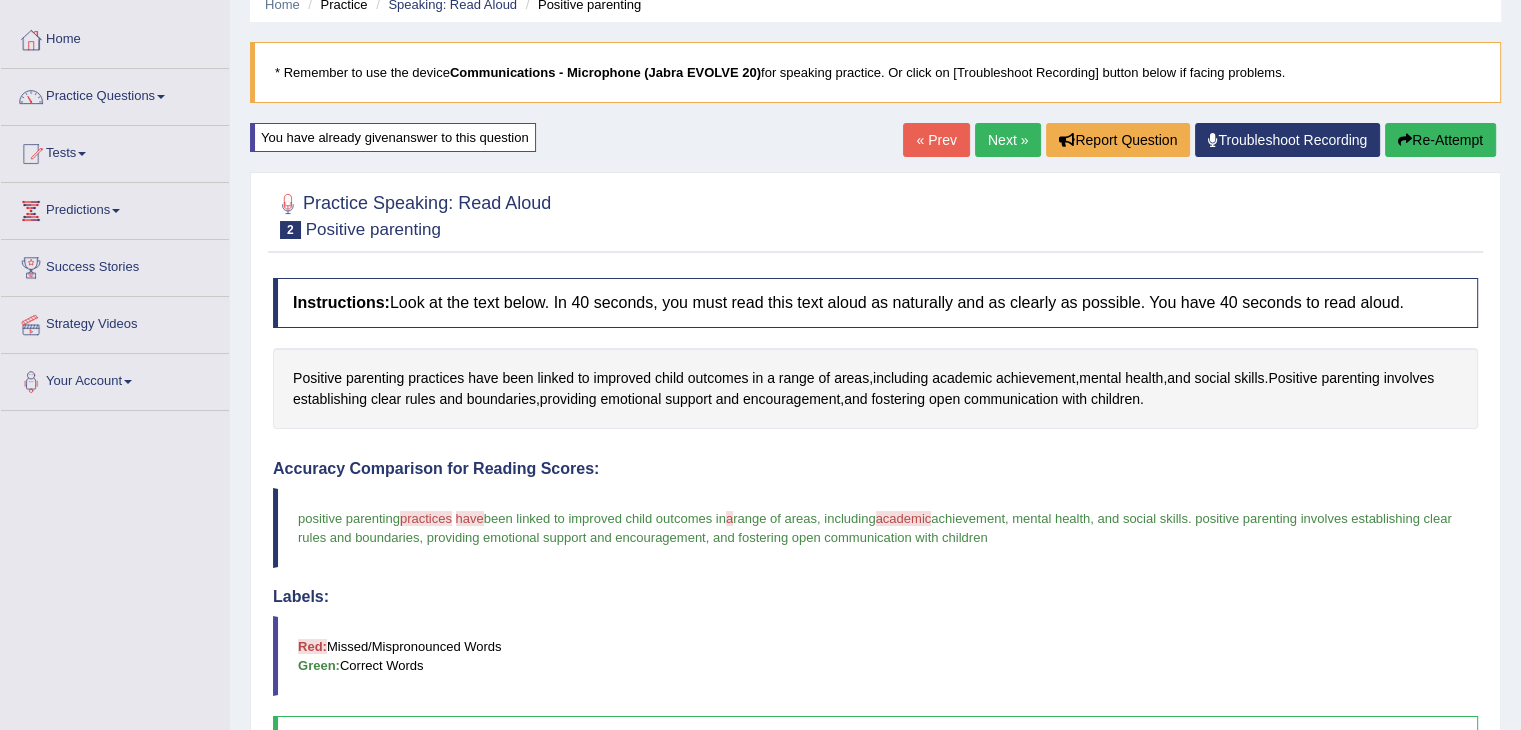scroll, scrollTop: 0, scrollLeft: 0, axis: both 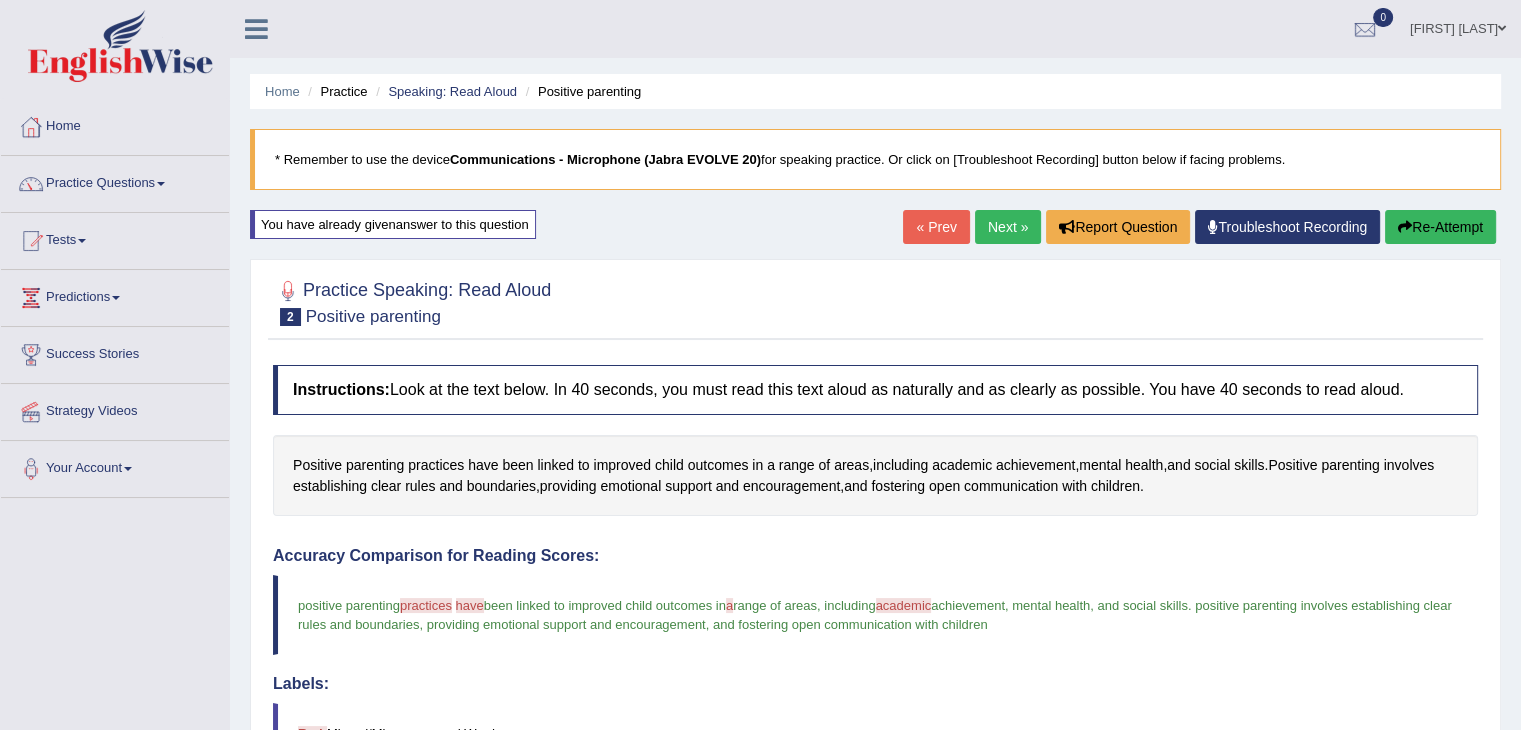 click on "Re-Attempt" at bounding box center [1440, 227] 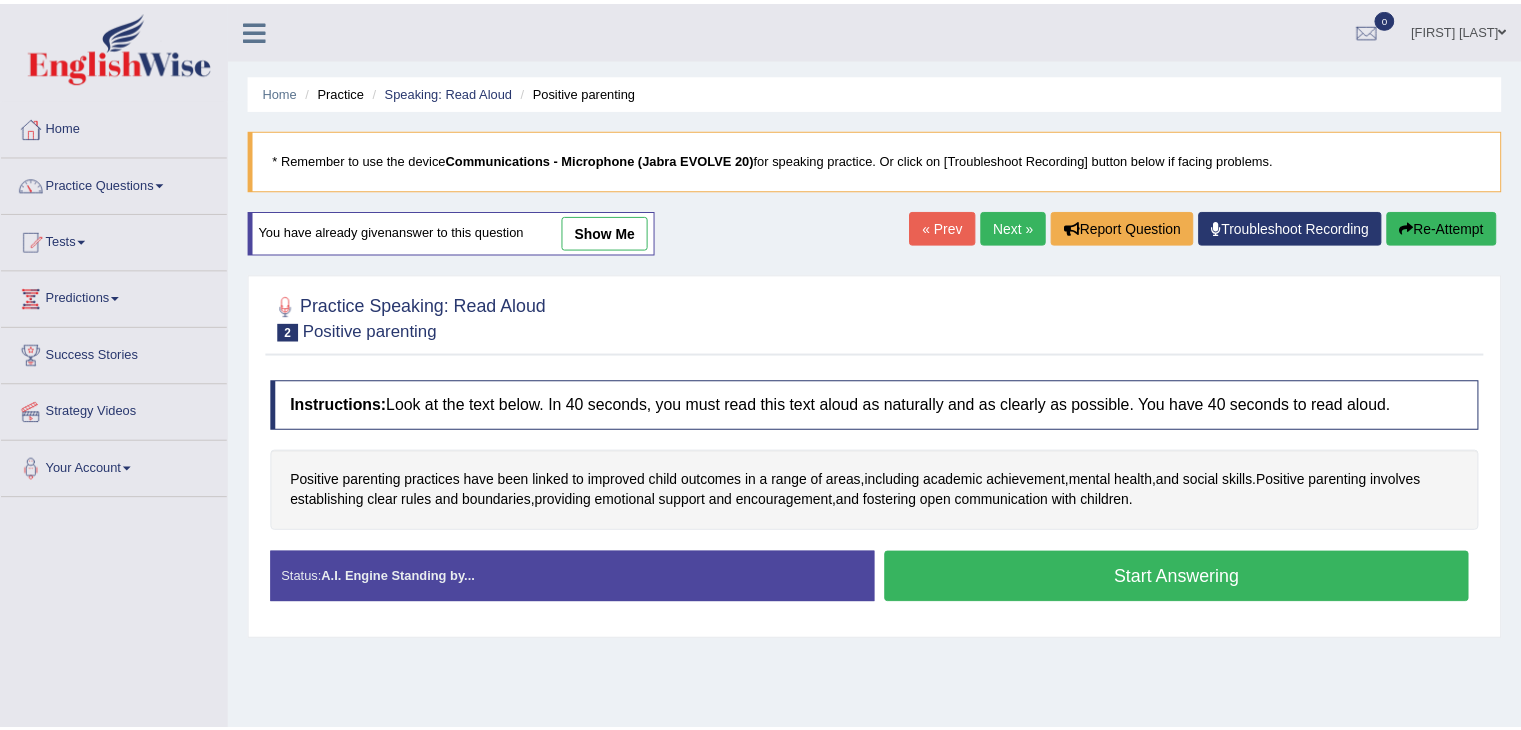 scroll, scrollTop: 0, scrollLeft: 0, axis: both 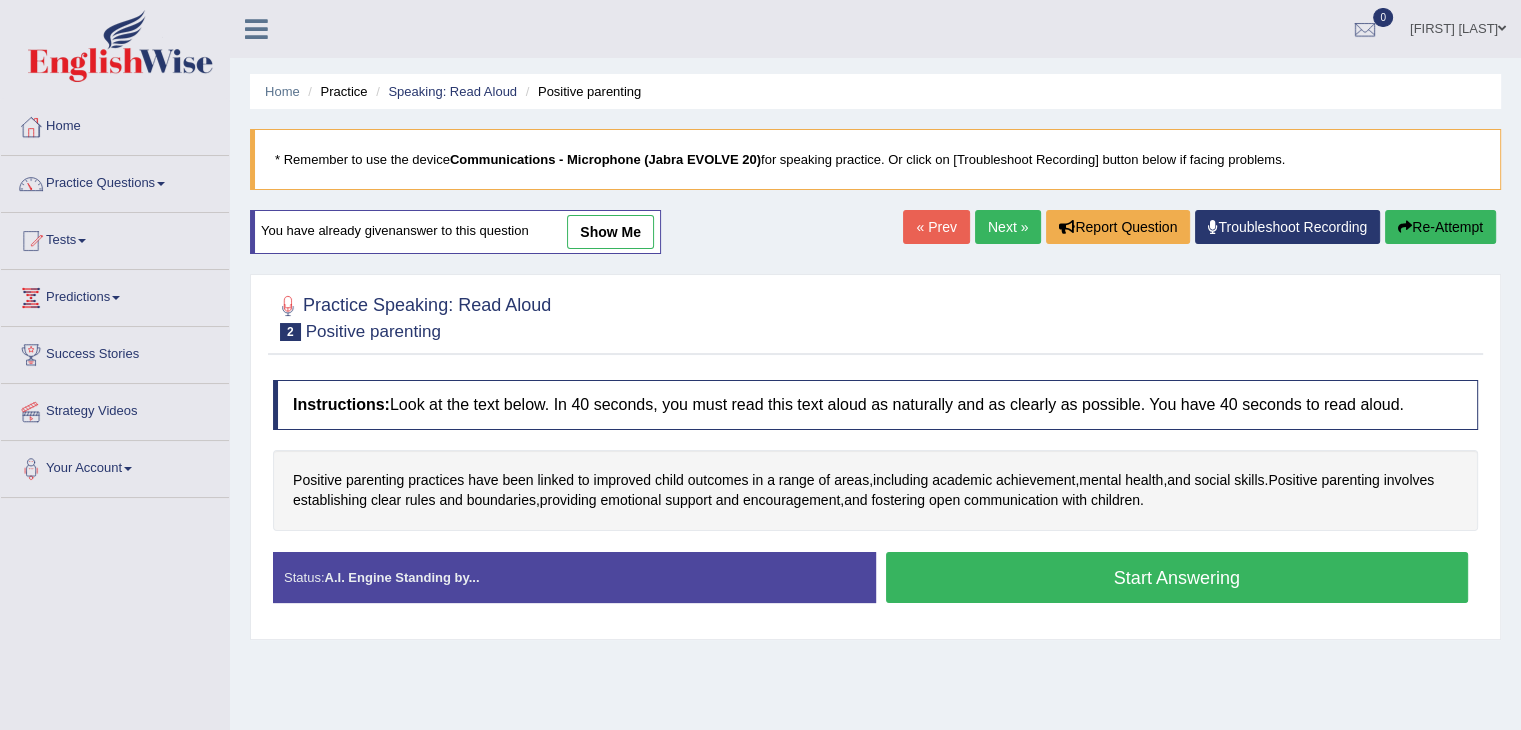 click on "Start Answering" at bounding box center [1177, 577] 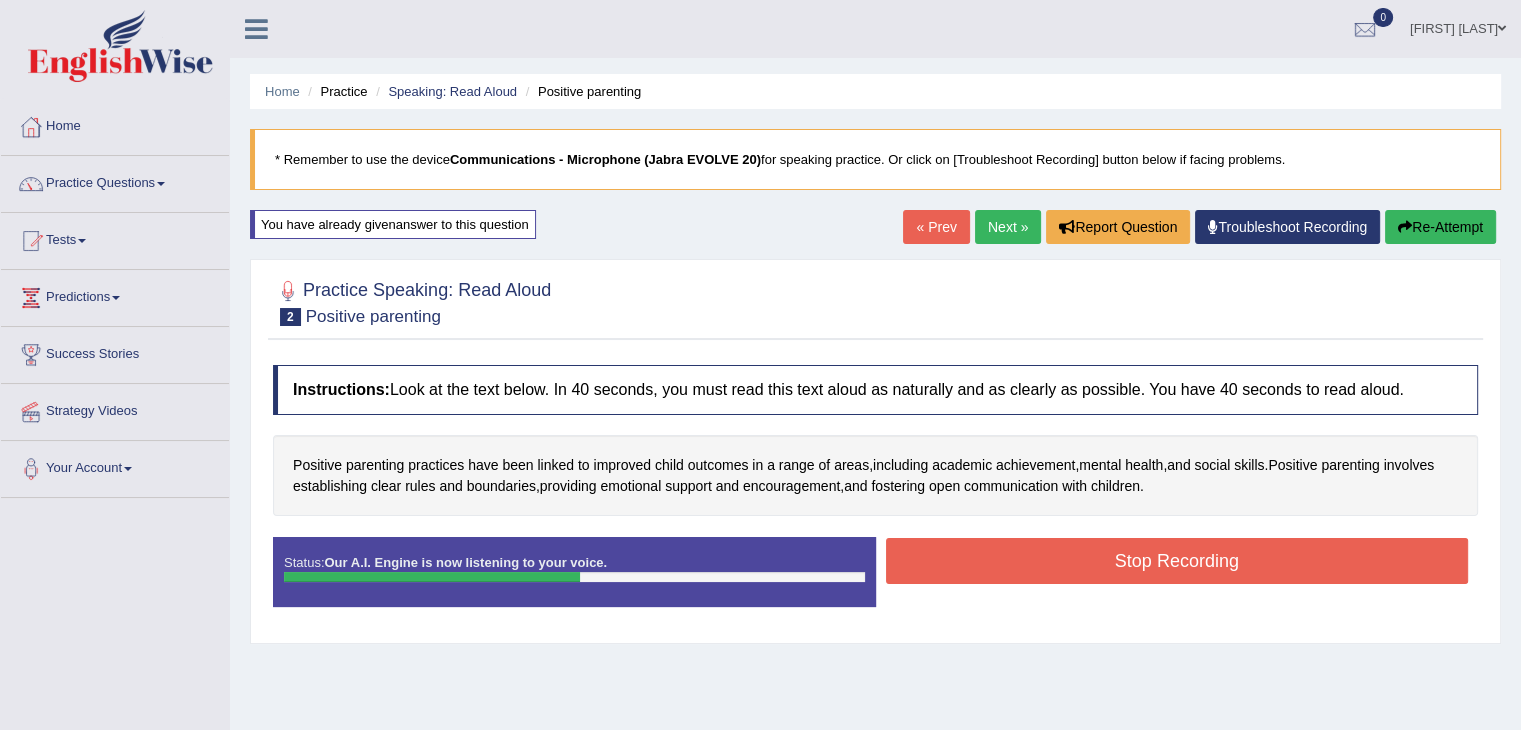click on "Stop Recording" at bounding box center (1177, 561) 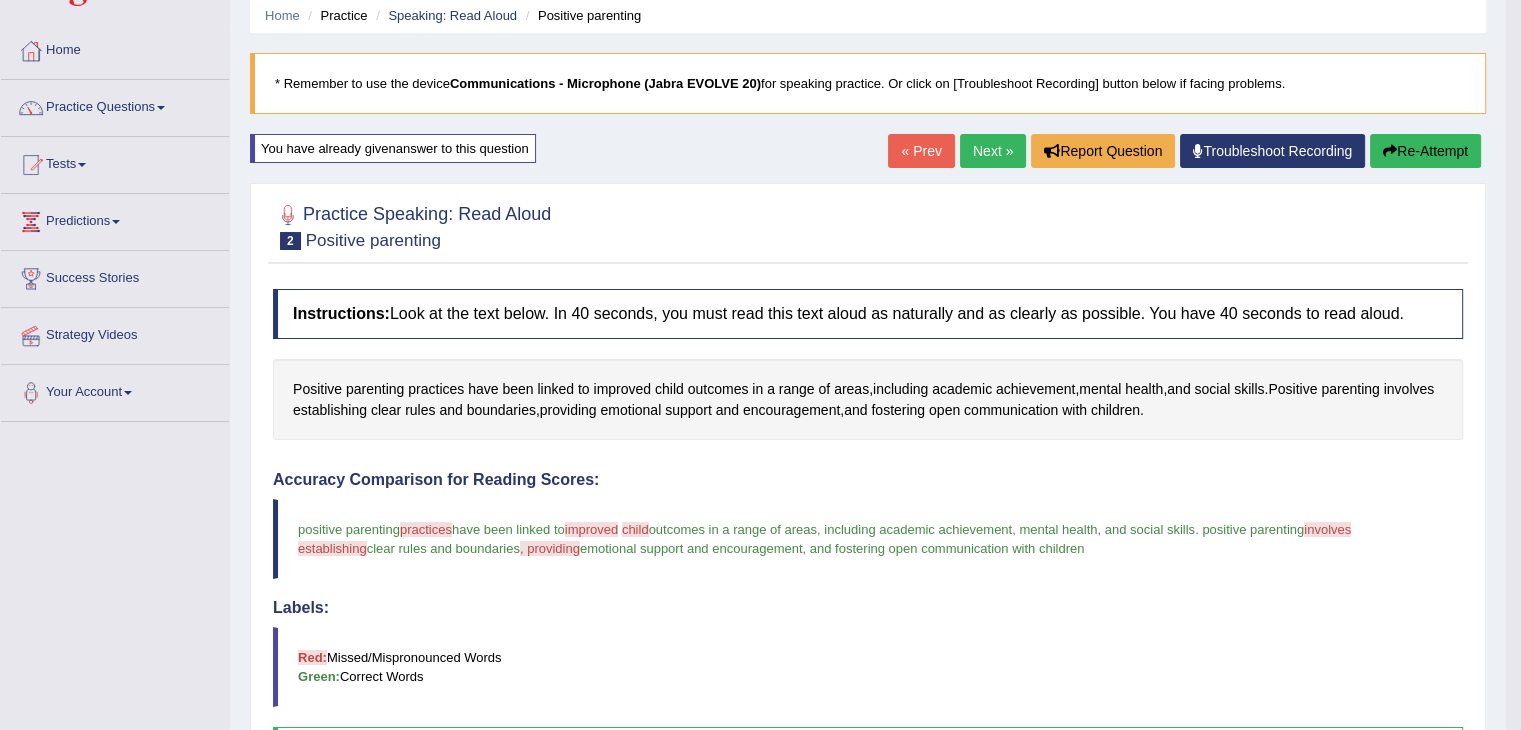 scroll, scrollTop: 0, scrollLeft: 0, axis: both 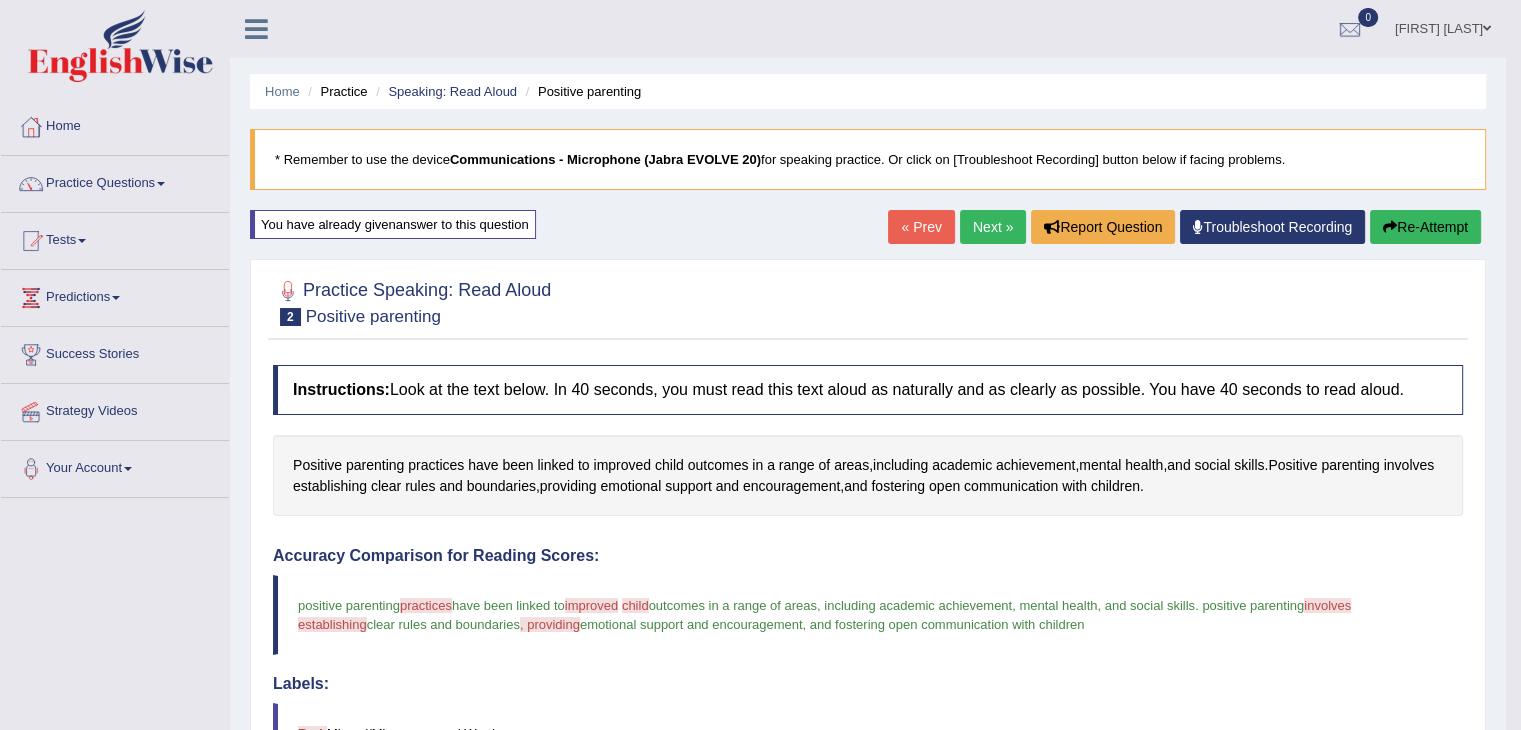 click on "Next »" at bounding box center [993, 227] 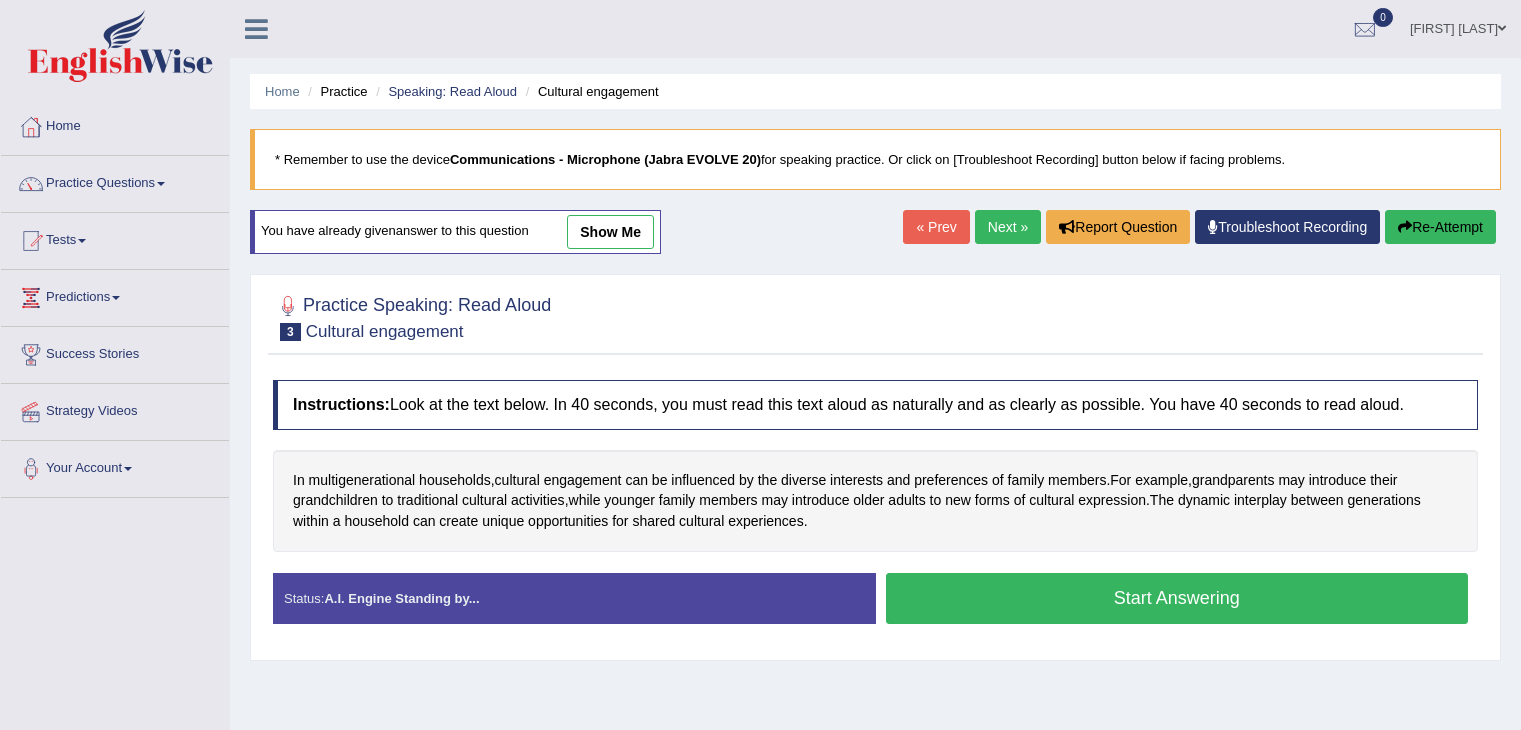 scroll, scrollTop: 0, scrollLeft: 0, axis: both 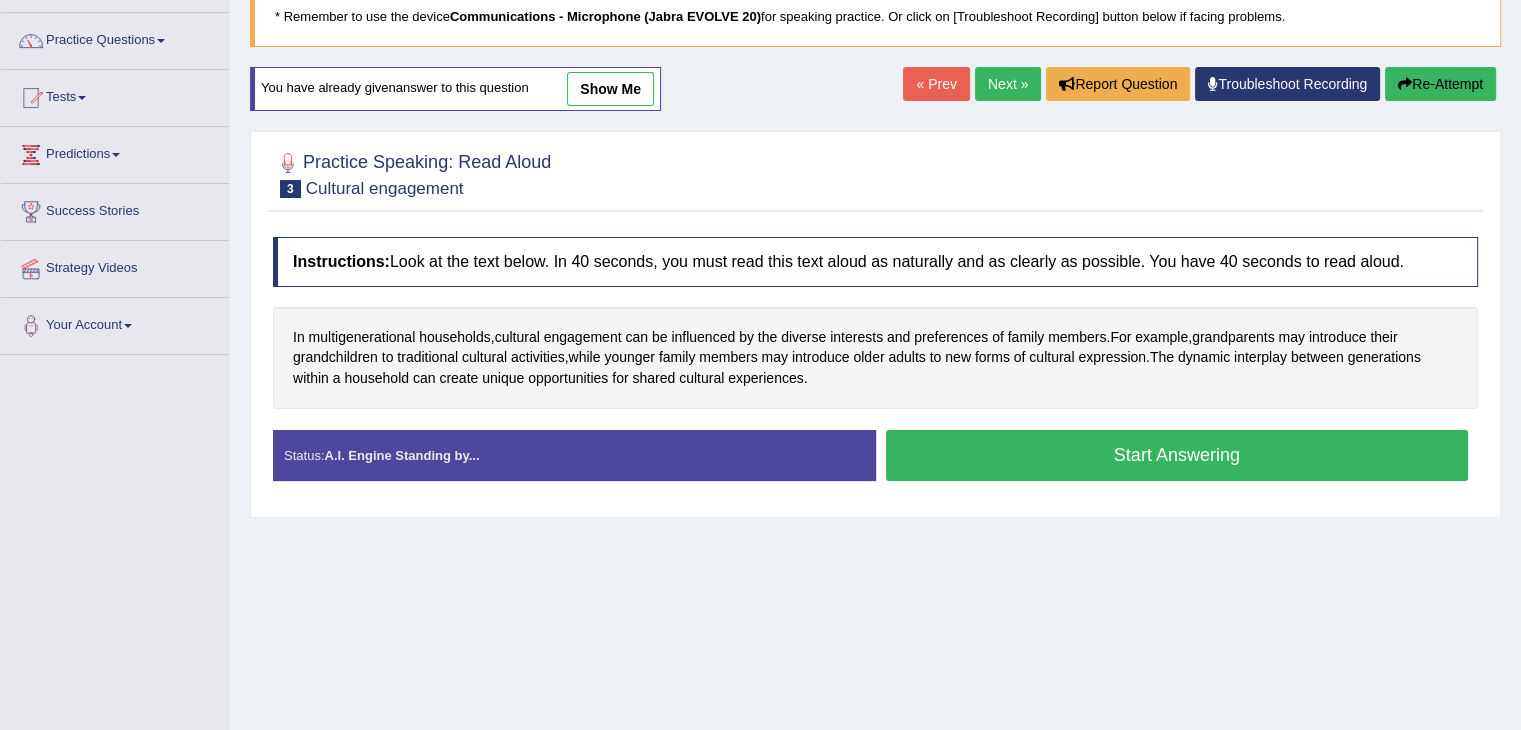 click on "show me" at bounding box center [610, 89] 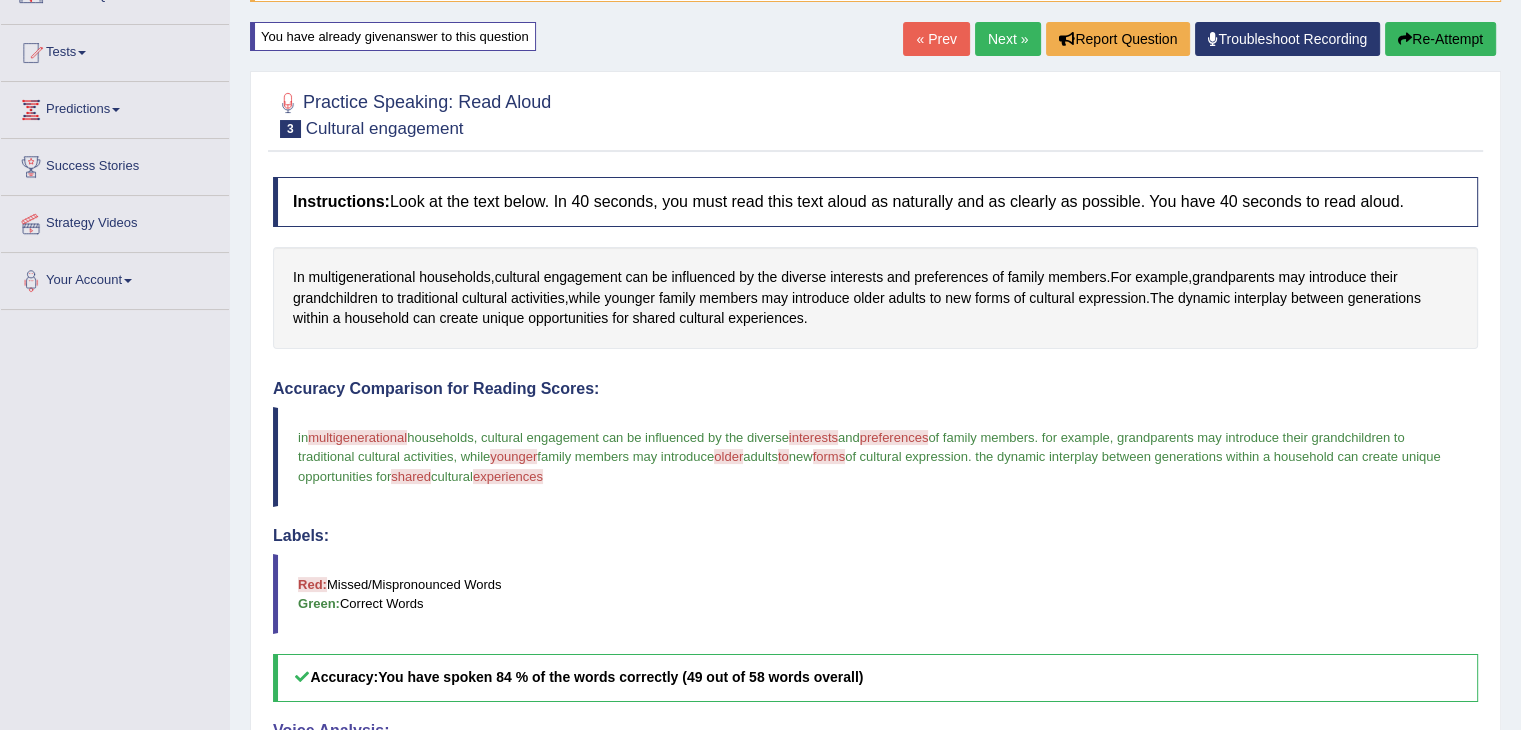 scroll, scrollTop: 0, scrollLeft: 0, axis: both 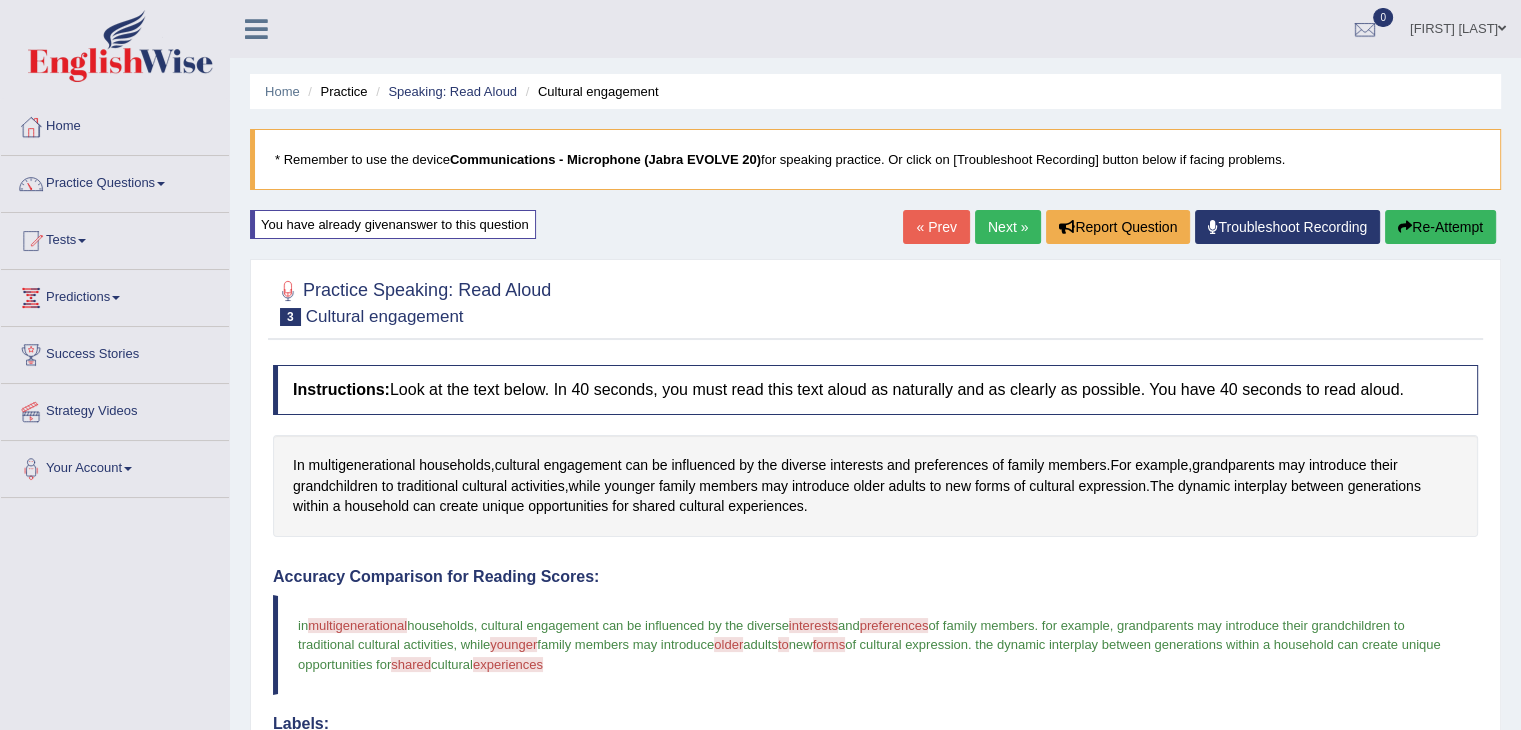 click on "Re-Attempt" at bounding box center [1440, 227] 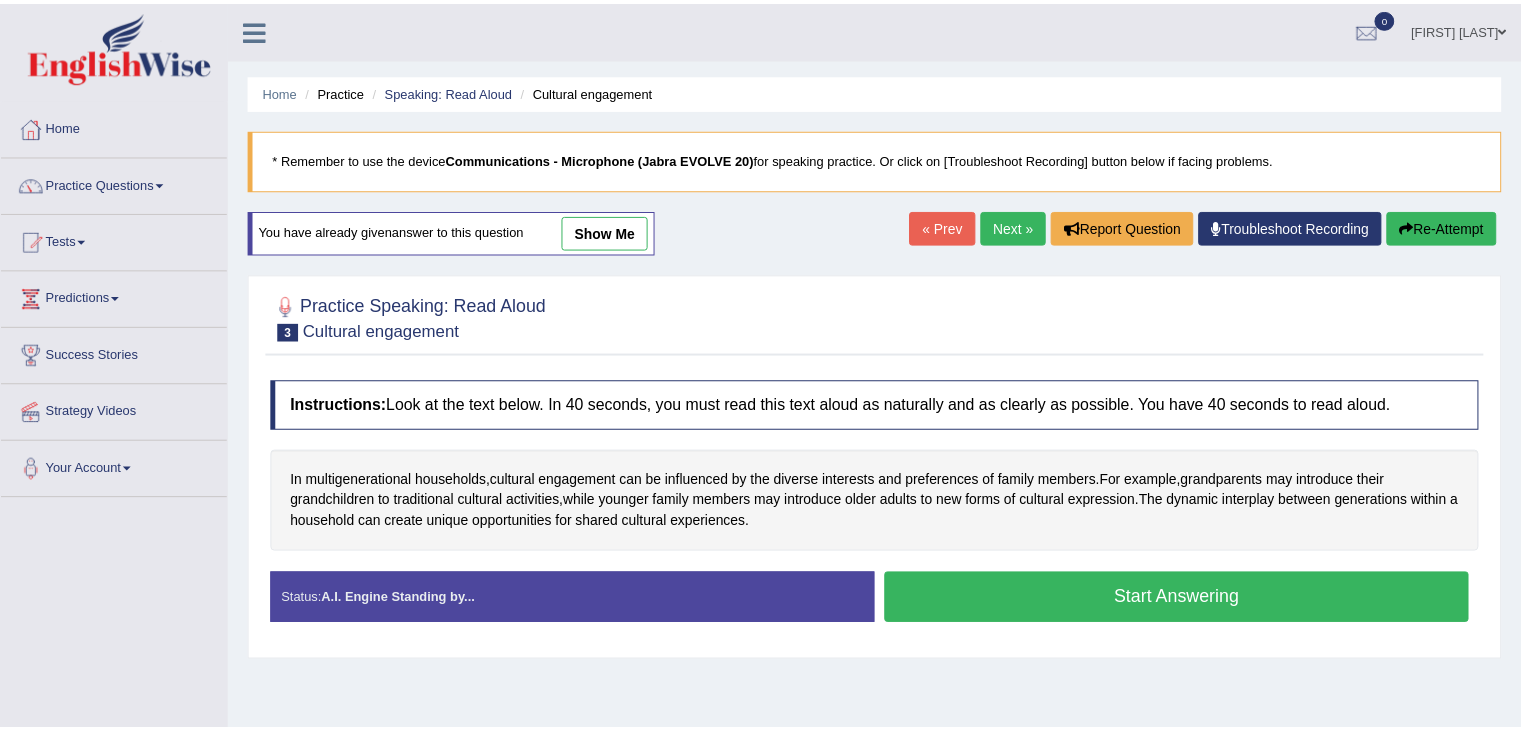 scroll, scrollTop: 0, scrollLeft: 0, axis: both 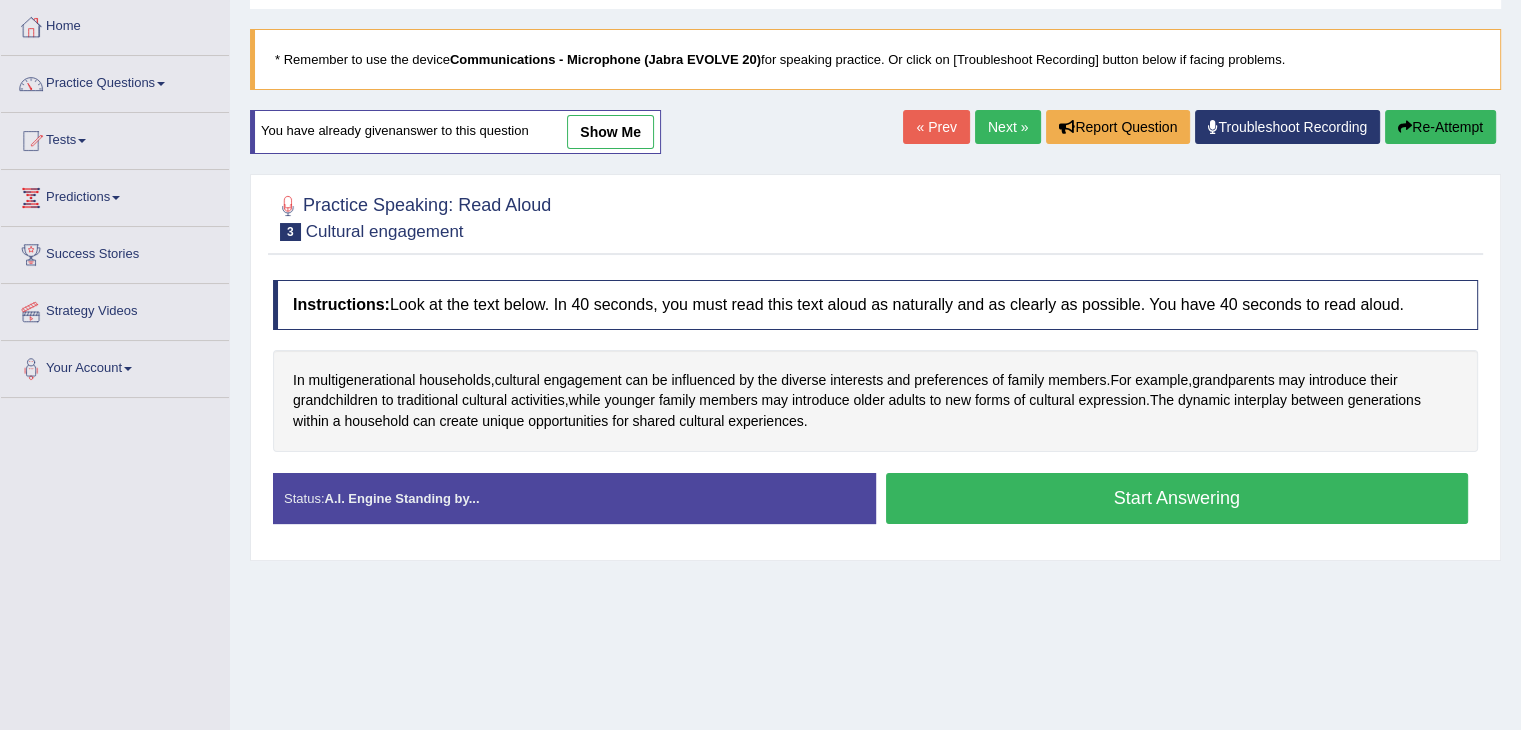 click on "Start Answering" at bounding box center [1177, 498] 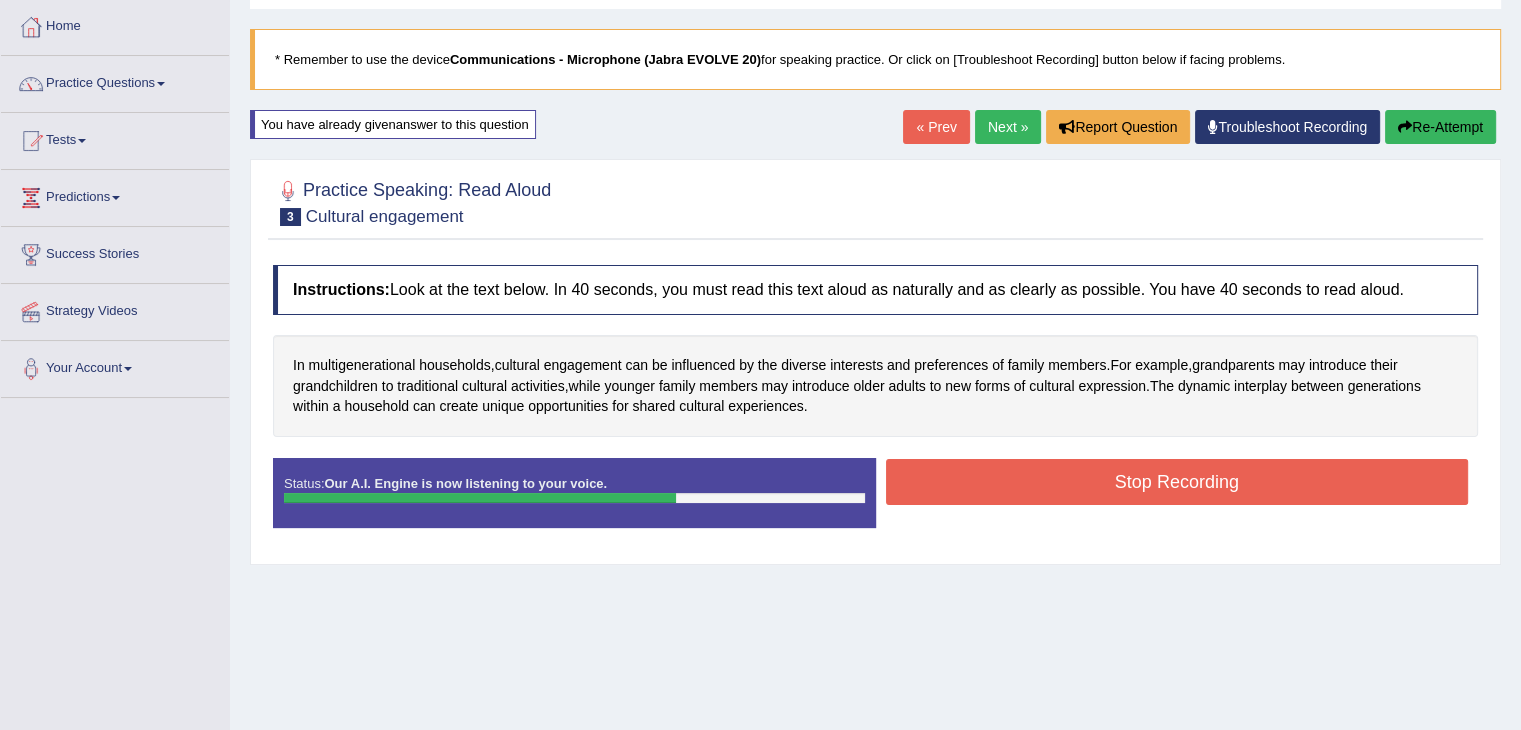 click on "Stop Recording" at bounding box center [1177, 482] 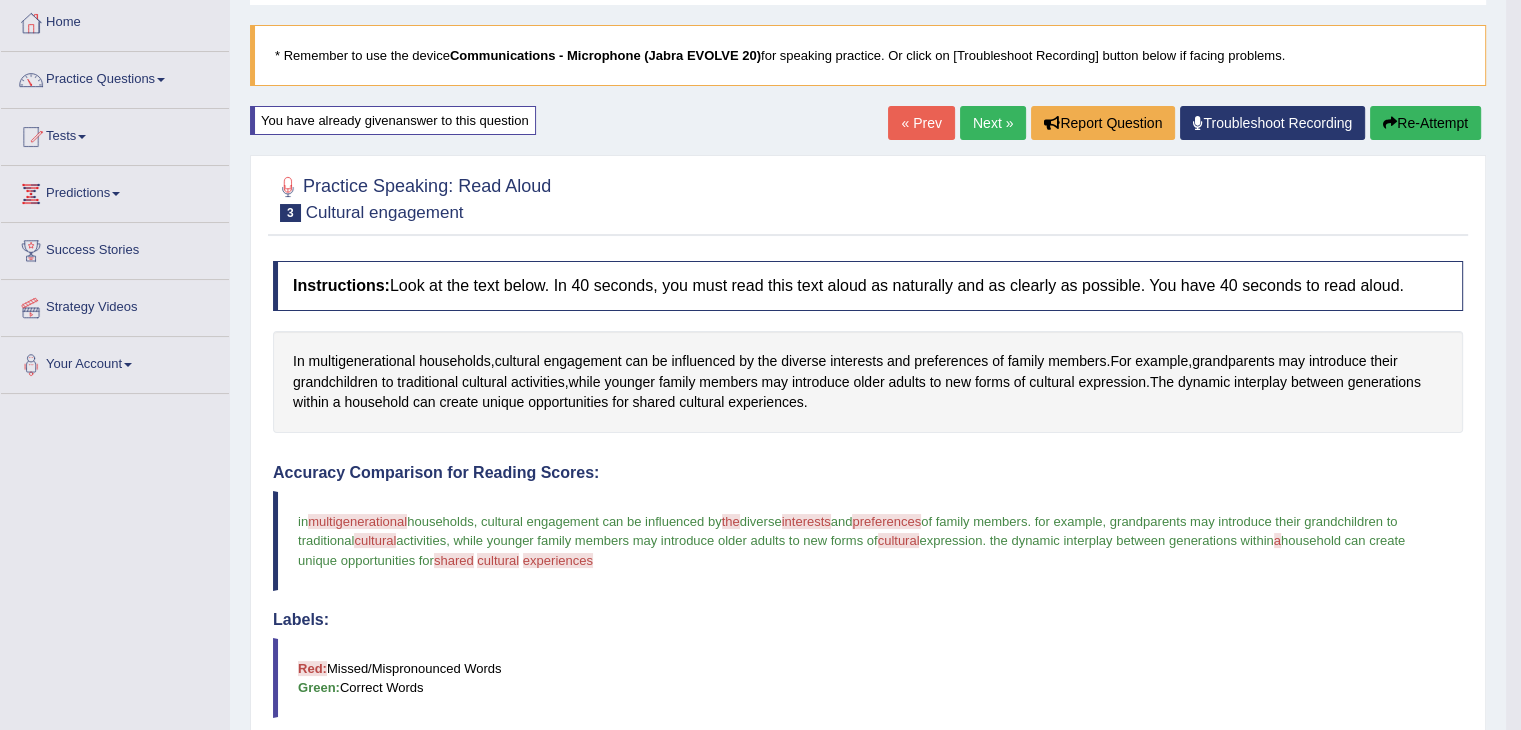 scroll, scrollTop: 152, scrollLeft: 0, axis: vertical 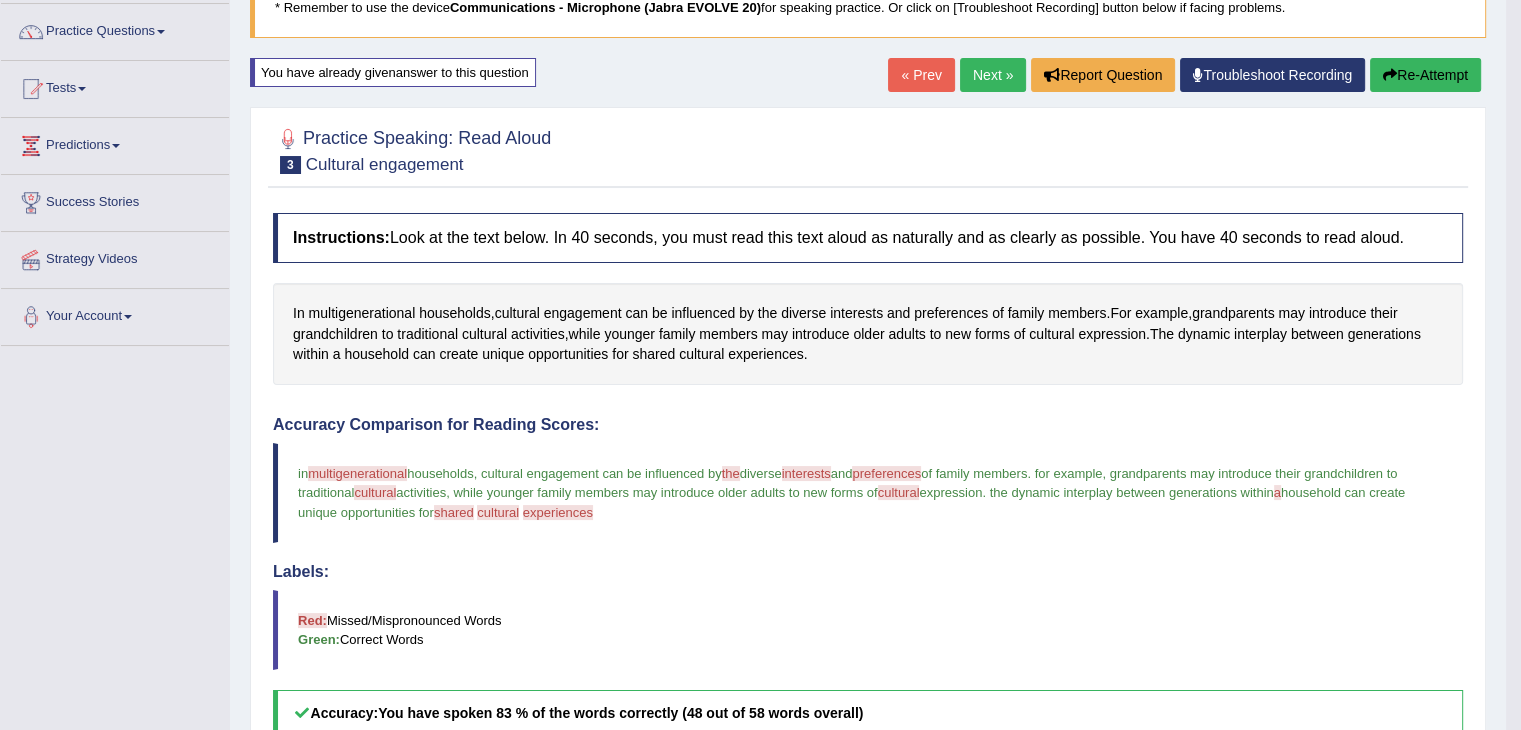 click on "Re-Attempt" at bounding box center [1425, 75] 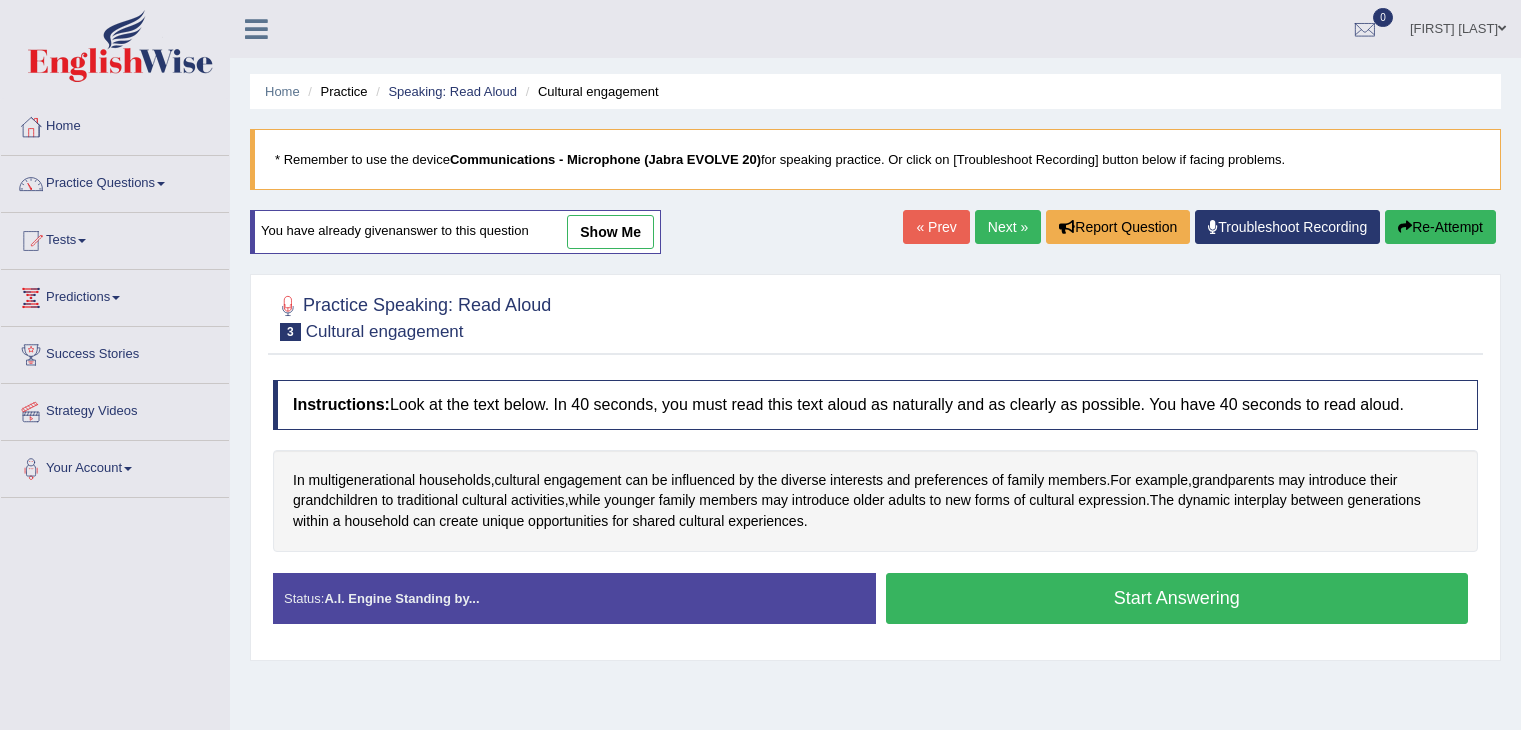 scroll, scrollTop: 168, scrollLeft: 0, axis: vertical 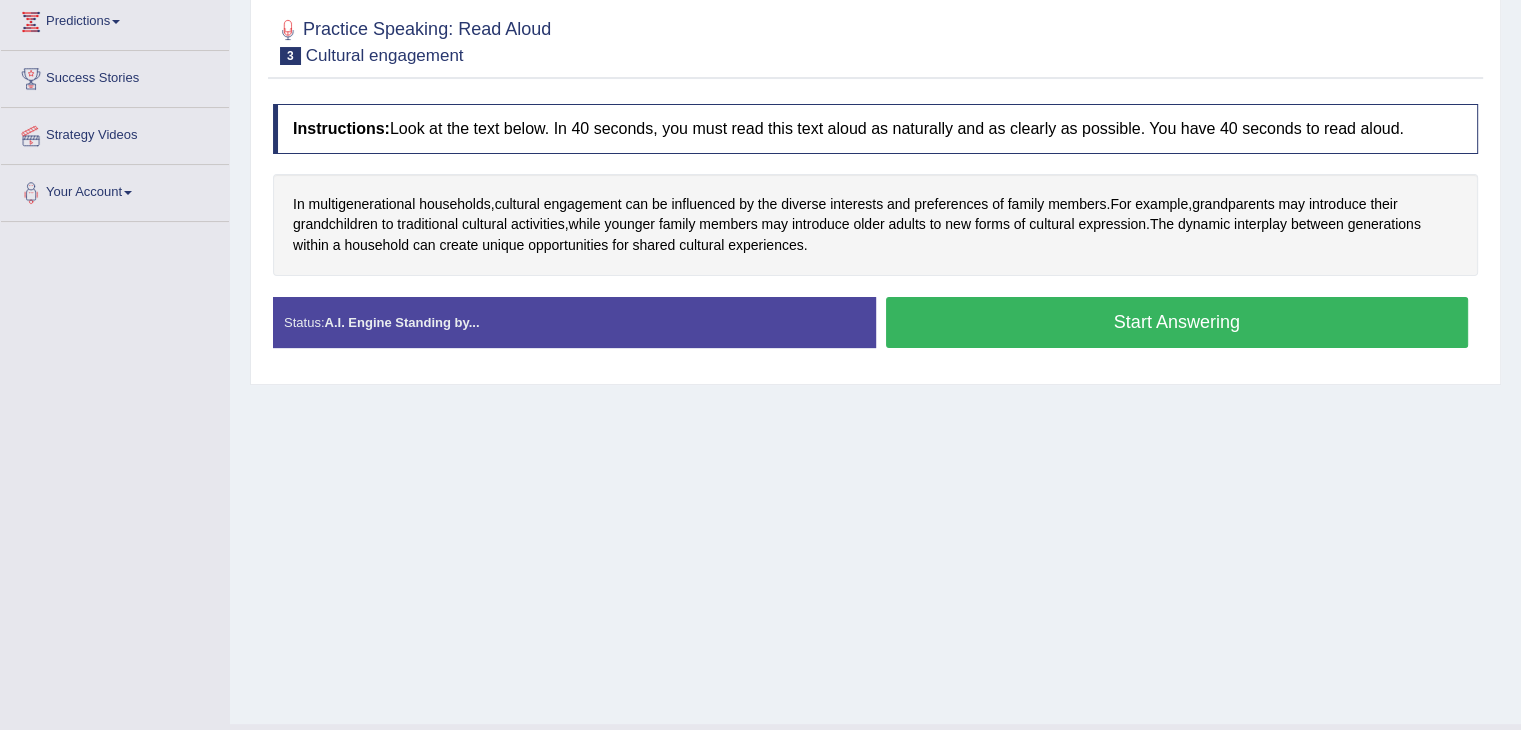 click on "Start Answering" at bounding box center [1177, 322] 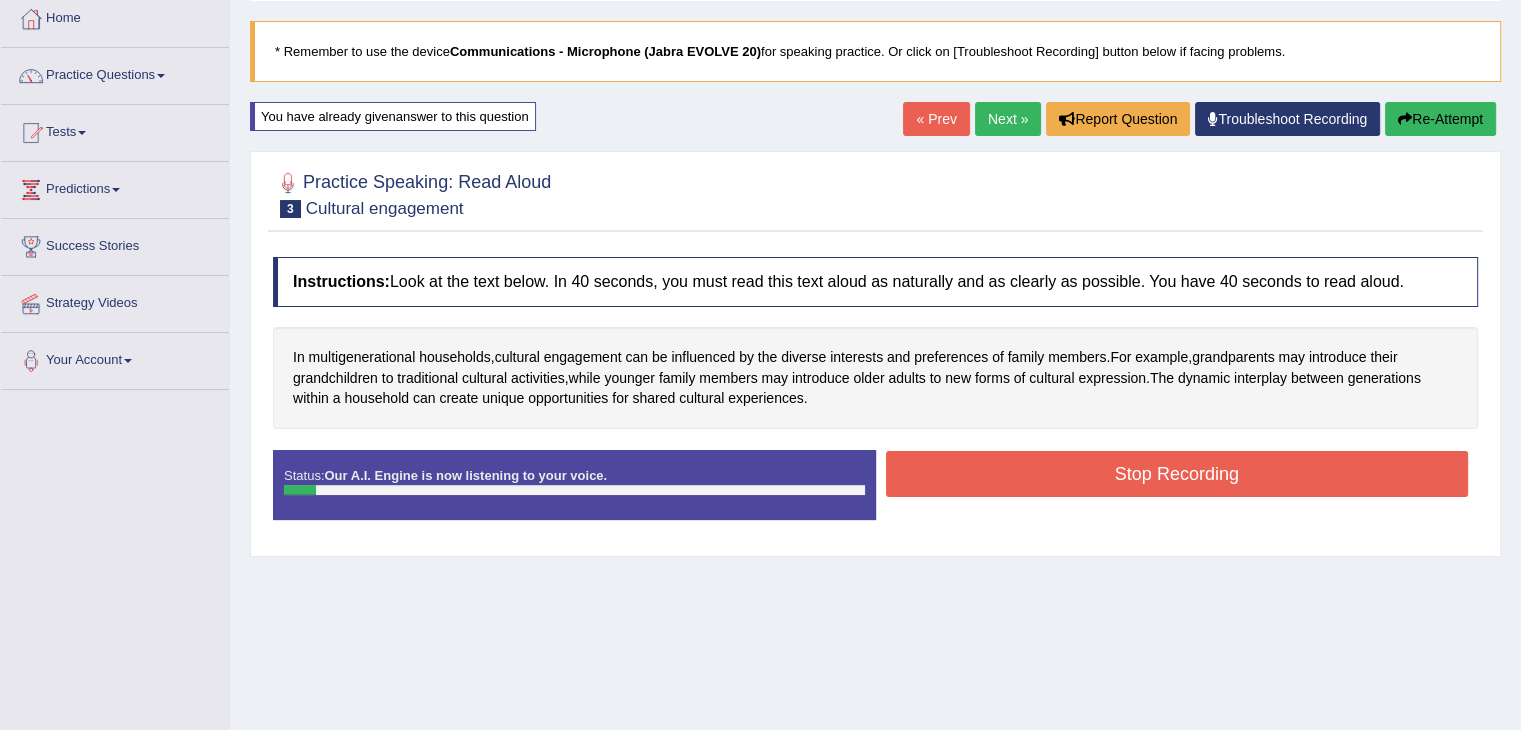 scroll, scrollTop: 104, scrollLeft: 0, axis: vertical 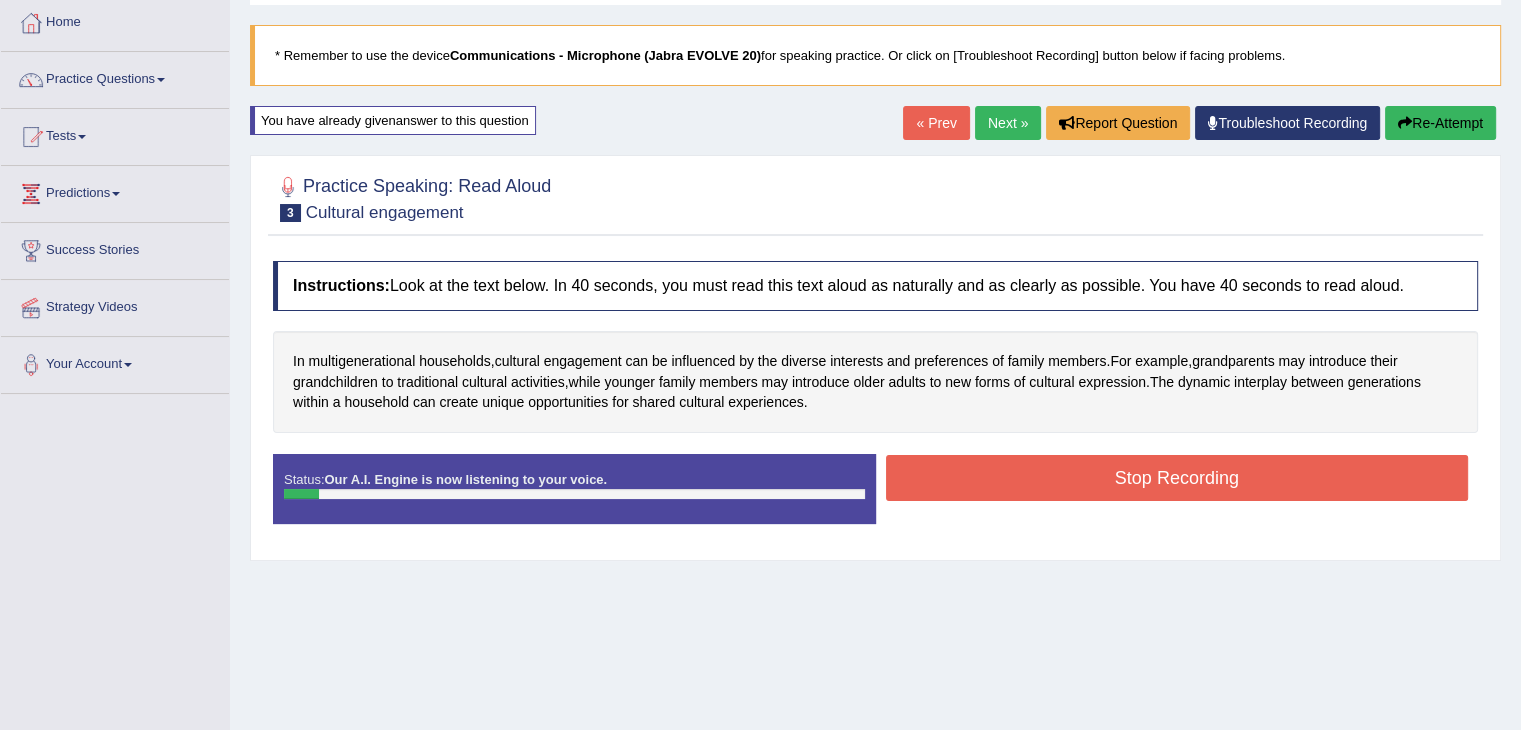 click on "Re-Attempt" at bounding box center (1440, 123) 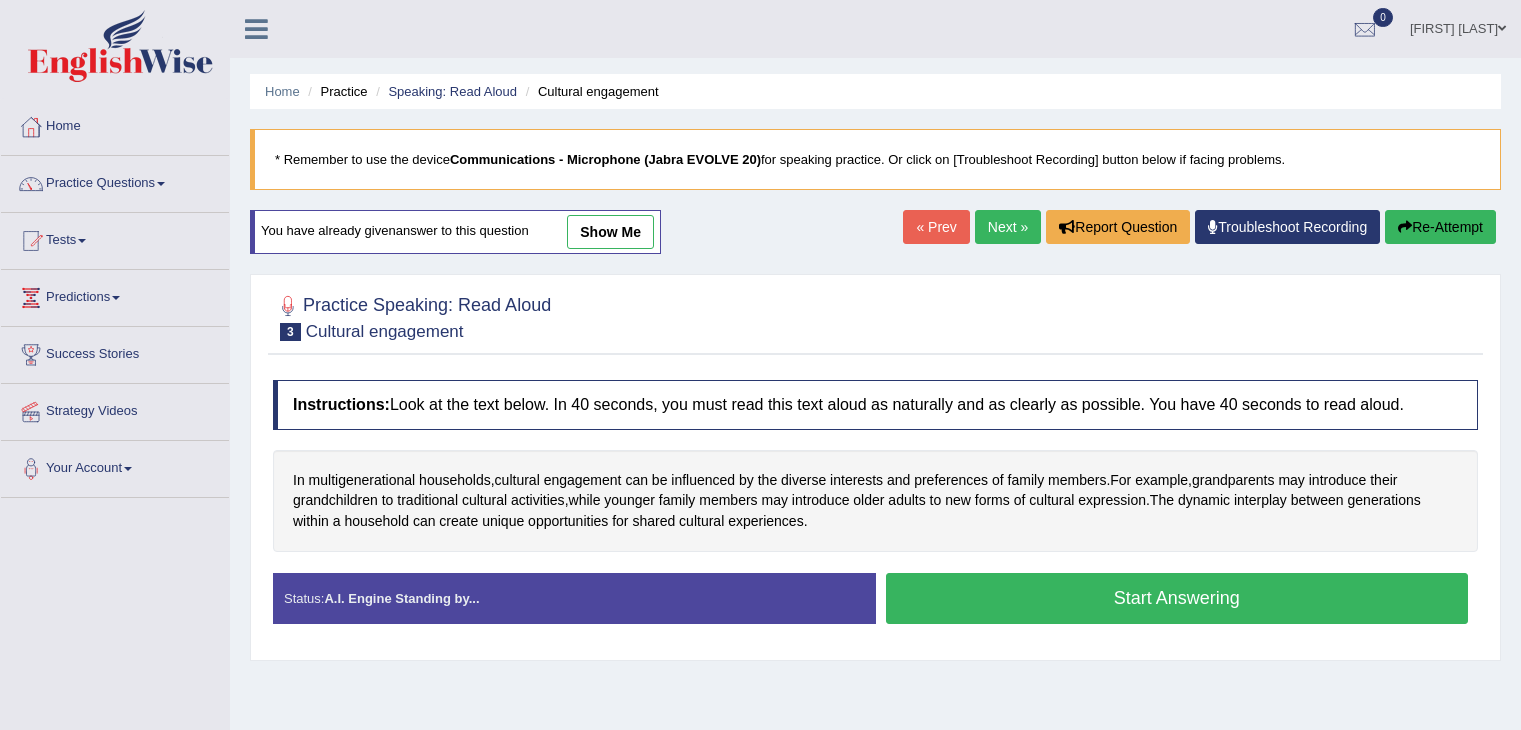 scroll, scrollTop: 104, scrollLeft: 0, axis: vertical 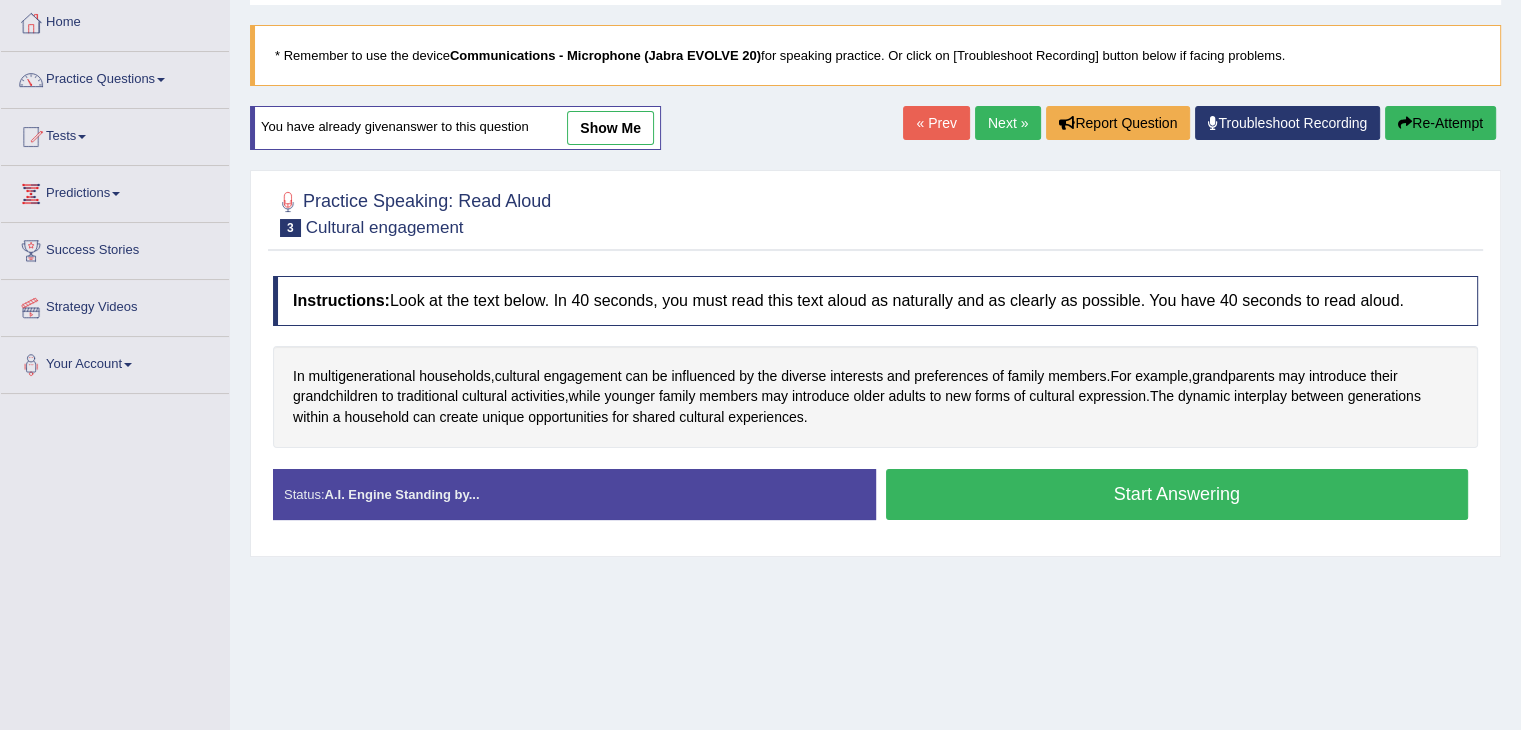 click on "Start Answering" at bounding box center [1177, 494] 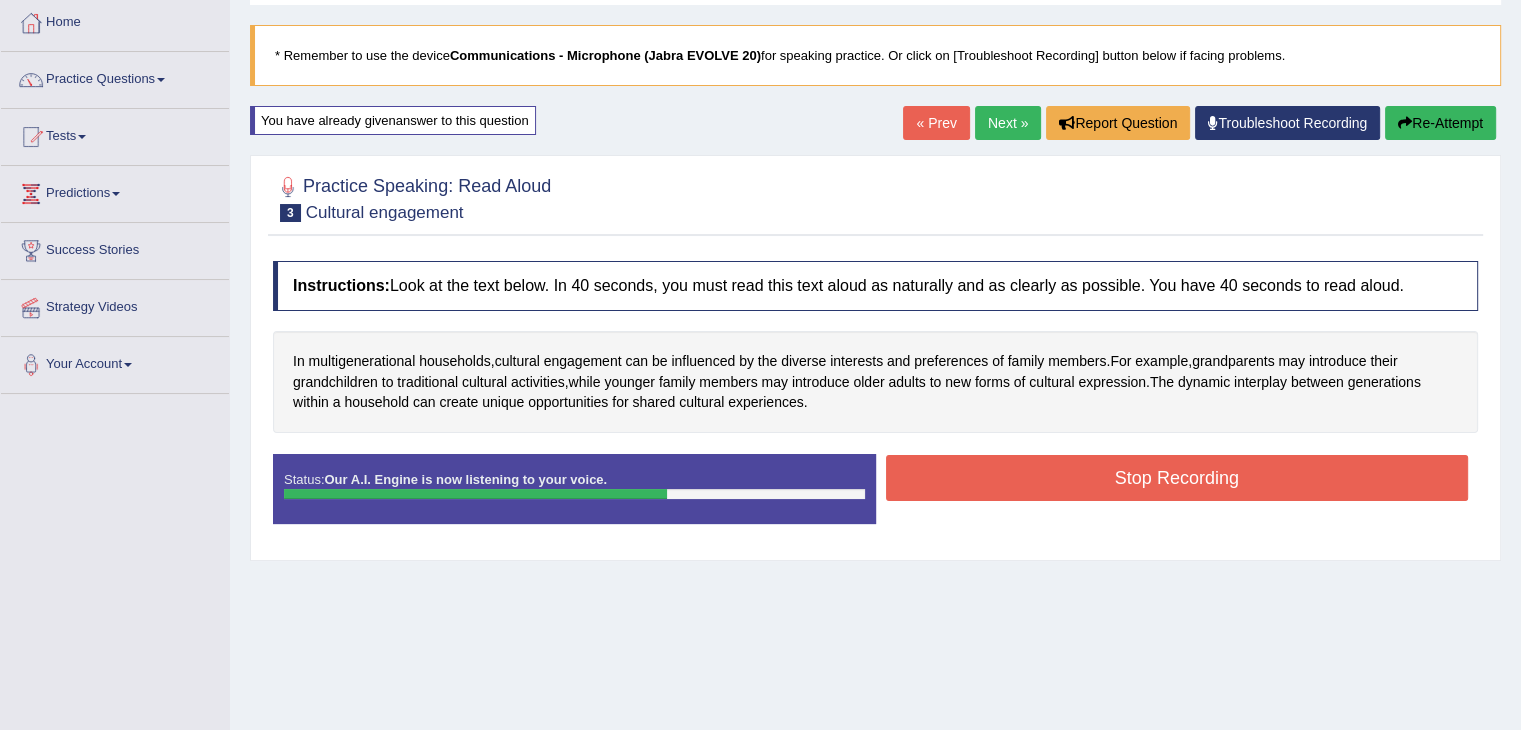 click on "Stop Recording" at bounding box center [1177, 478] 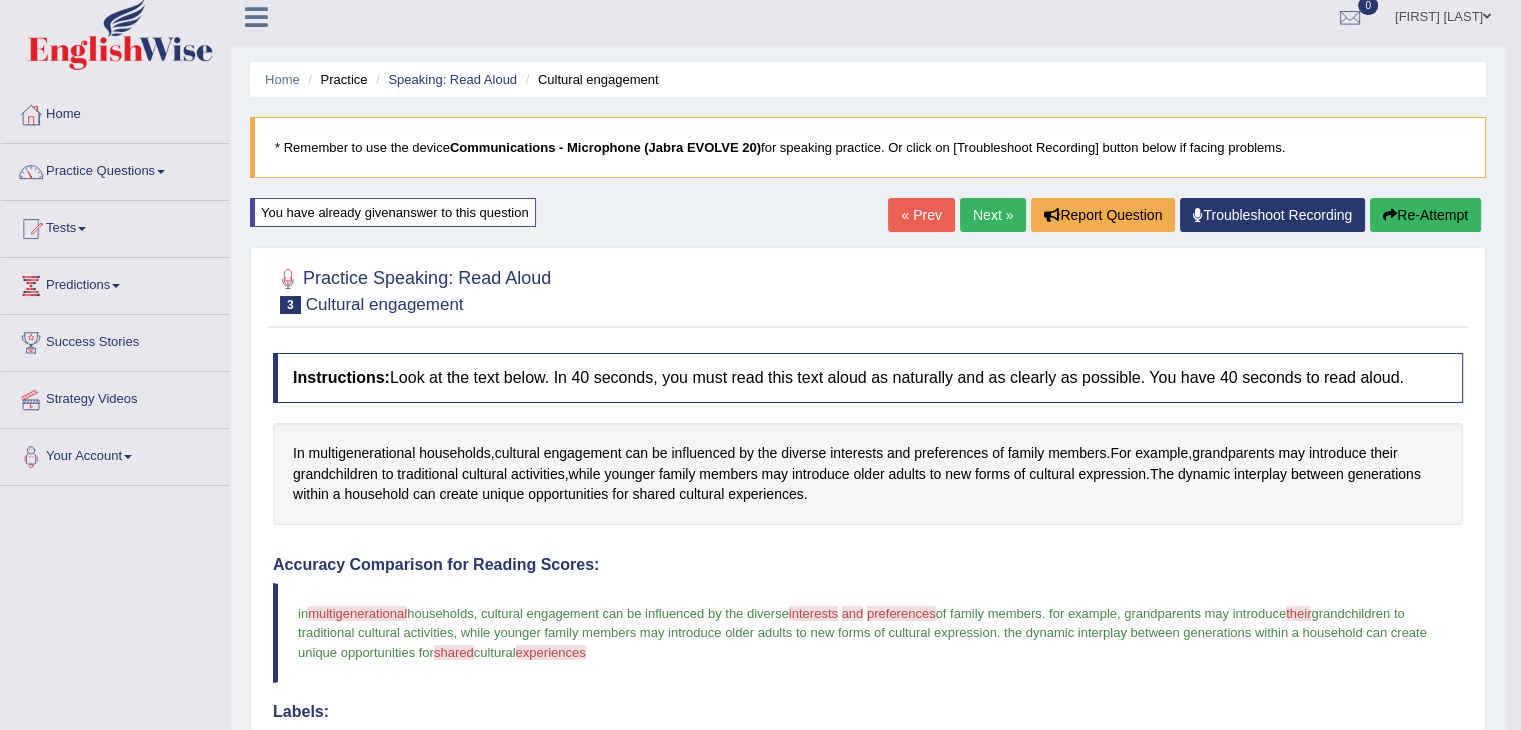 scroll, scrollTop: 11, scrollLeft: 0, axis: vertical 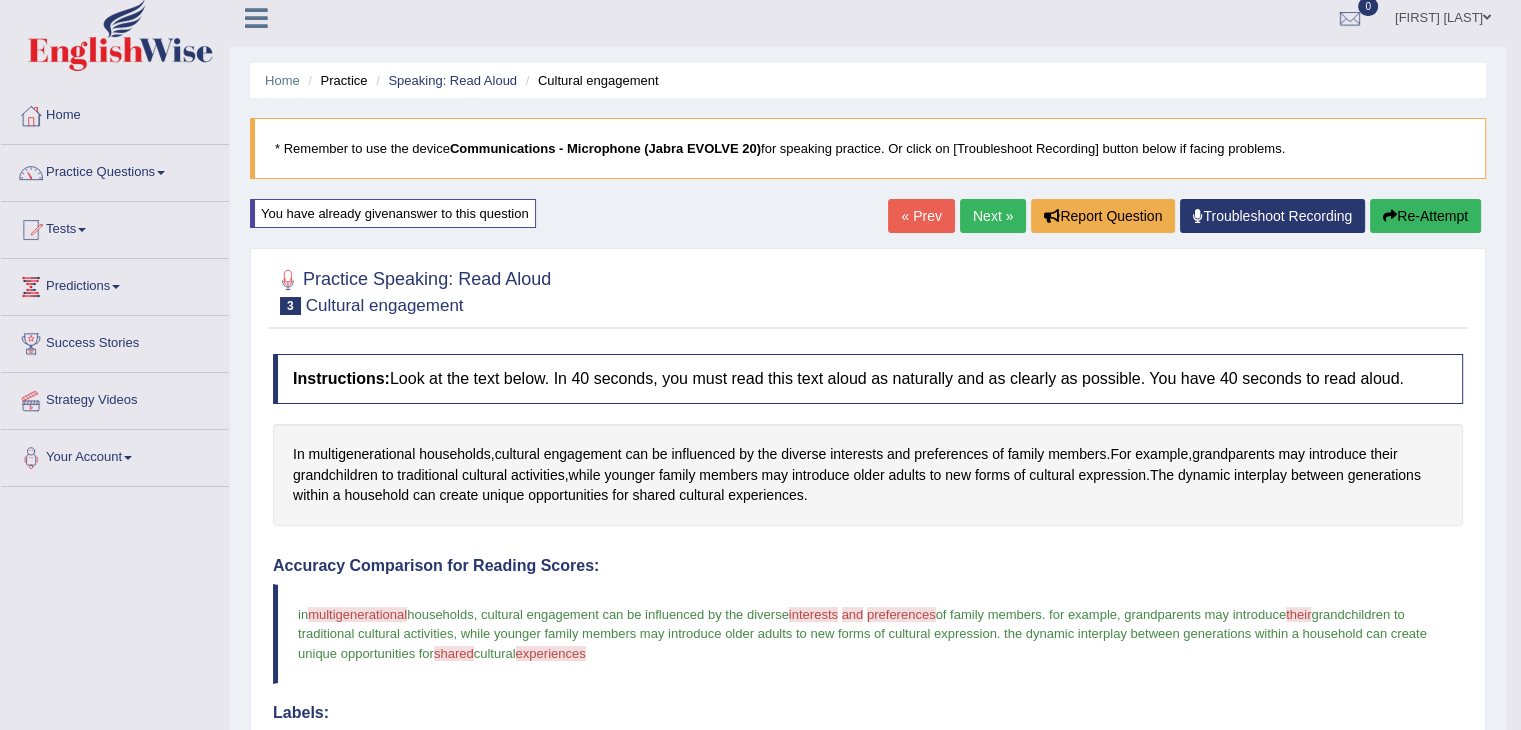 click at bounding box center [31, 116] 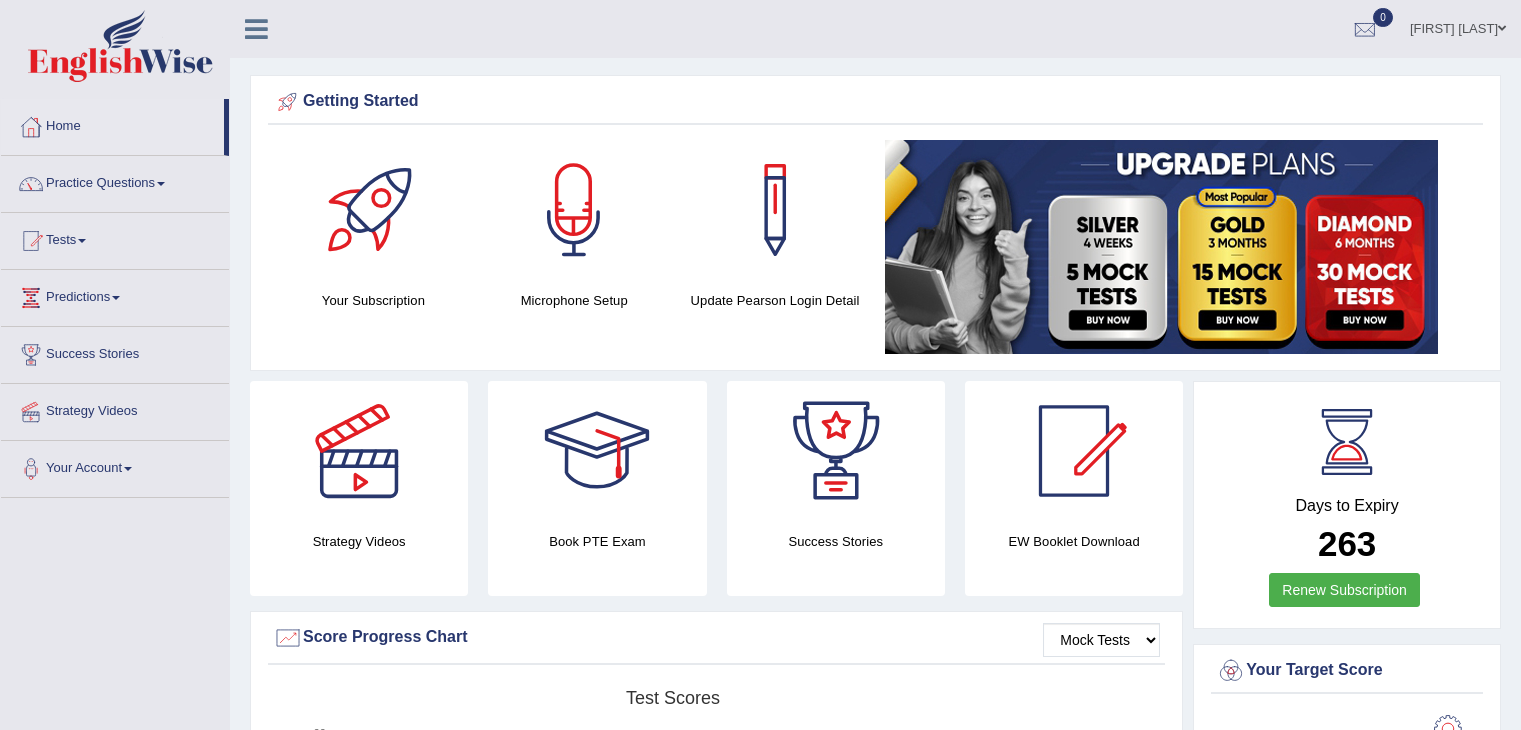 scroll, scrollTop: 0, scrollLeft: 0, axis: both 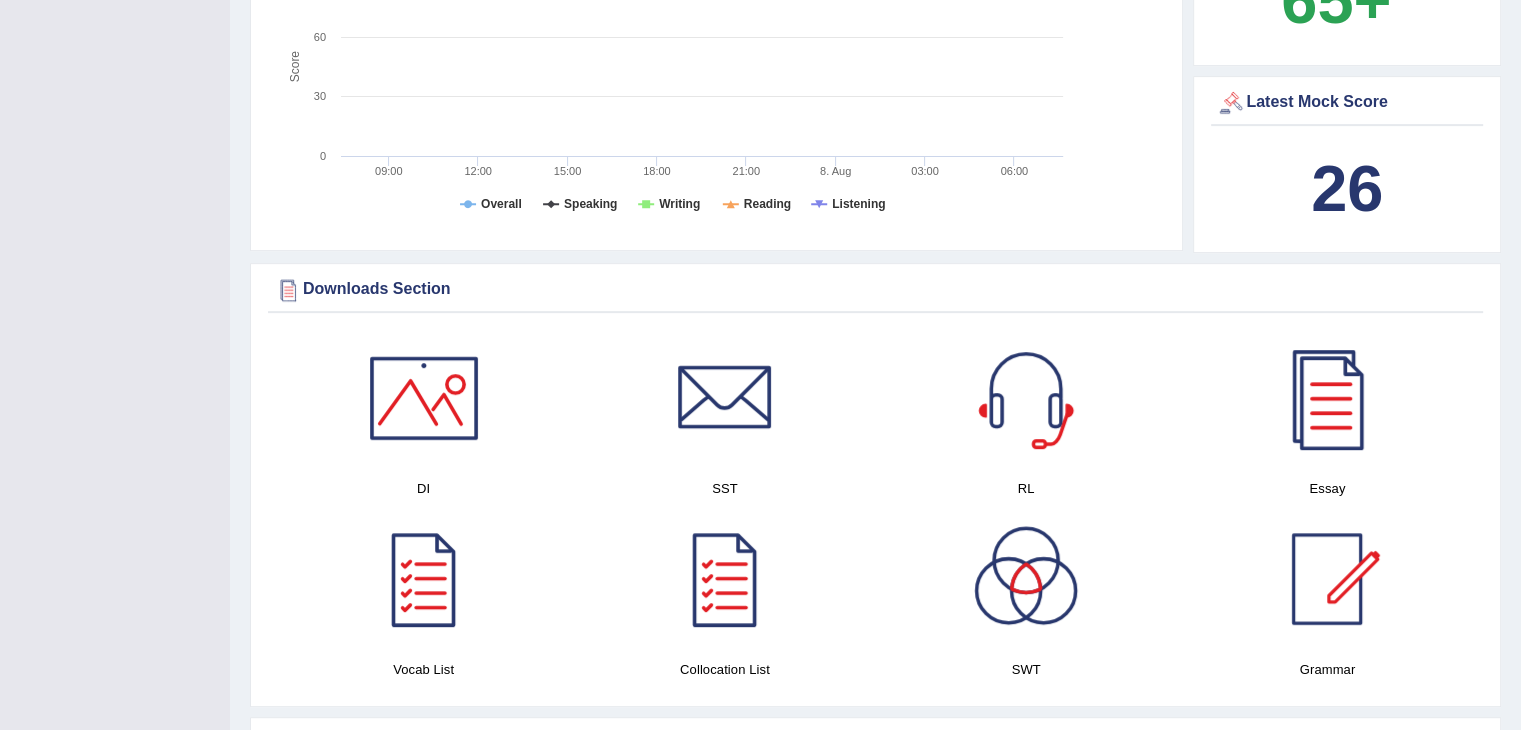 click at bounding box center (1327, 398) 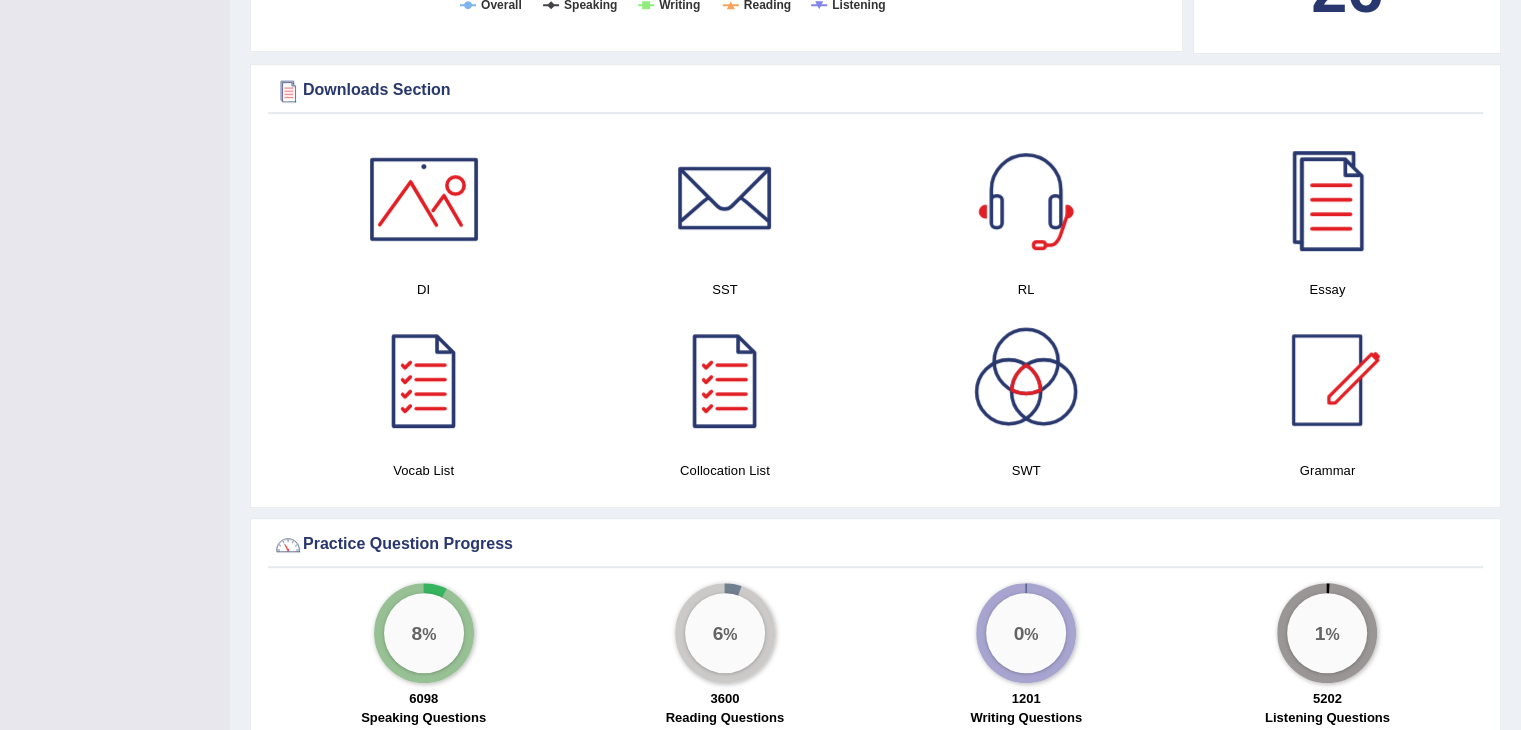 scroll, scrollTop: 993, scrollLeft: 0, axis: vertical 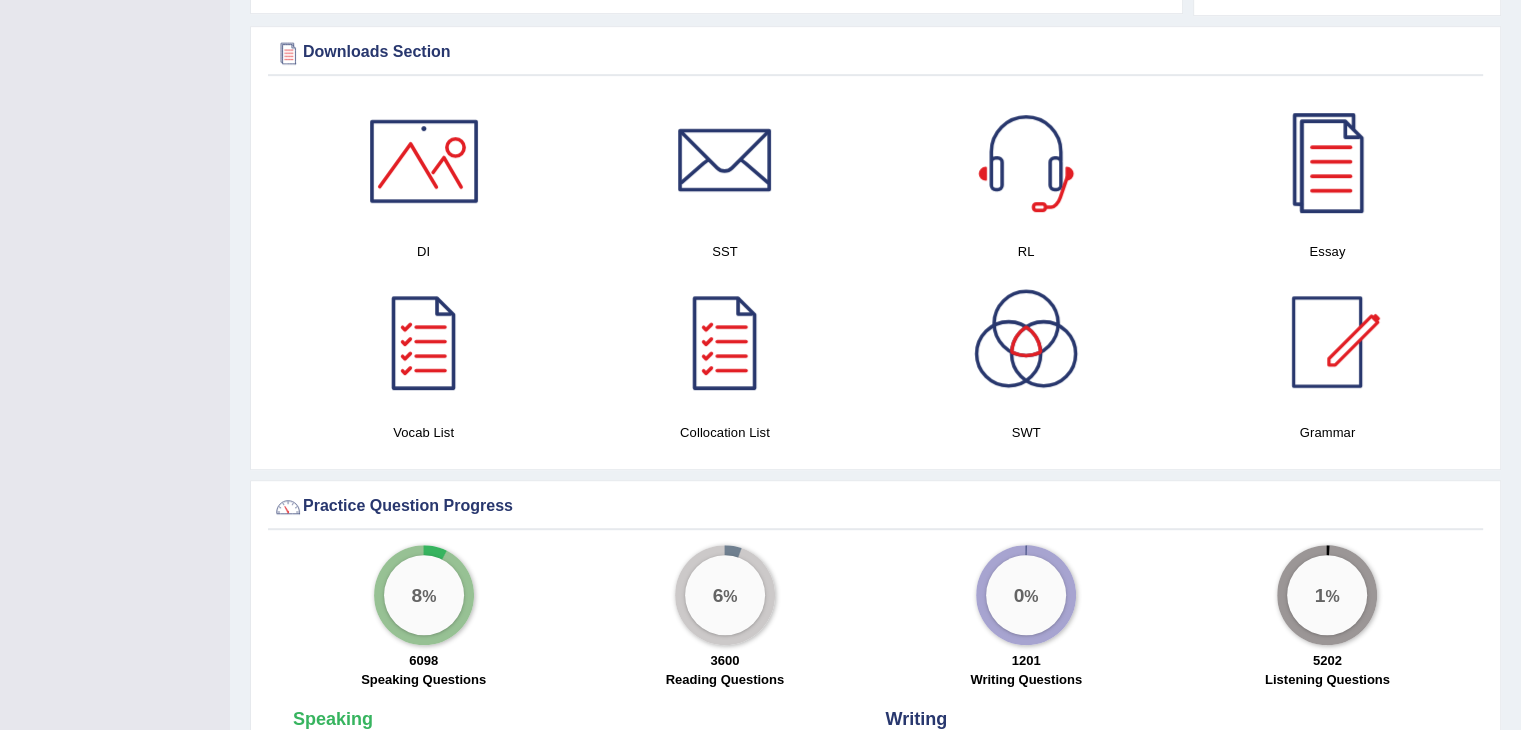 click at bounding box center [424, 161] 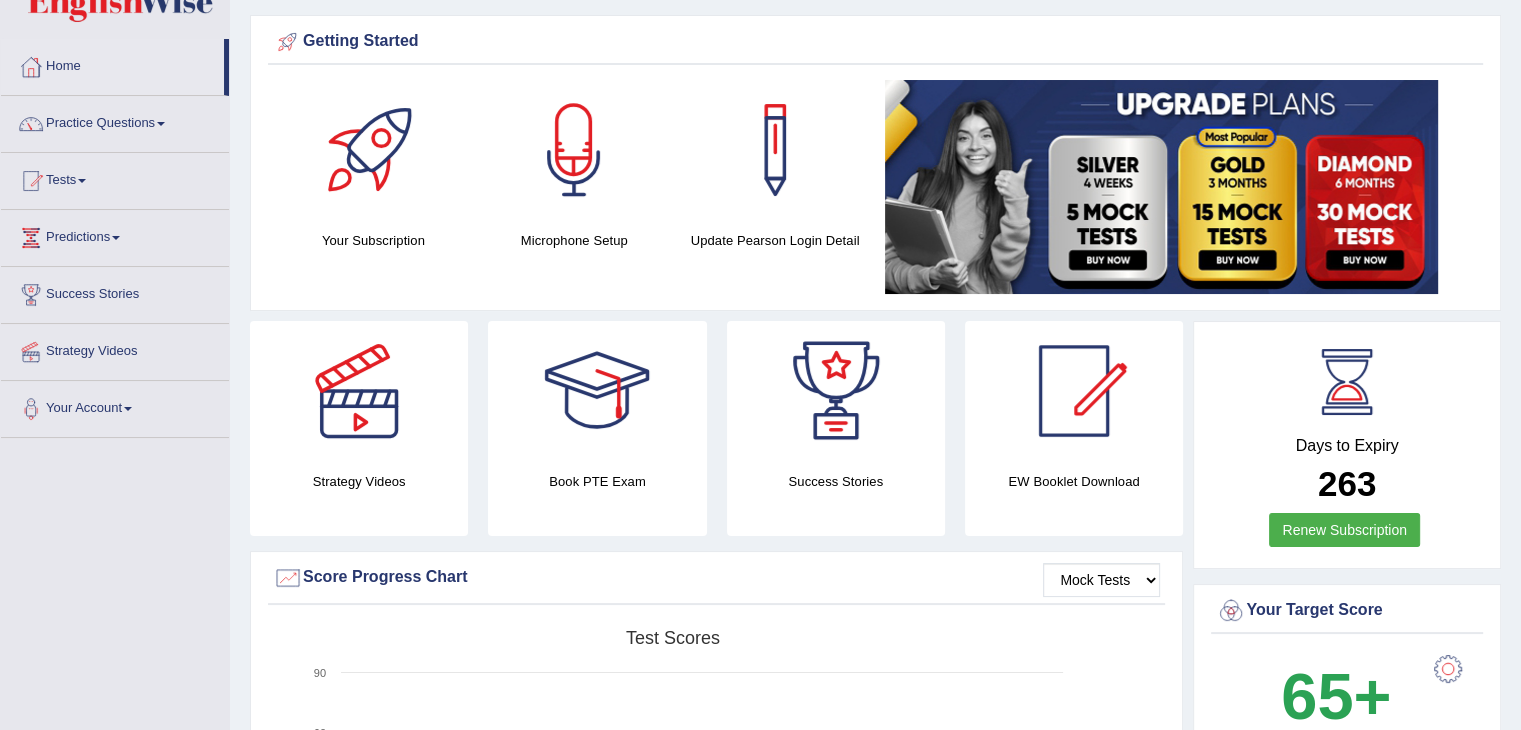 scroll, scrollTop: 61, scrollLeft: 0, axis: vertical 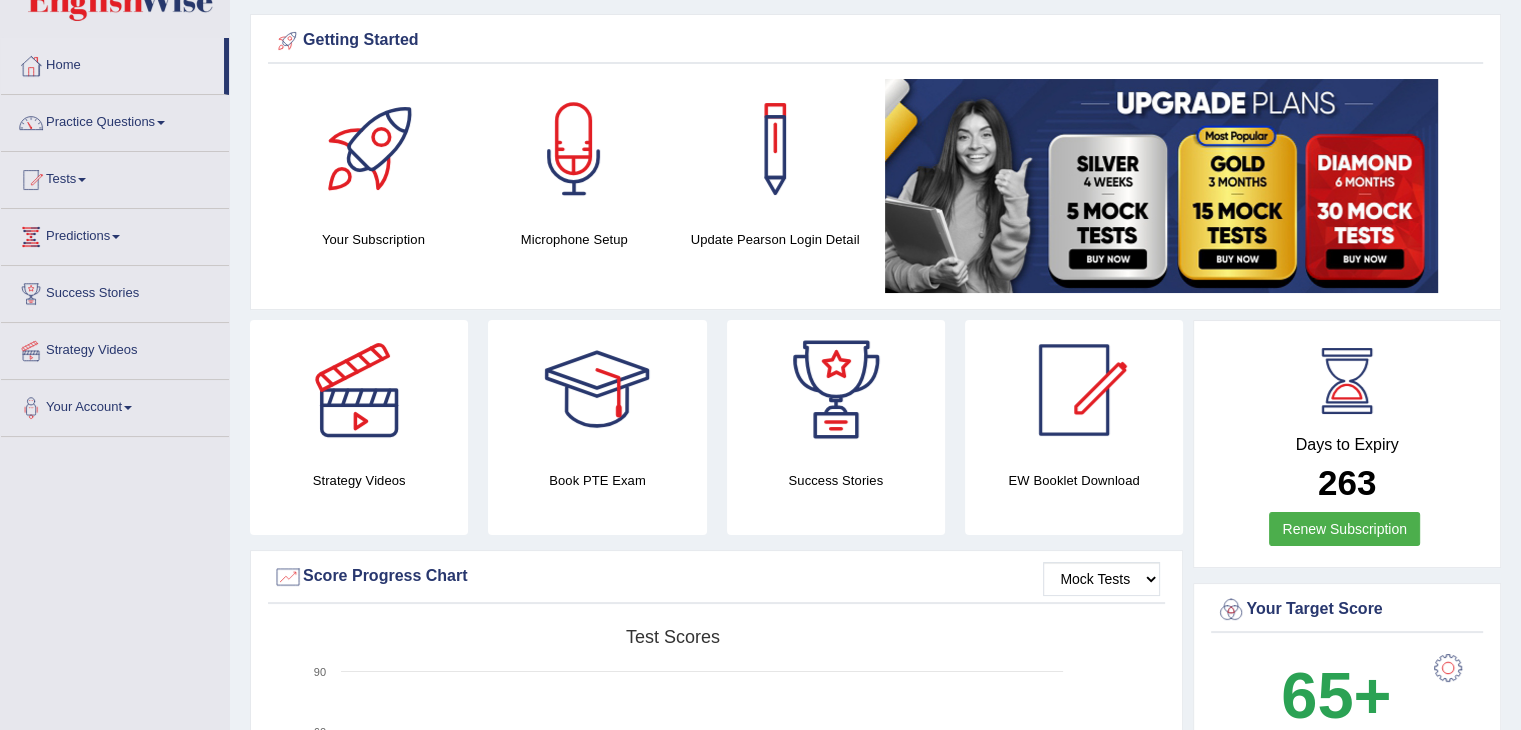 click on "EW Booklet Download" at bounding box center [836, 480] 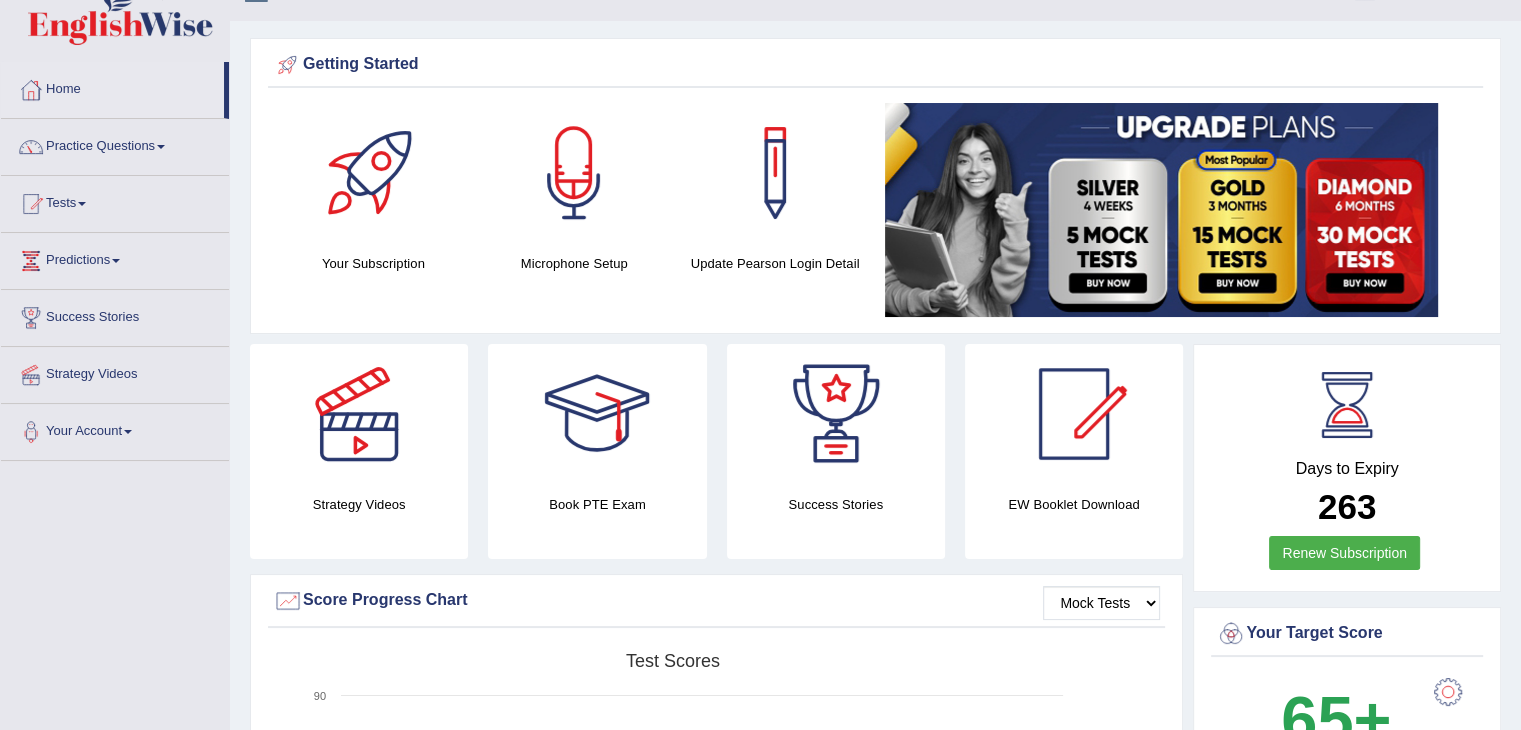 scroll, scrollTop: 0, scrollLeft: 0, axis: both 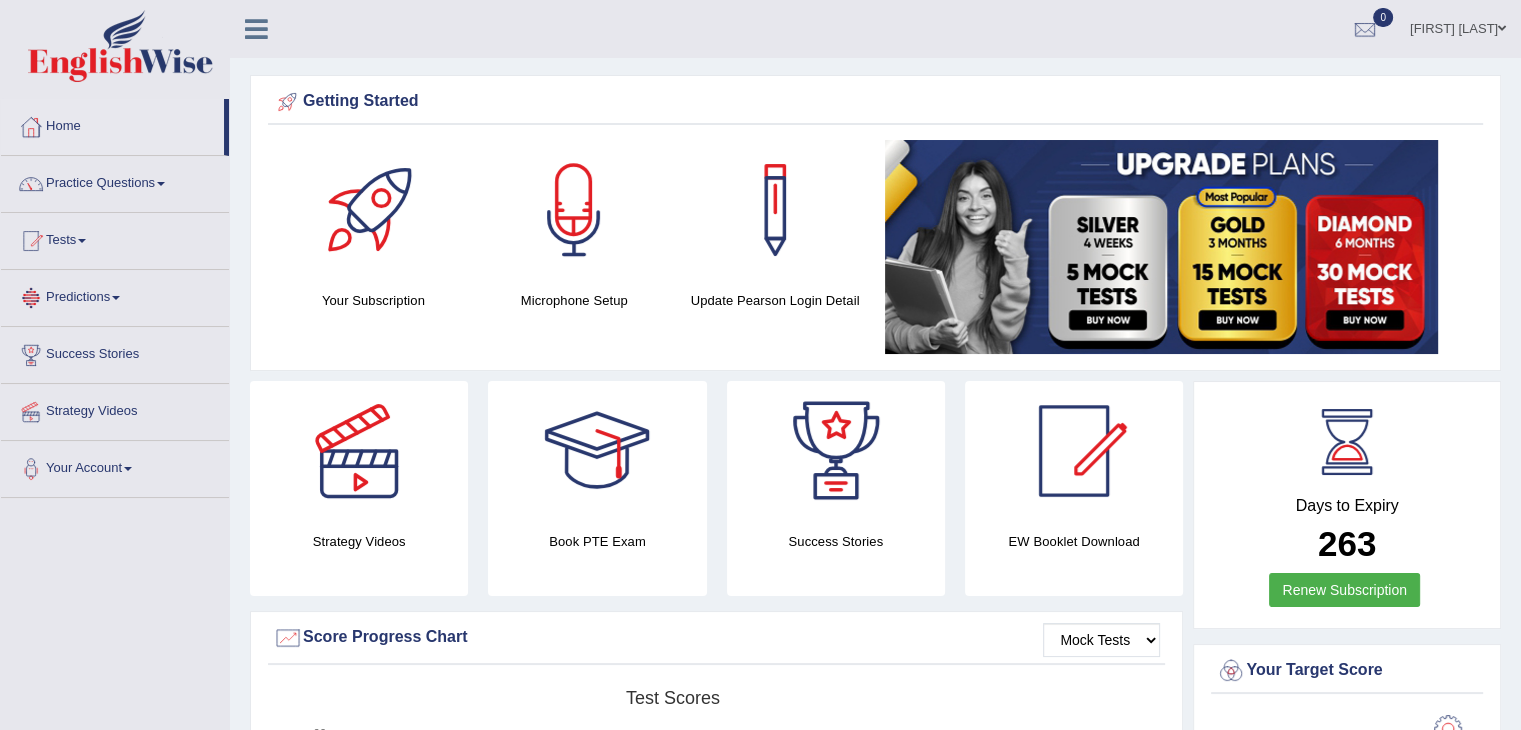 click on "Predictions" at bounding box center (115, 295) 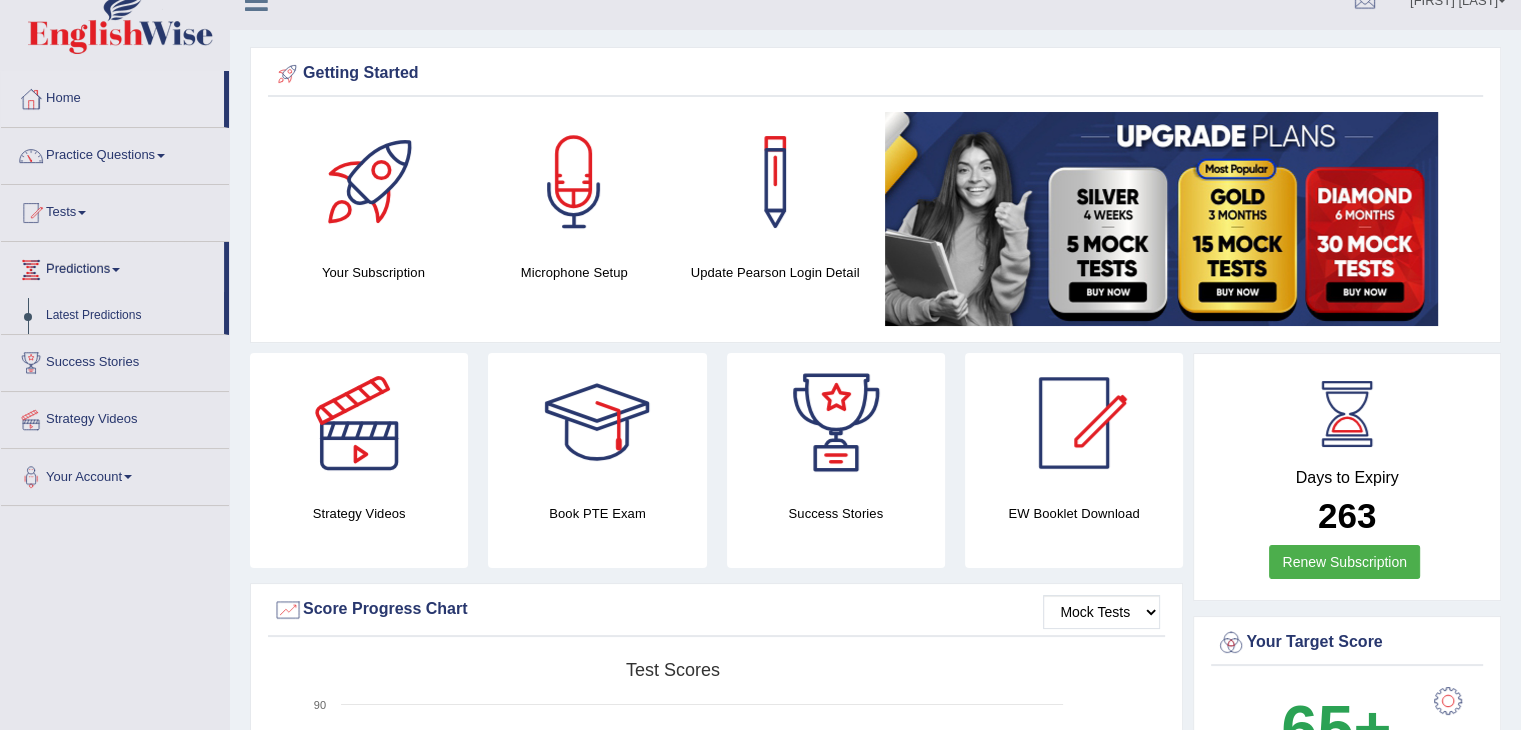 scroll, scrollTop: 0, scrollLeft: 0, axis: both 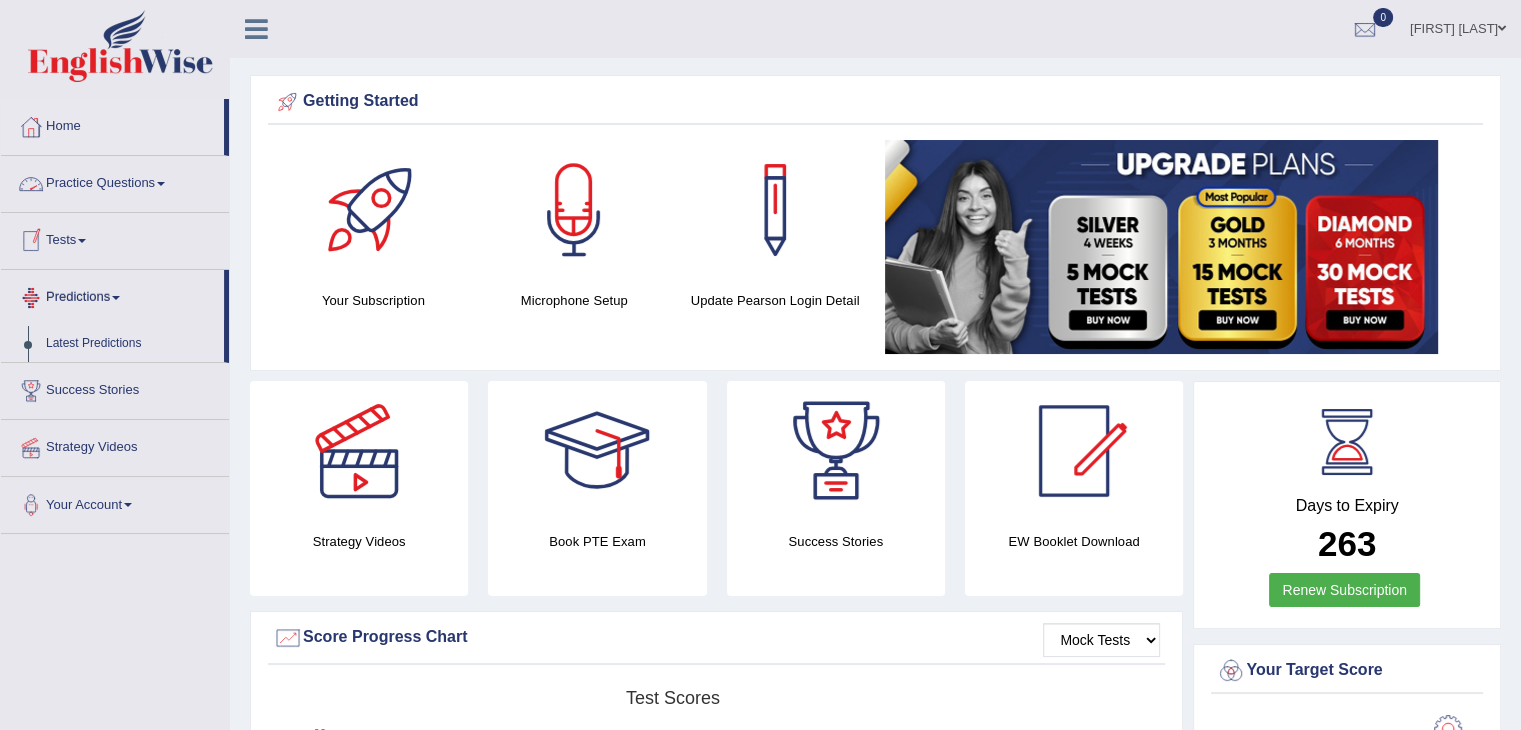 click on "Practice Questions" at bounding box center [115, 181] 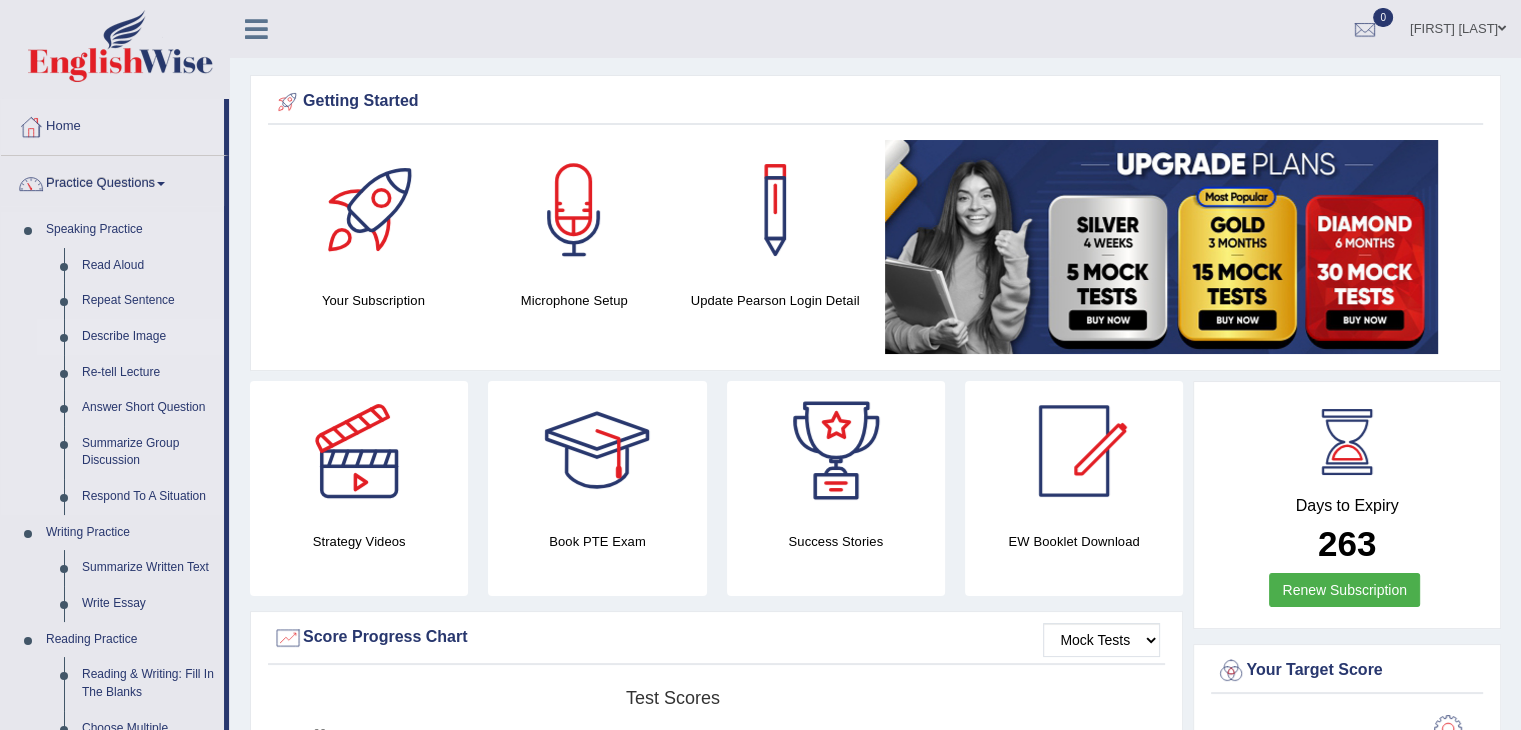 click on "Describe Image" at bounding box center [148, 337] 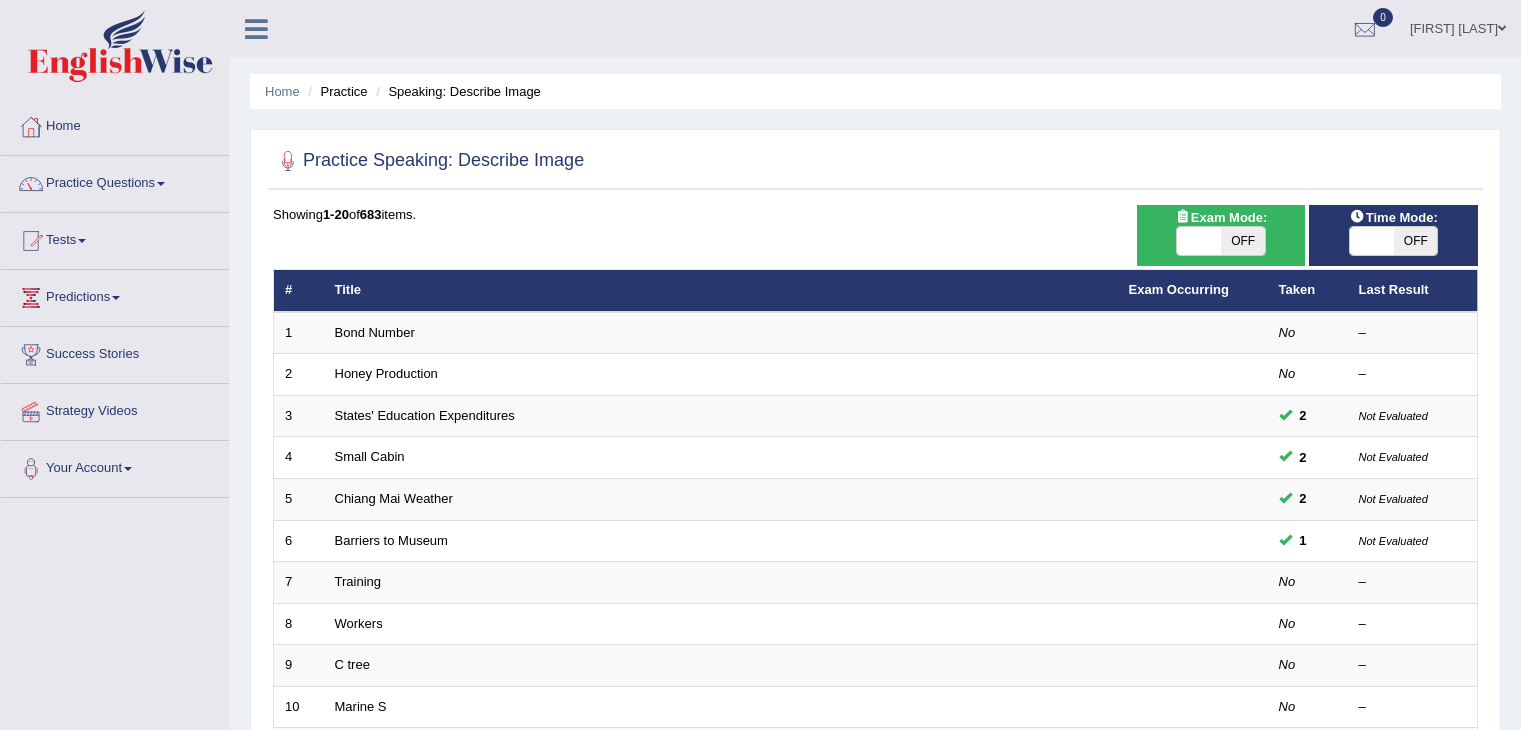 scroll, scrollTop: 0, scrollLeft: 0, axis: both 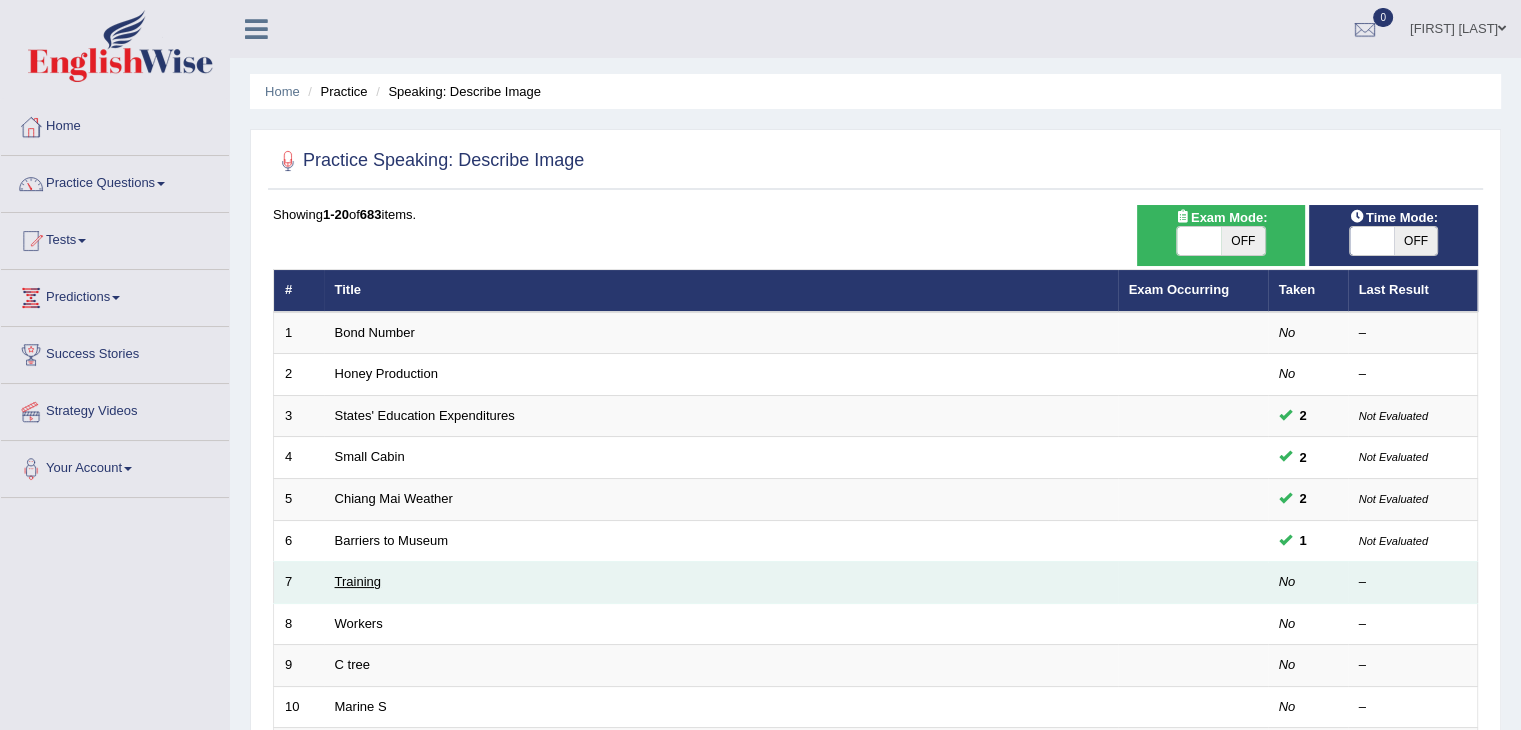 click on "Training" at bounding box center (358, 581) 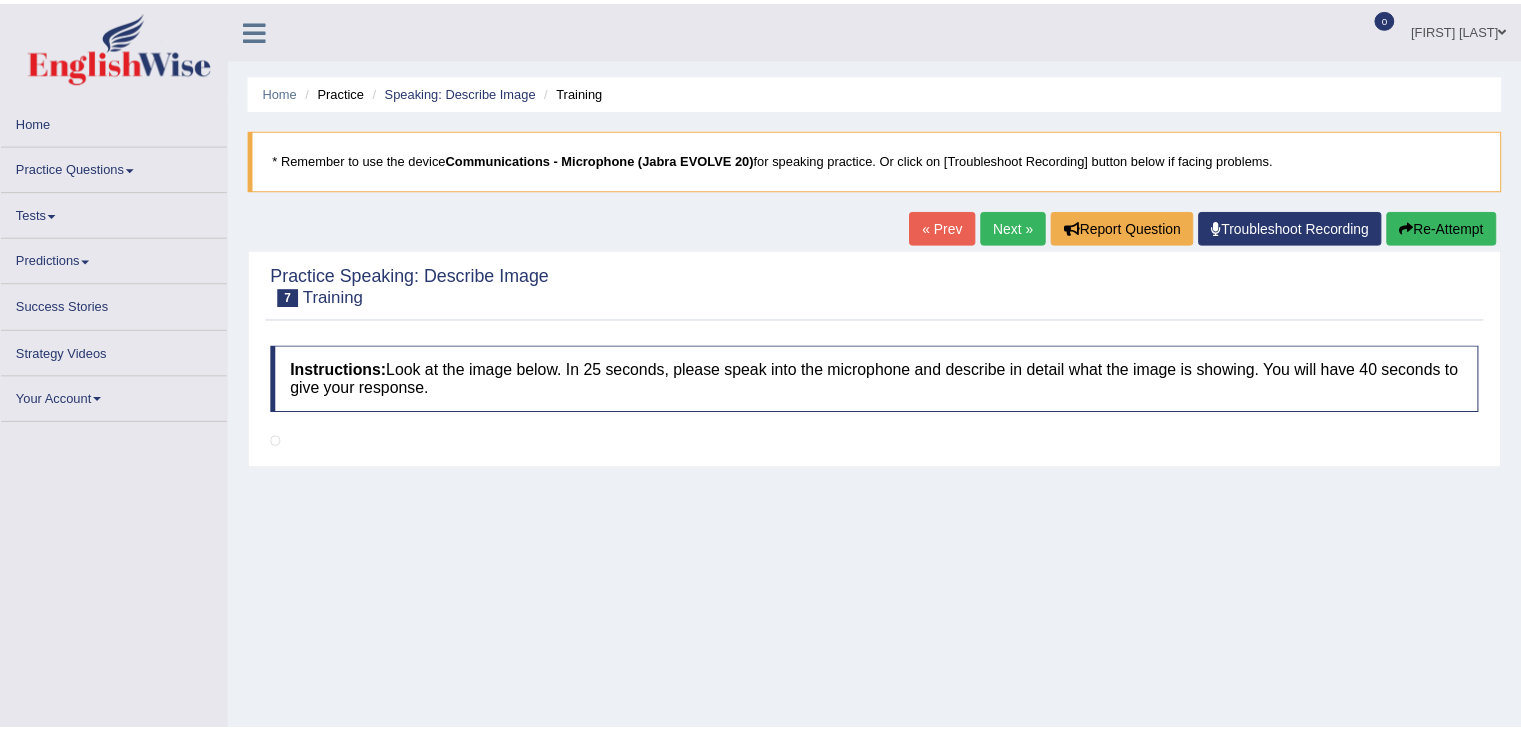 scroll, scrollTop: 0, scrollLeft: 0, axis: both 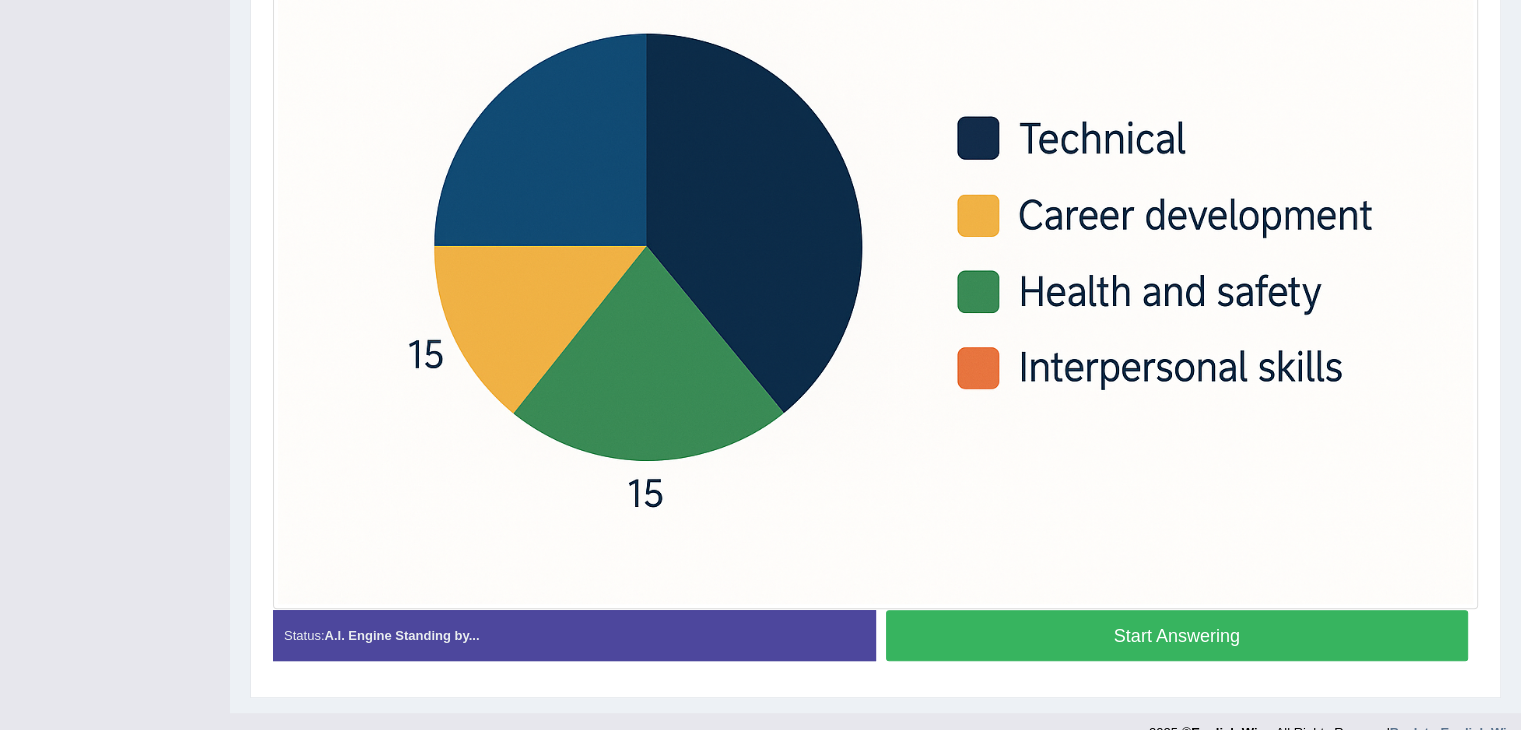 click on "Start Answering" at bounding box center [1177, 635] 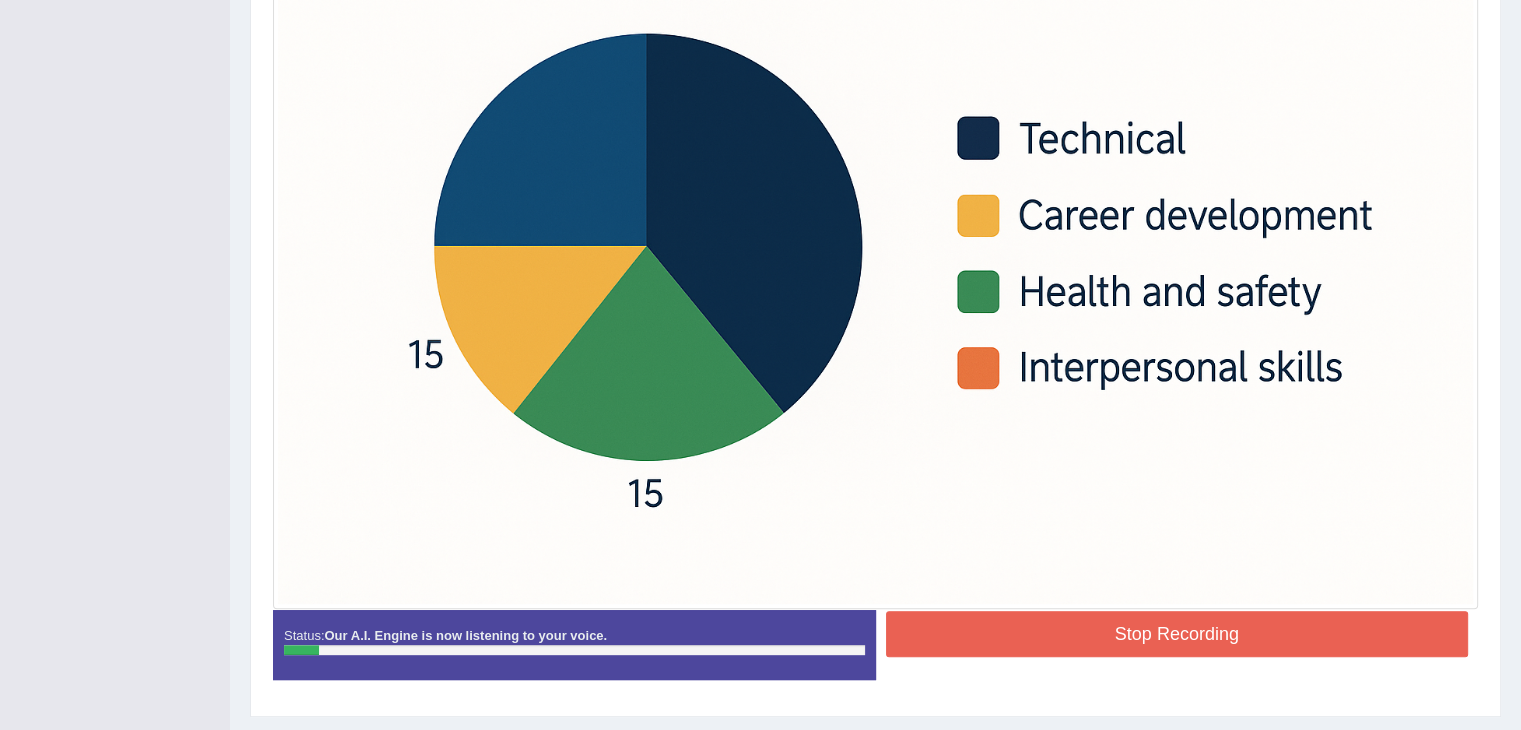 click on "Stop Recording" at bounding box center [1177, 634] 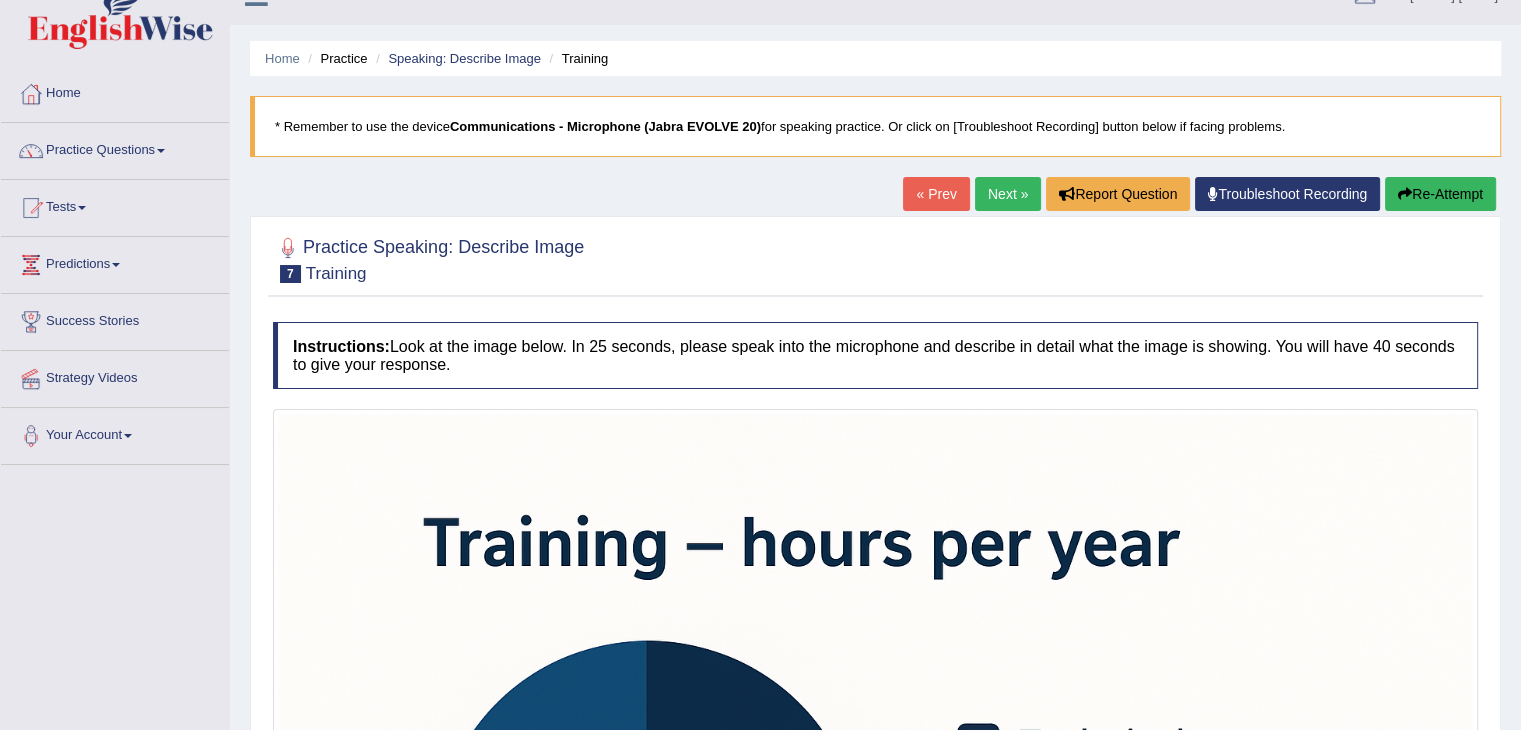 scroll, scrollTop: 48, scrollLeft: 0, axis: vertical 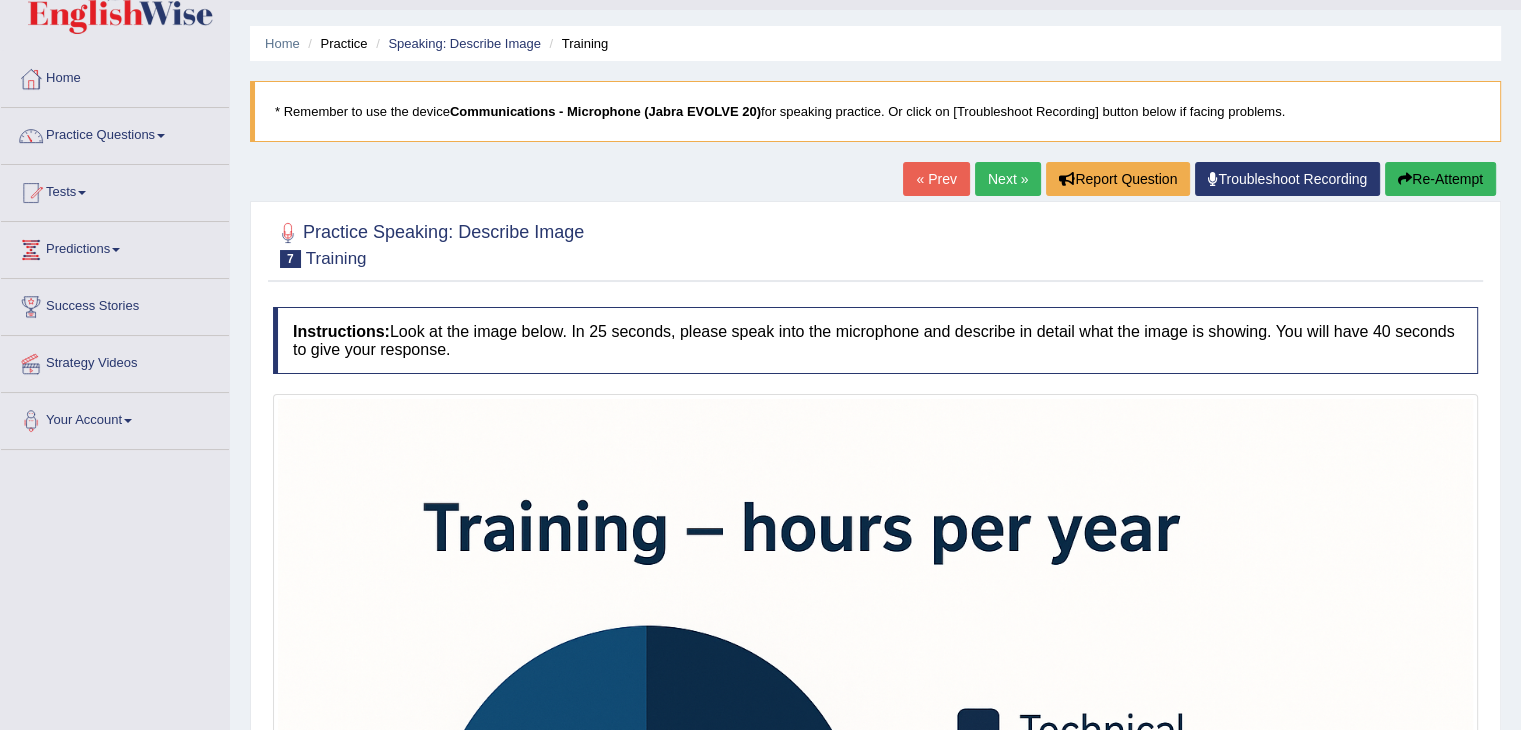 click on "Re-Attempt" at bounding box center (1440, 179) 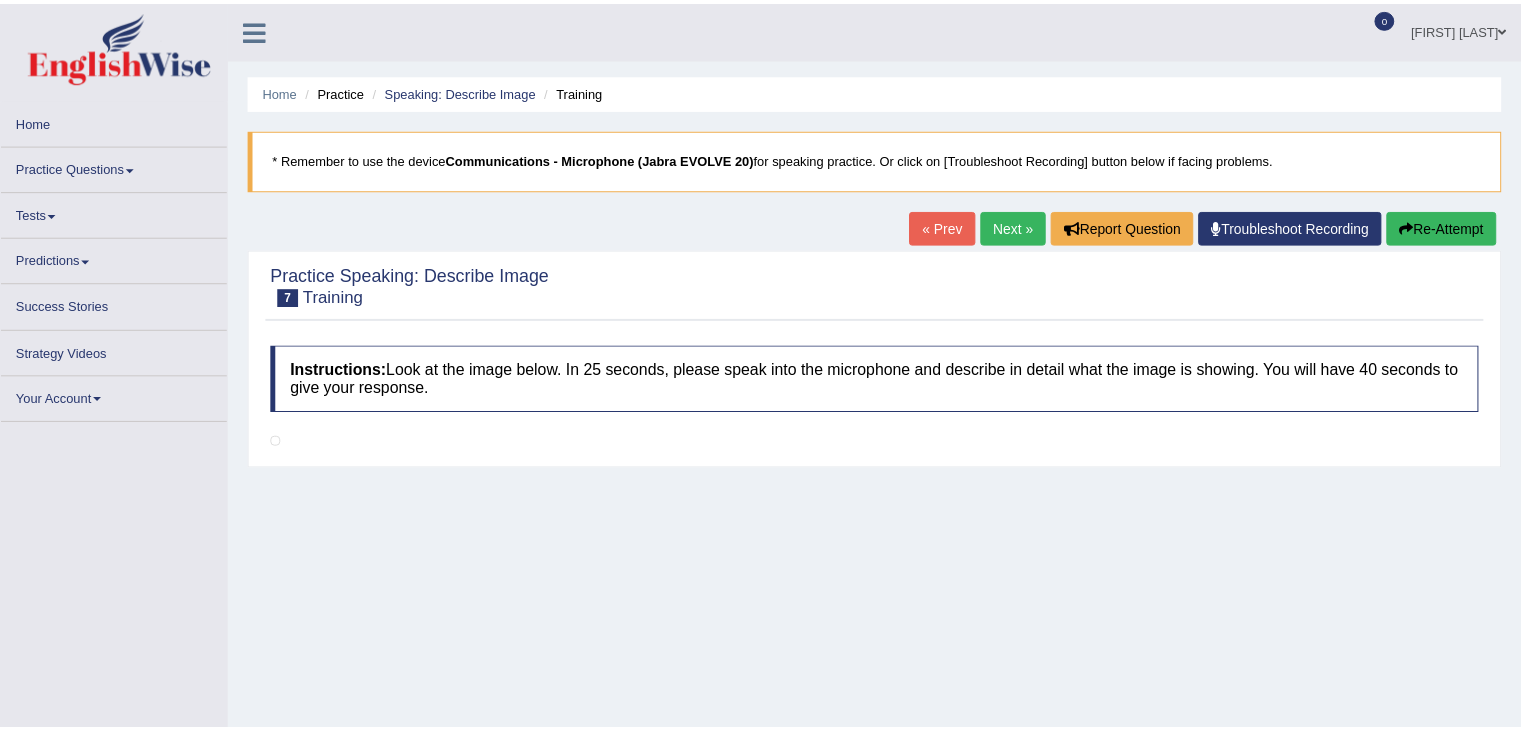 scroll, scrollTop: 48, scrollLeft: 0, axis: vertical 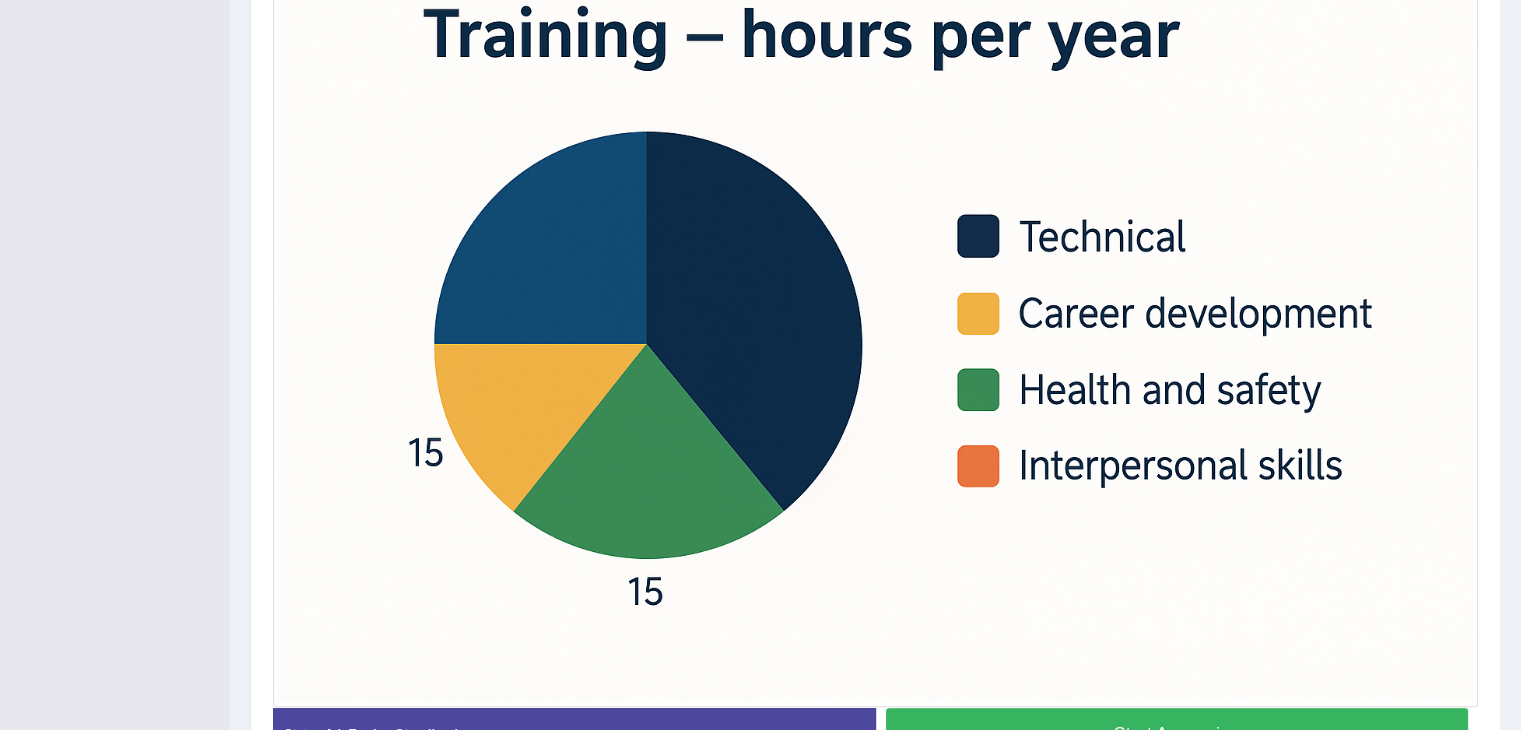 click on "Start Answering" at bounding box center (1177, 733) 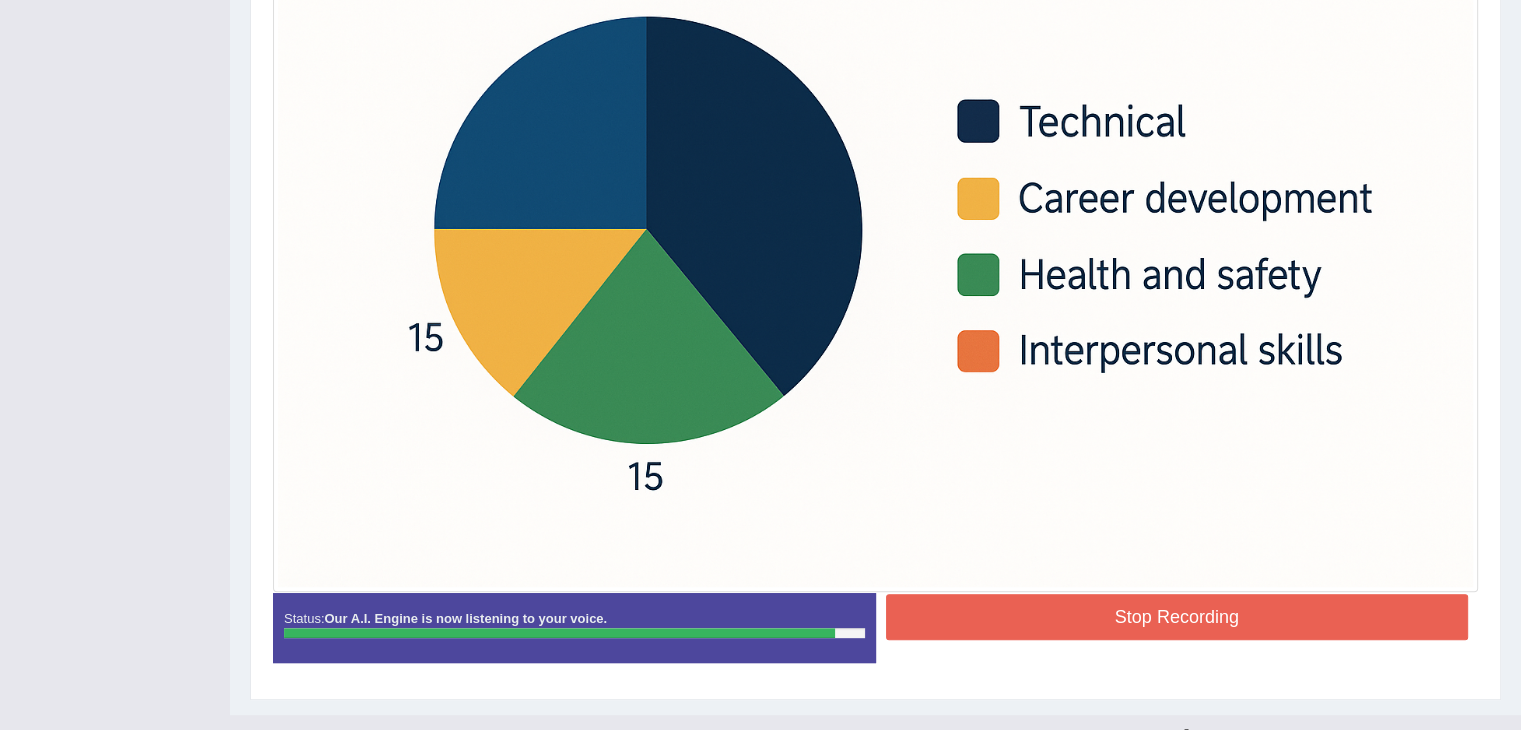 scroll, scrollTop: 665, scrollLeft: 0, axis: vertical 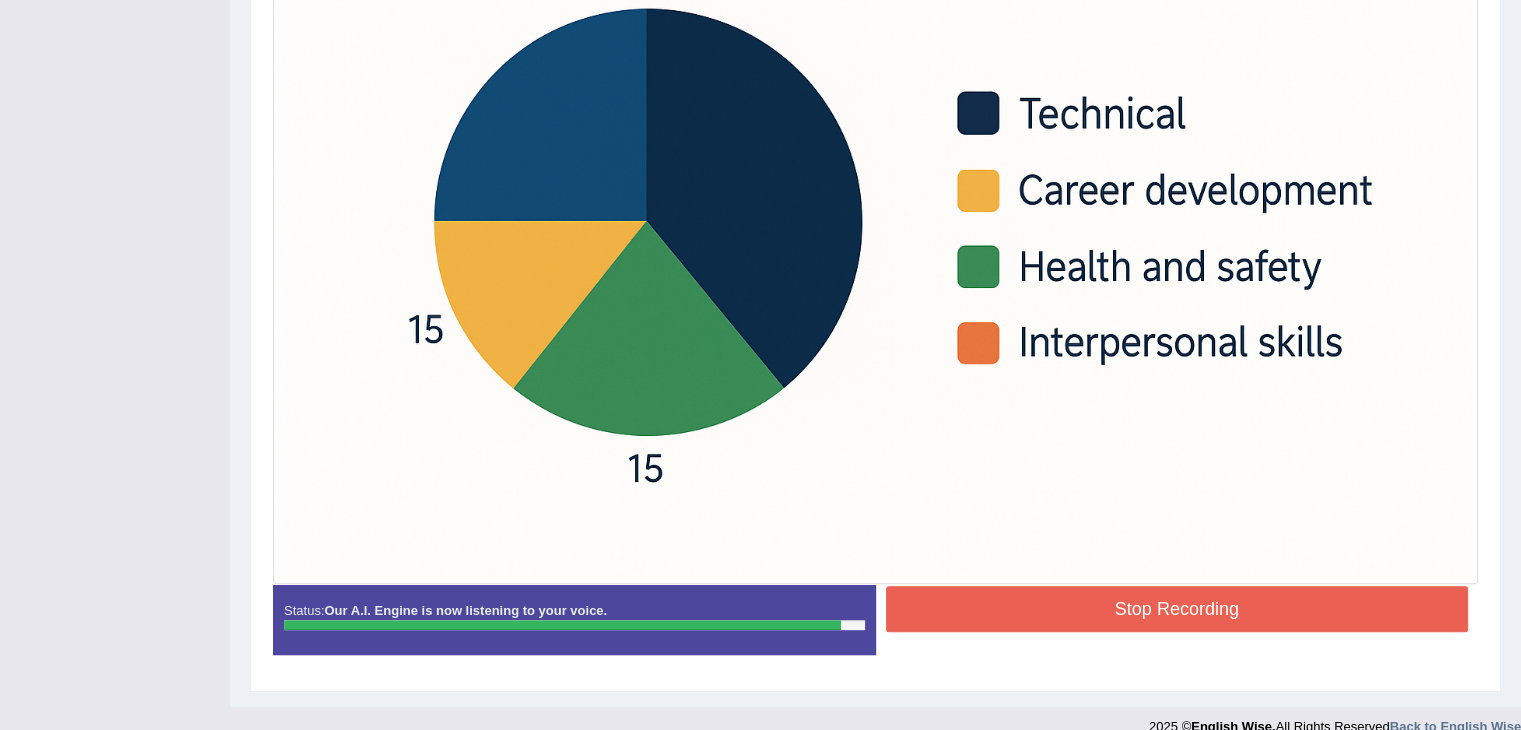 click on "Stop Recording" at bounding box center (1177, 609) 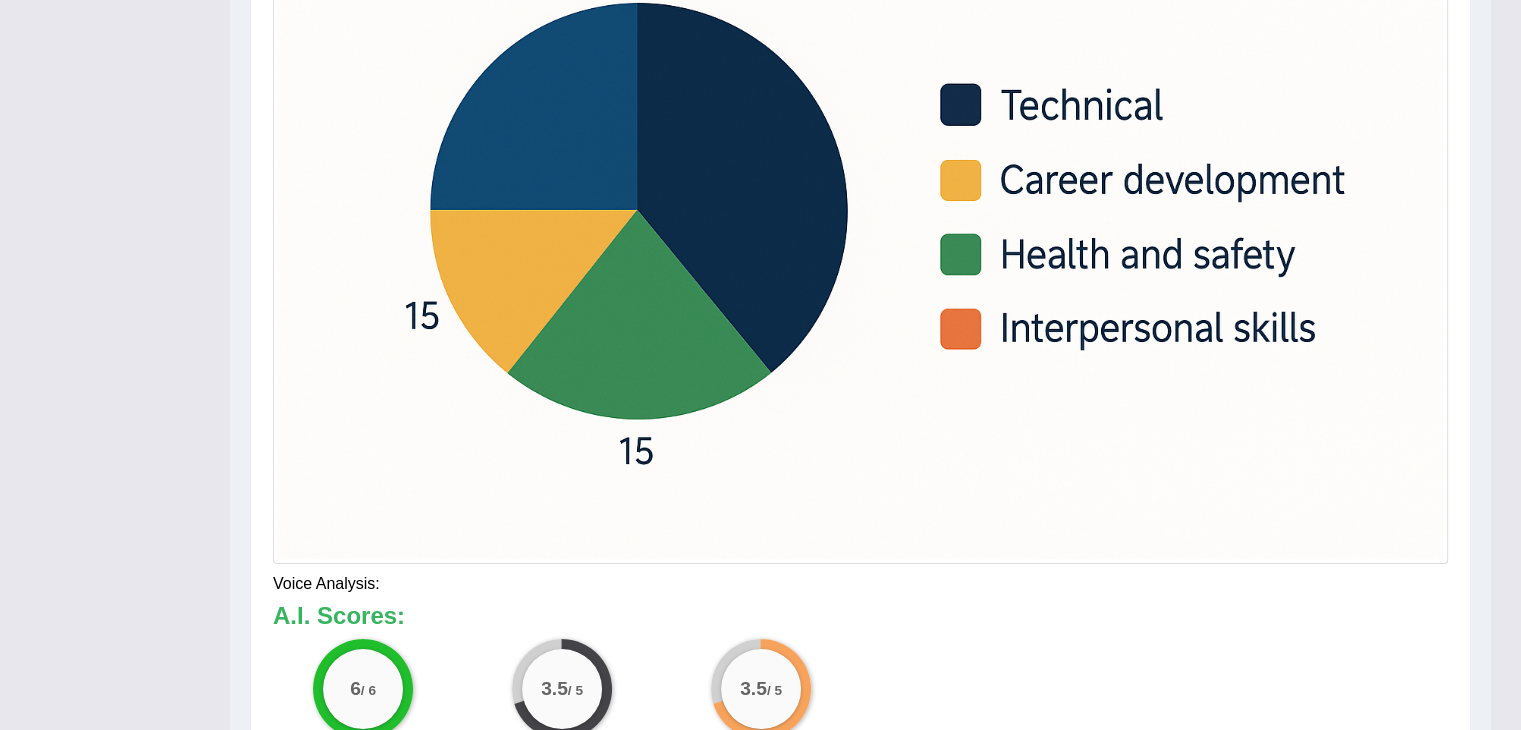 scroll, scrollTop: 756, scrollLeft: 0, axis: vertical 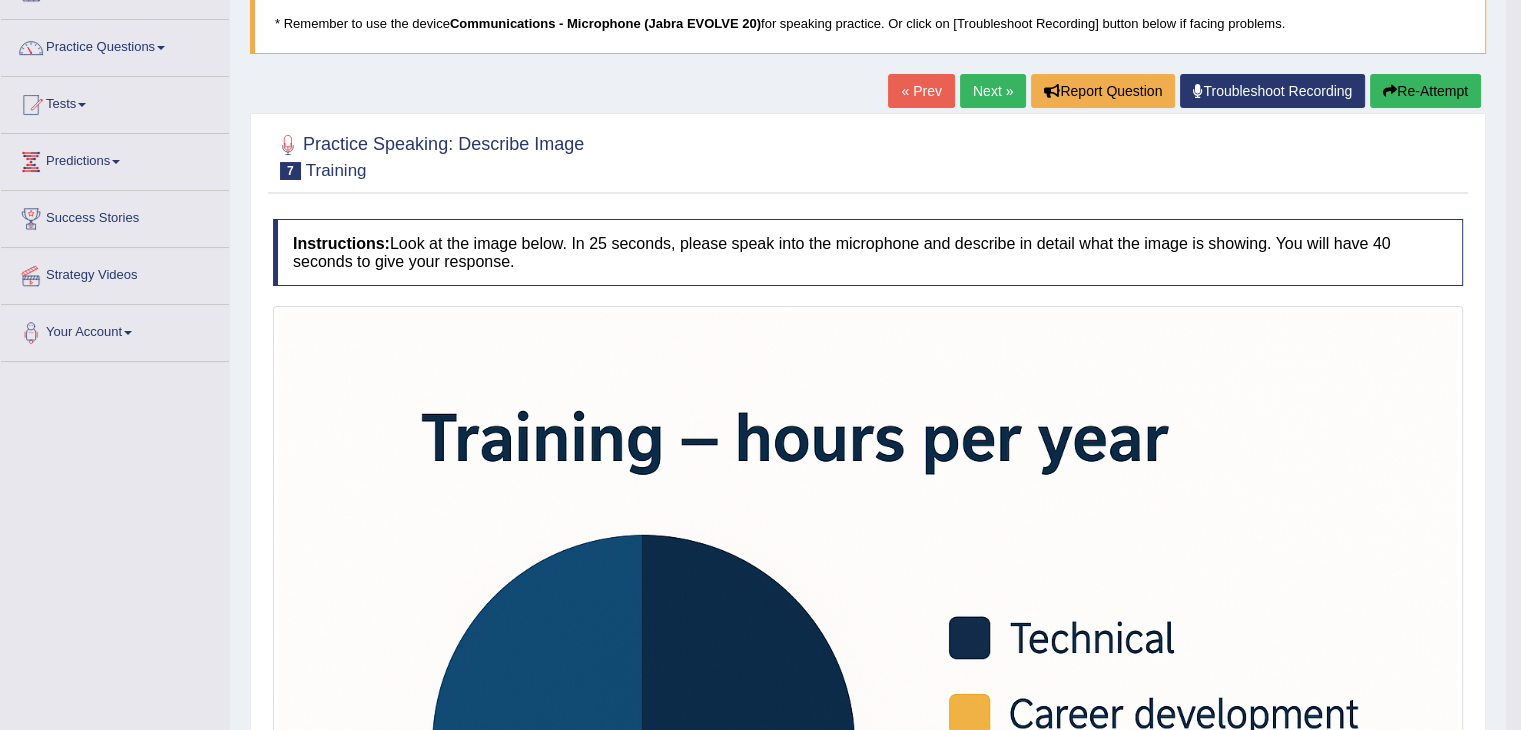 click on "Re-Attempt" at bounding box center (1425, 91) 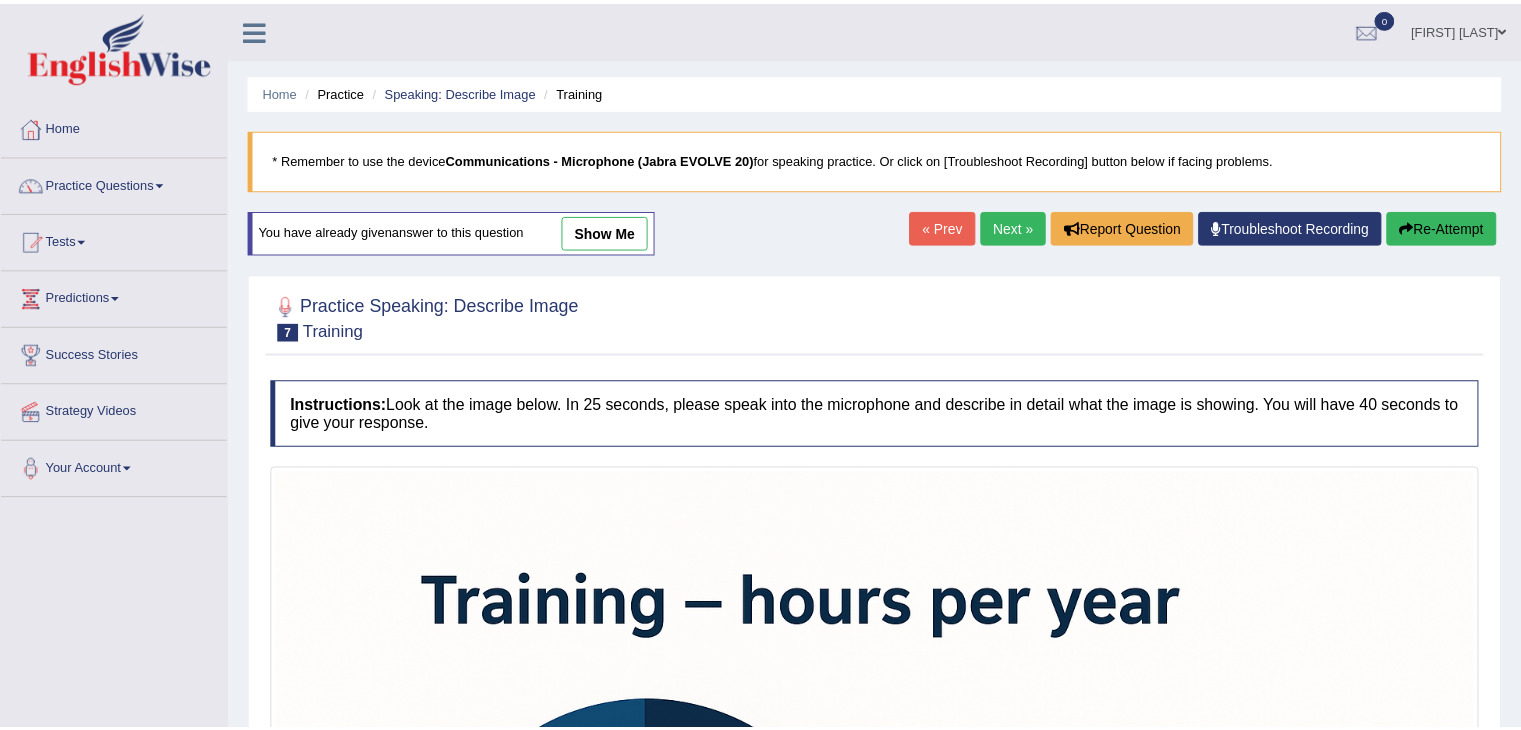 scroll, scrollTop: 358, scrollLeft: 0, axis: vertical 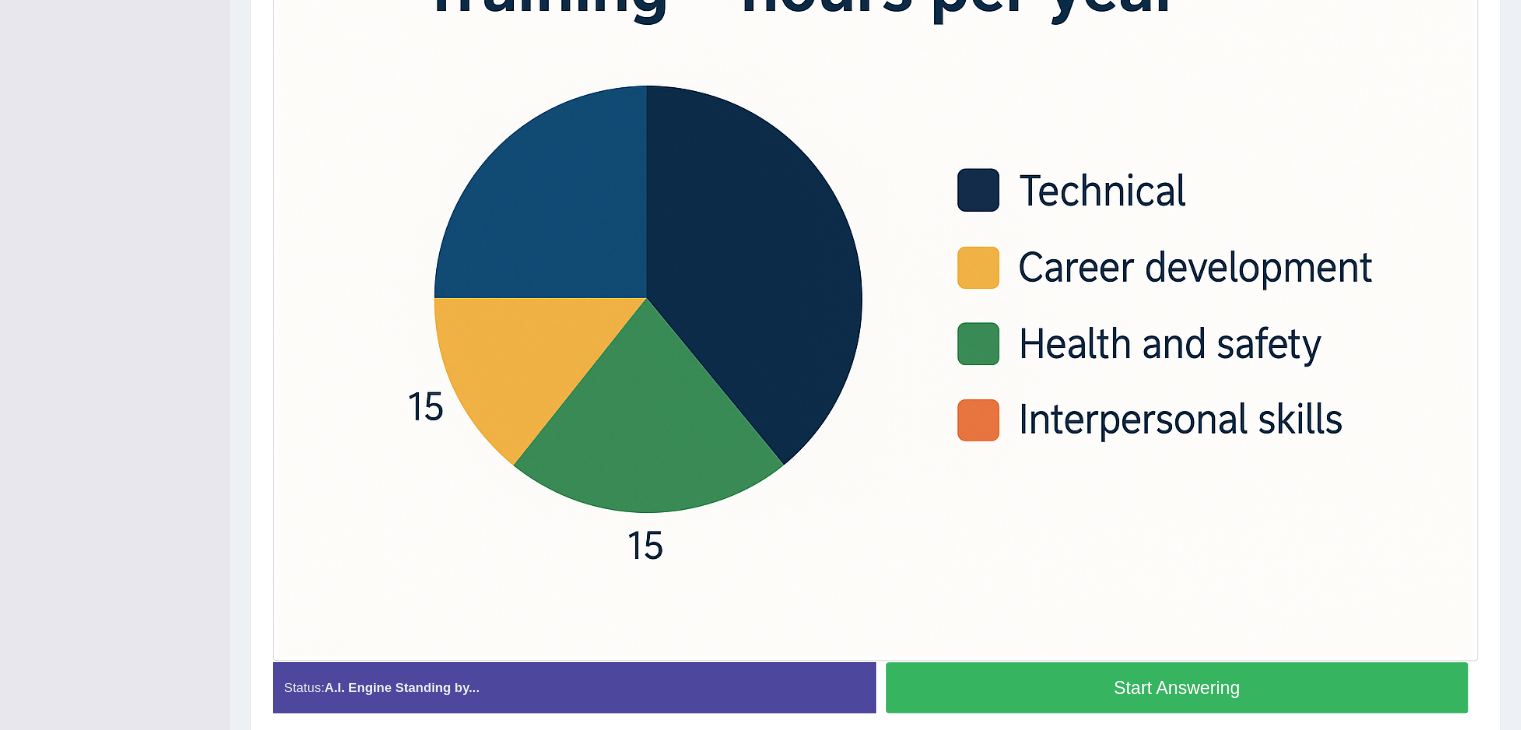 click on "Start Answering" at bounding box center [1177, 687] 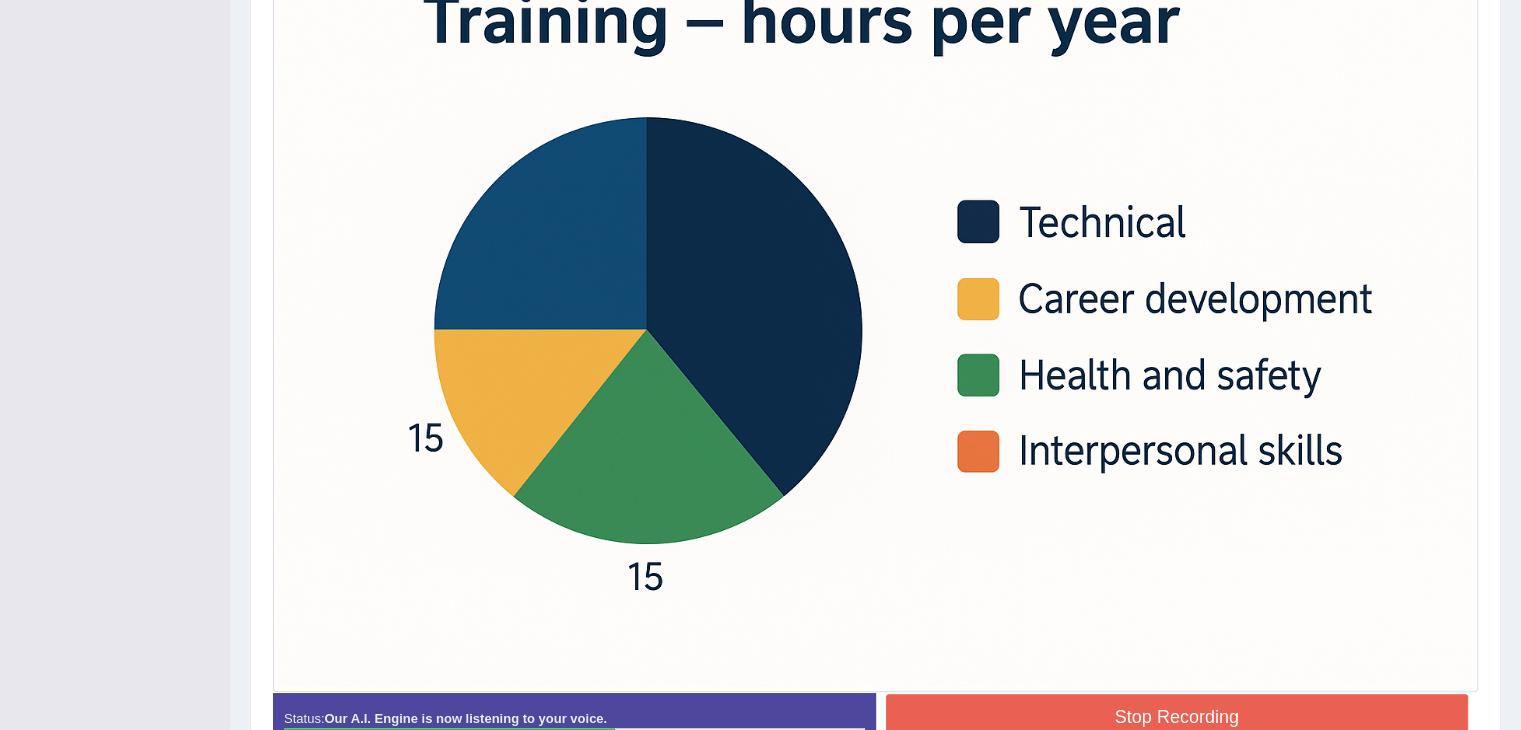 scroll, scrollTop: 682, scrollLeft: 0, axis: vertical 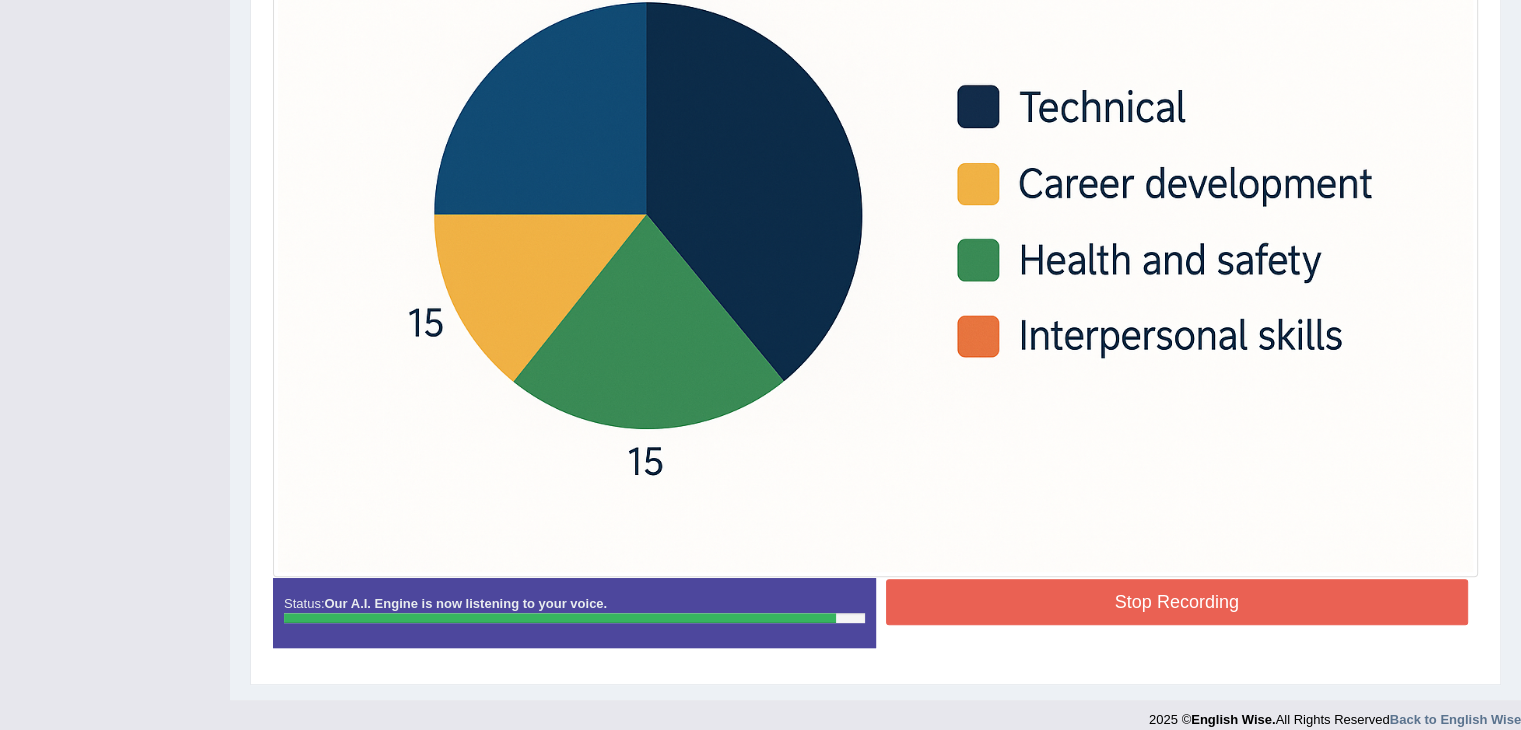 click on "Stop Recording" at bounding box center [1177, 602] 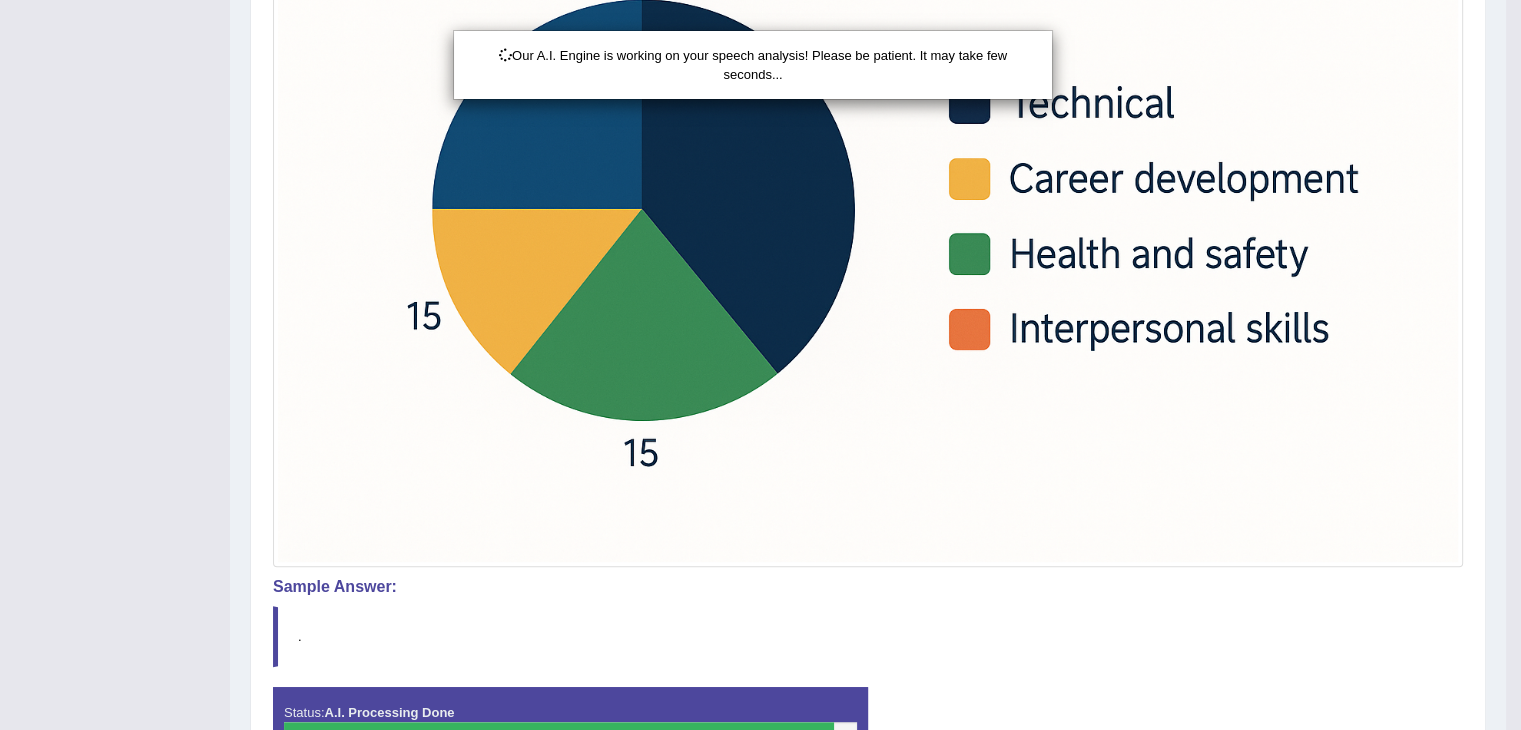 scroll, scrollTop: 808, scrollLeft: 0, axis: vertical 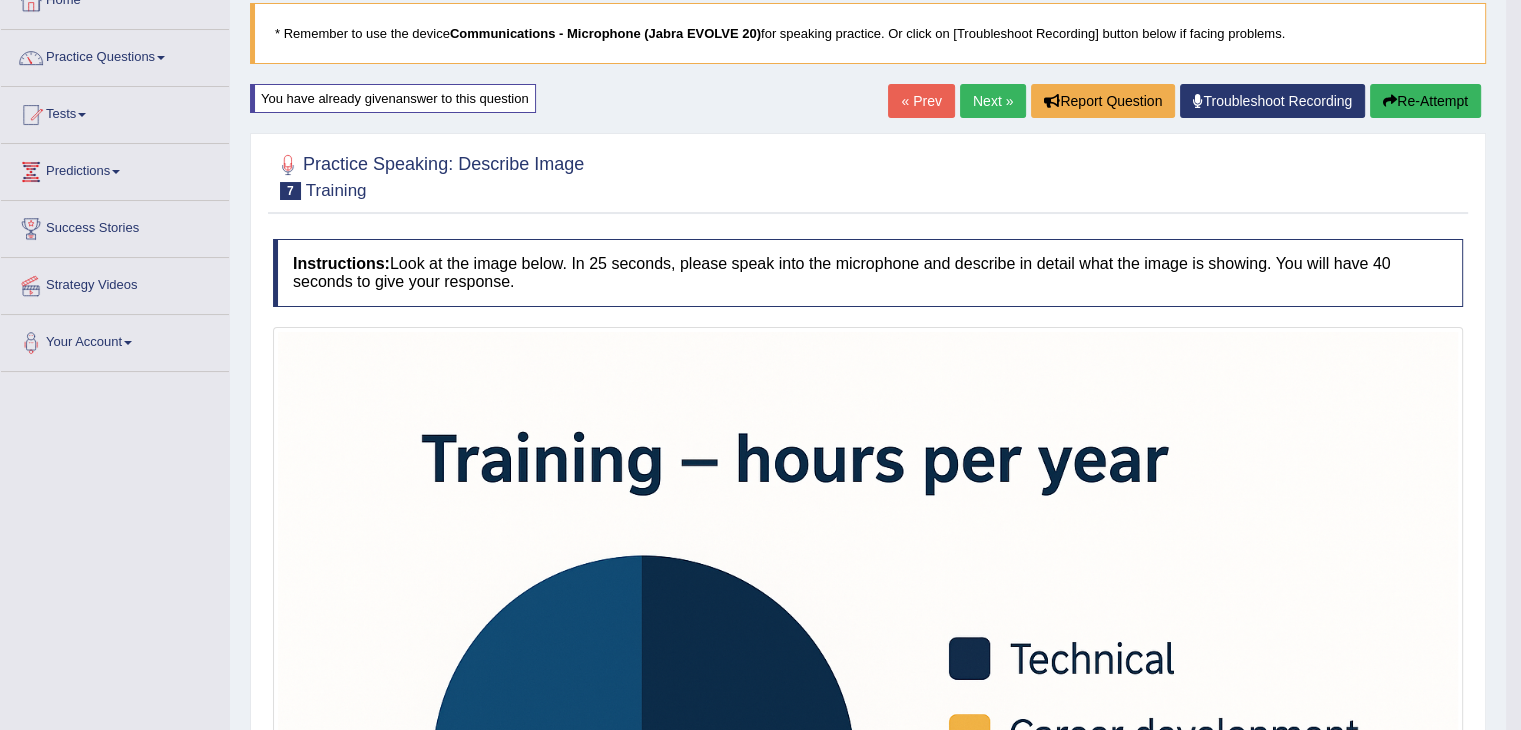 click on "Re-Attempt" at bounding box center [1425, 101] 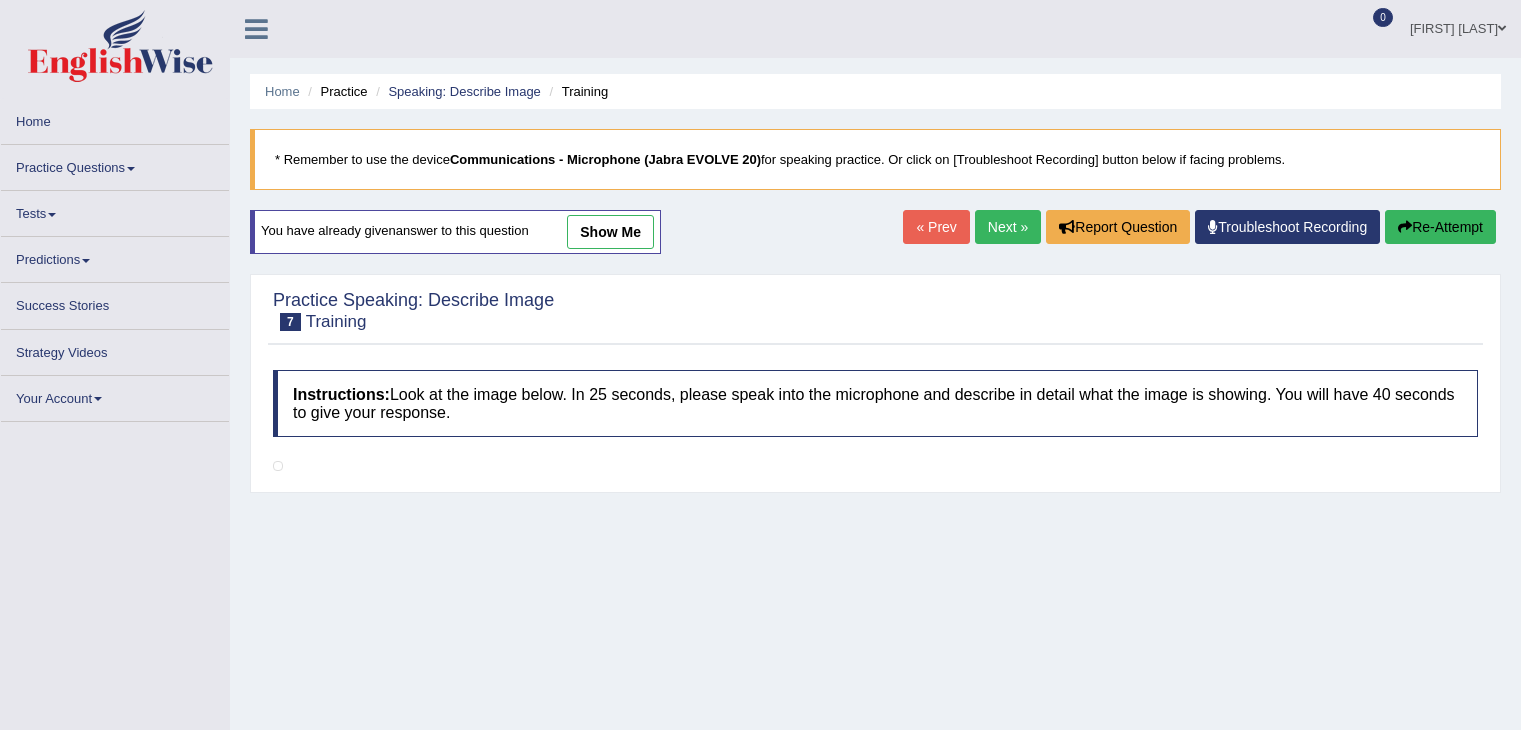 scroll, scrollTop: 126, scrollLeft: 0, axis: vertical 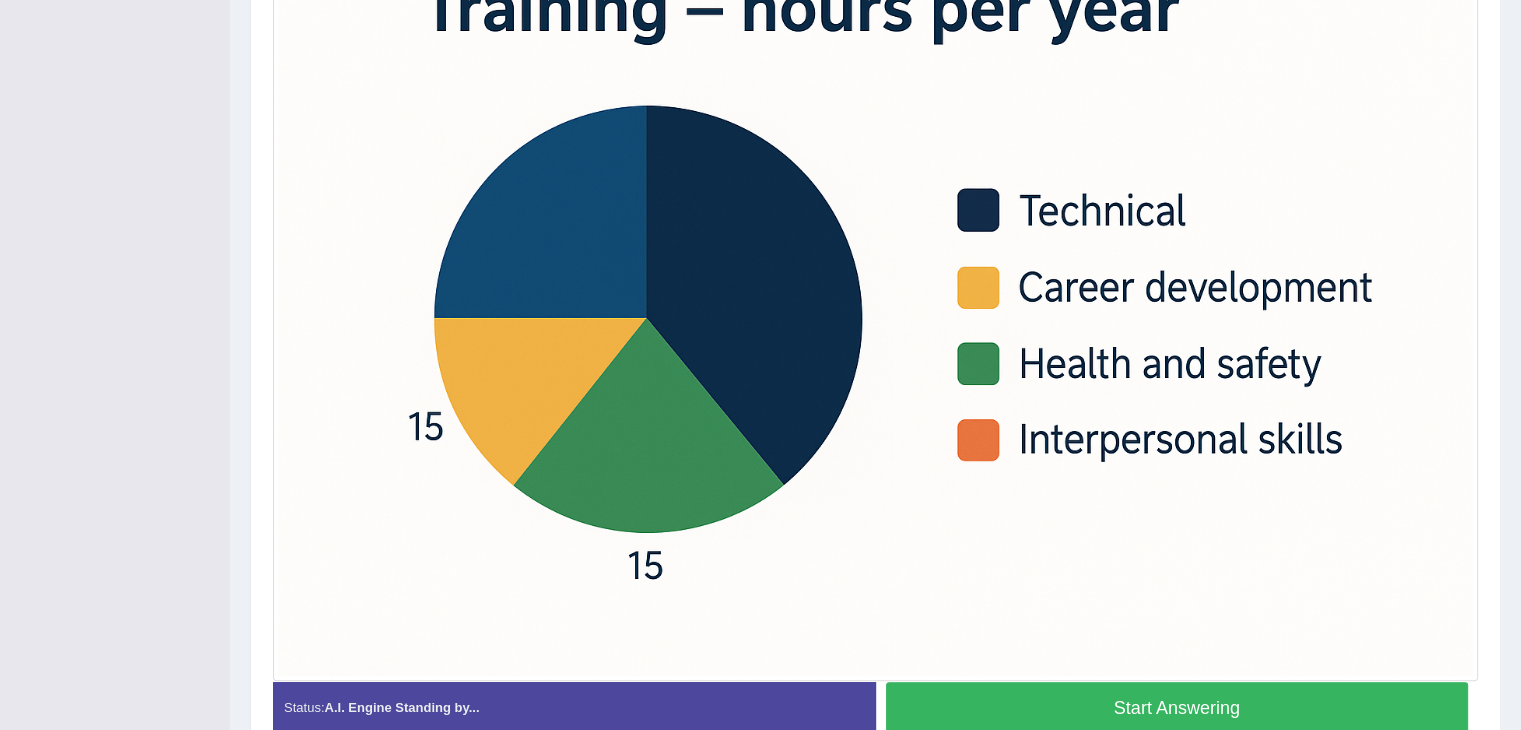 click on "Start Answering" at bounding box center (1177, 707) 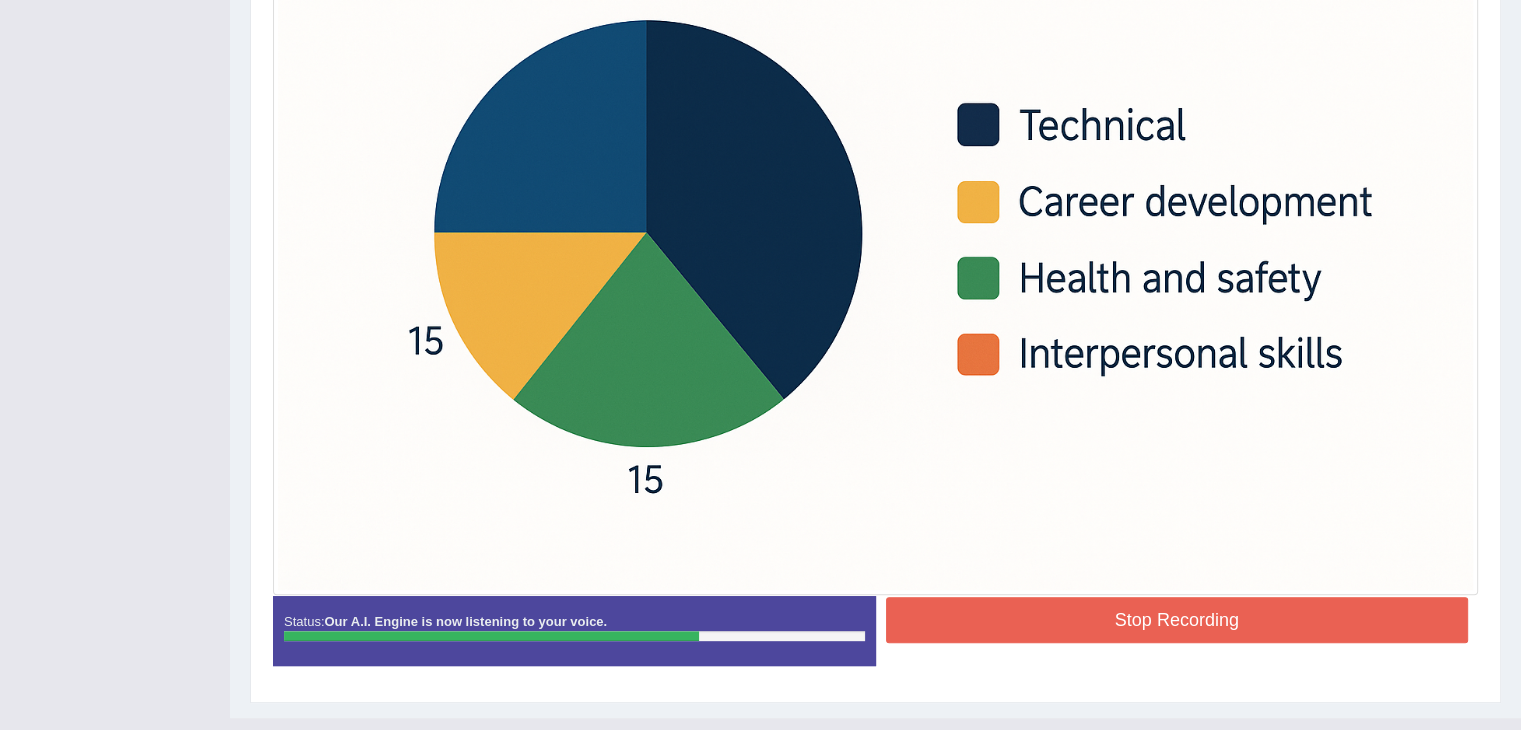 scroll, scrollTop: 700, scrollLeft: 0, axis: vertical 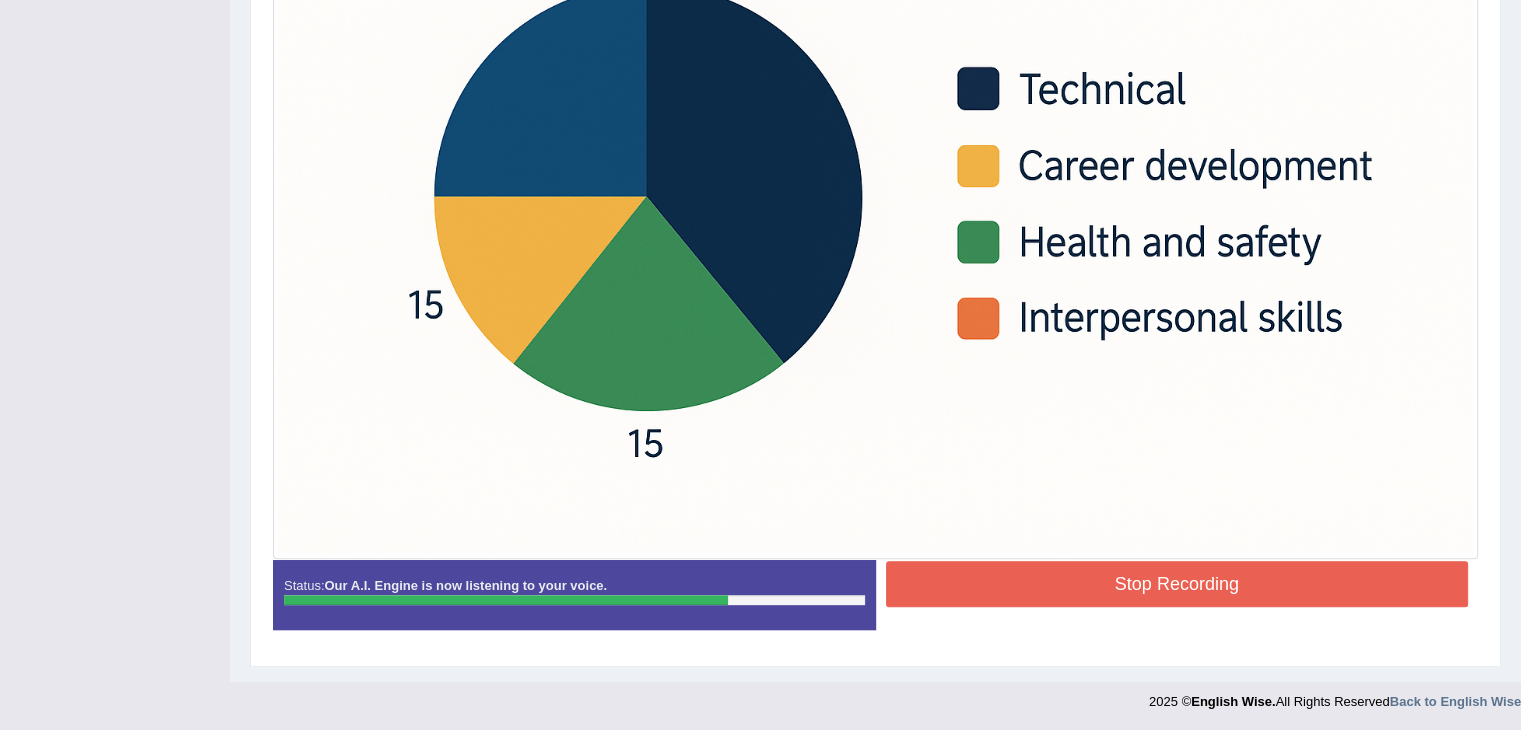 click on "Stop Recording" at bounding box center [1177, 584] 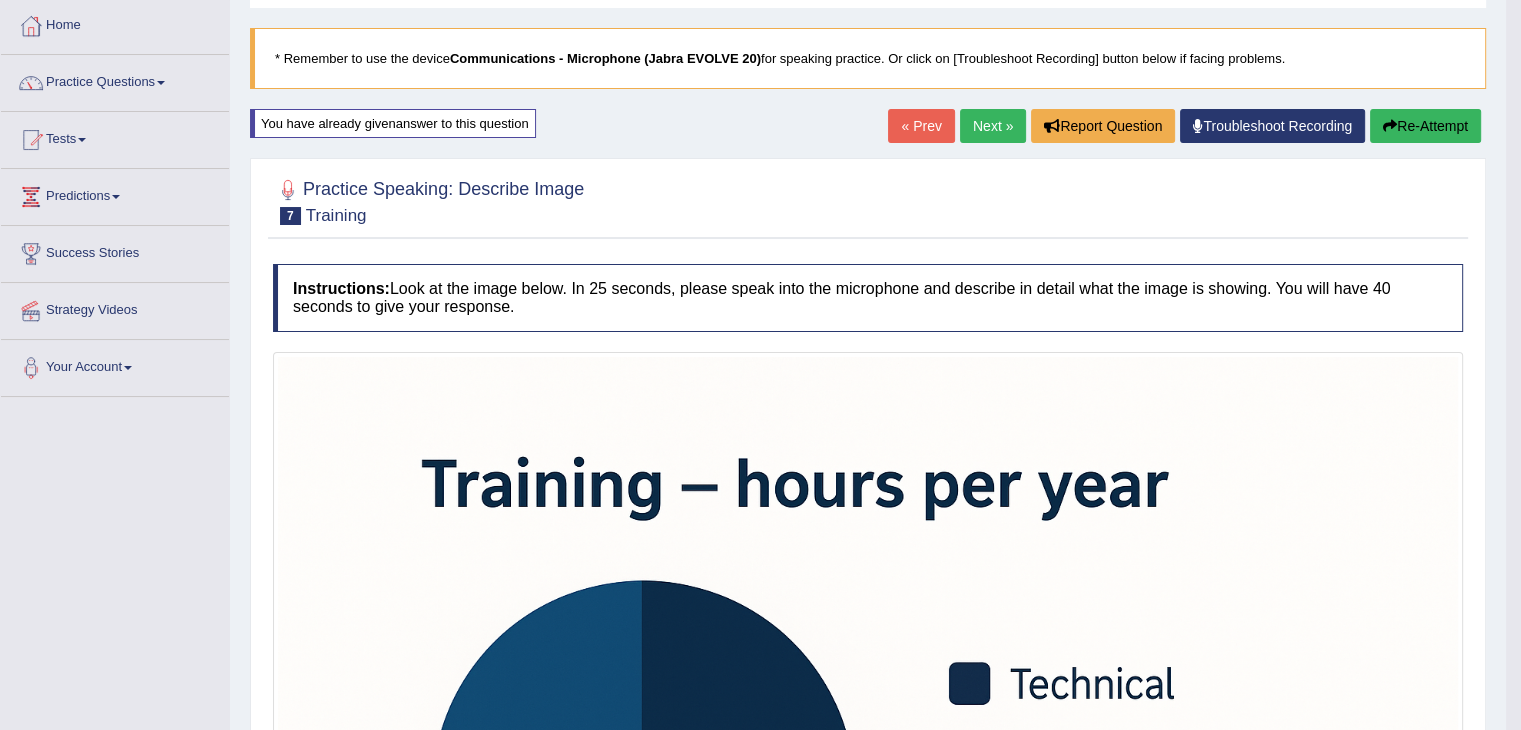 scroll, scrollTop: 102, scrollLeft: 0, axis: vertical 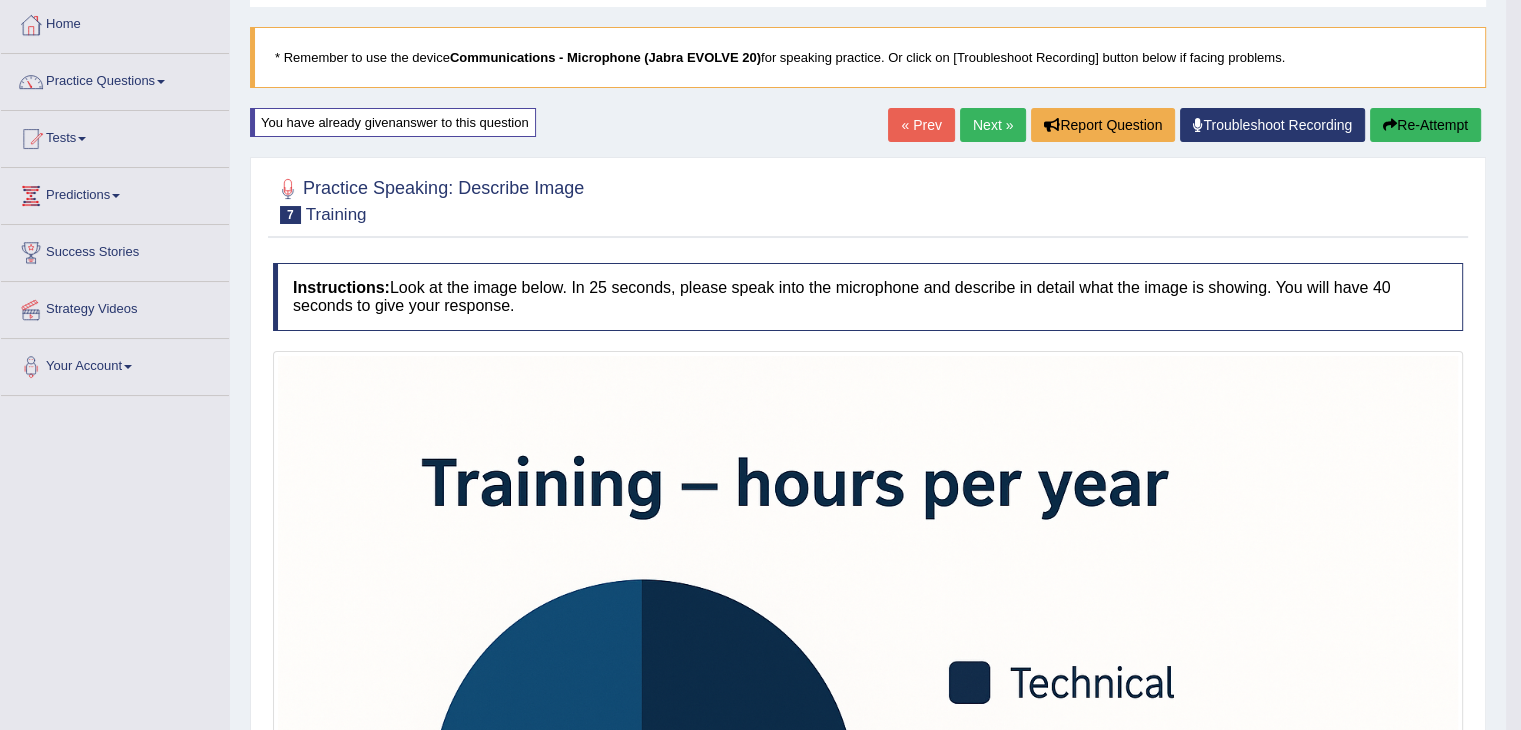 click on "Re-Attempt" at bounding box center (1425, 125) 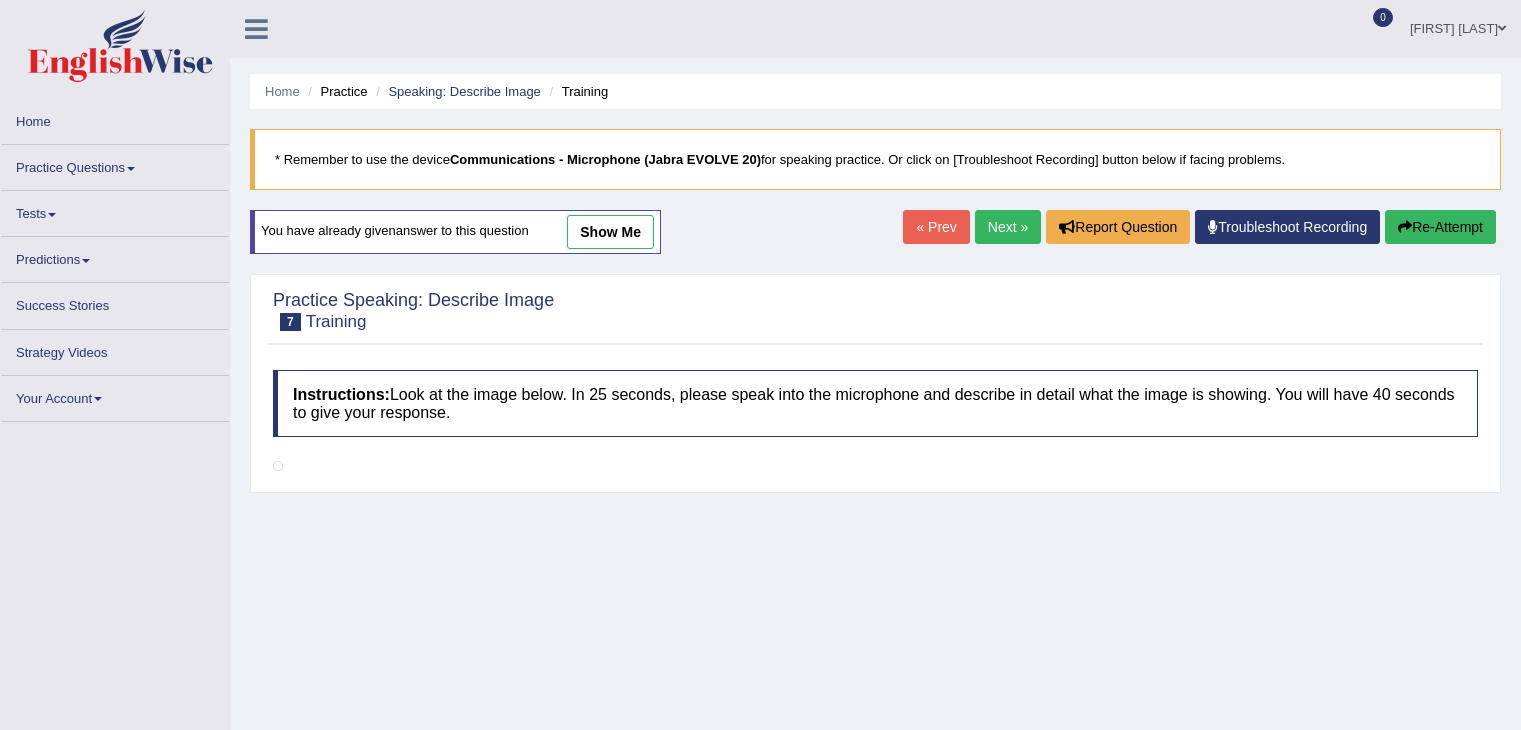 scroll, scrollTop: 267, scrollLeft: 0, axis: vertical 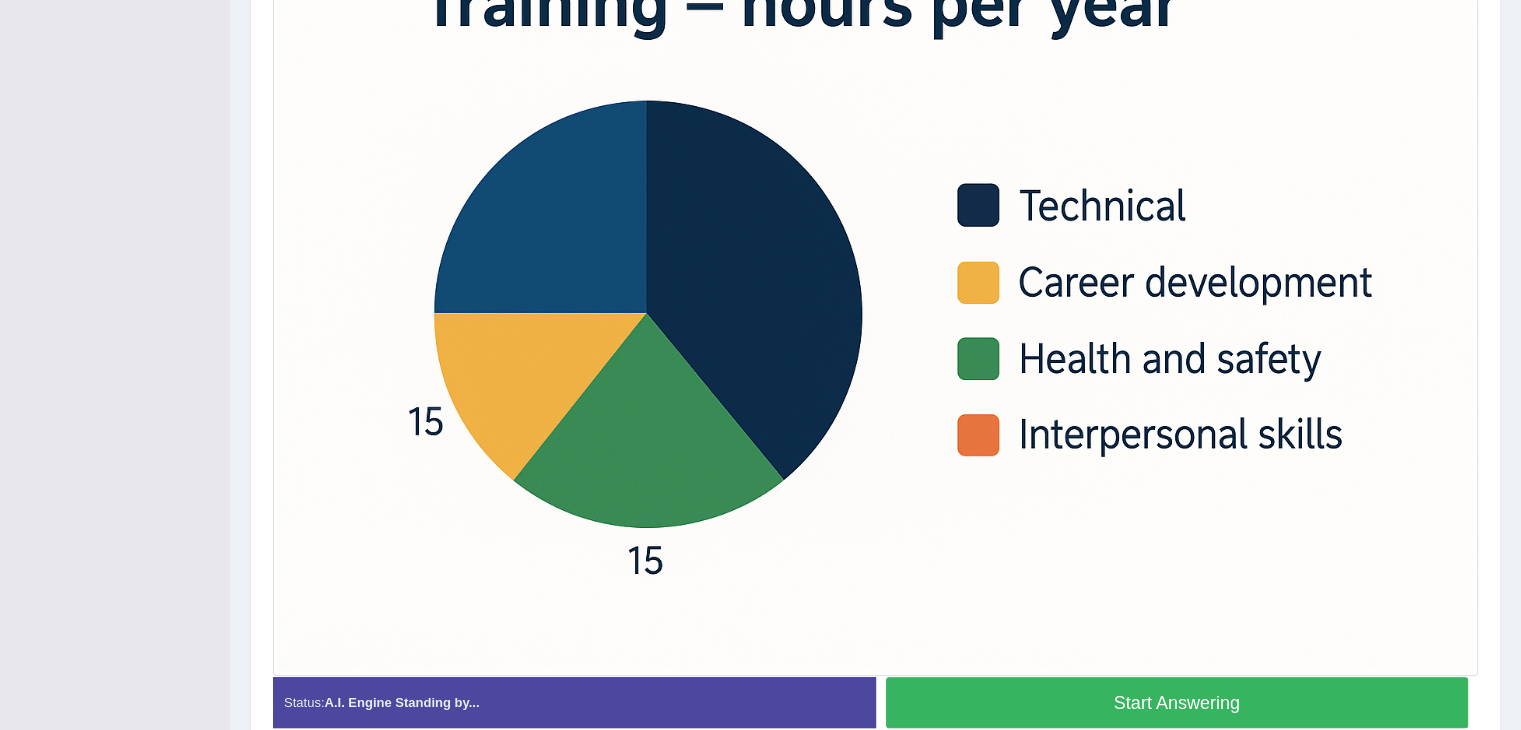 click on "Start Answering" at bounding box center [1177, 702] 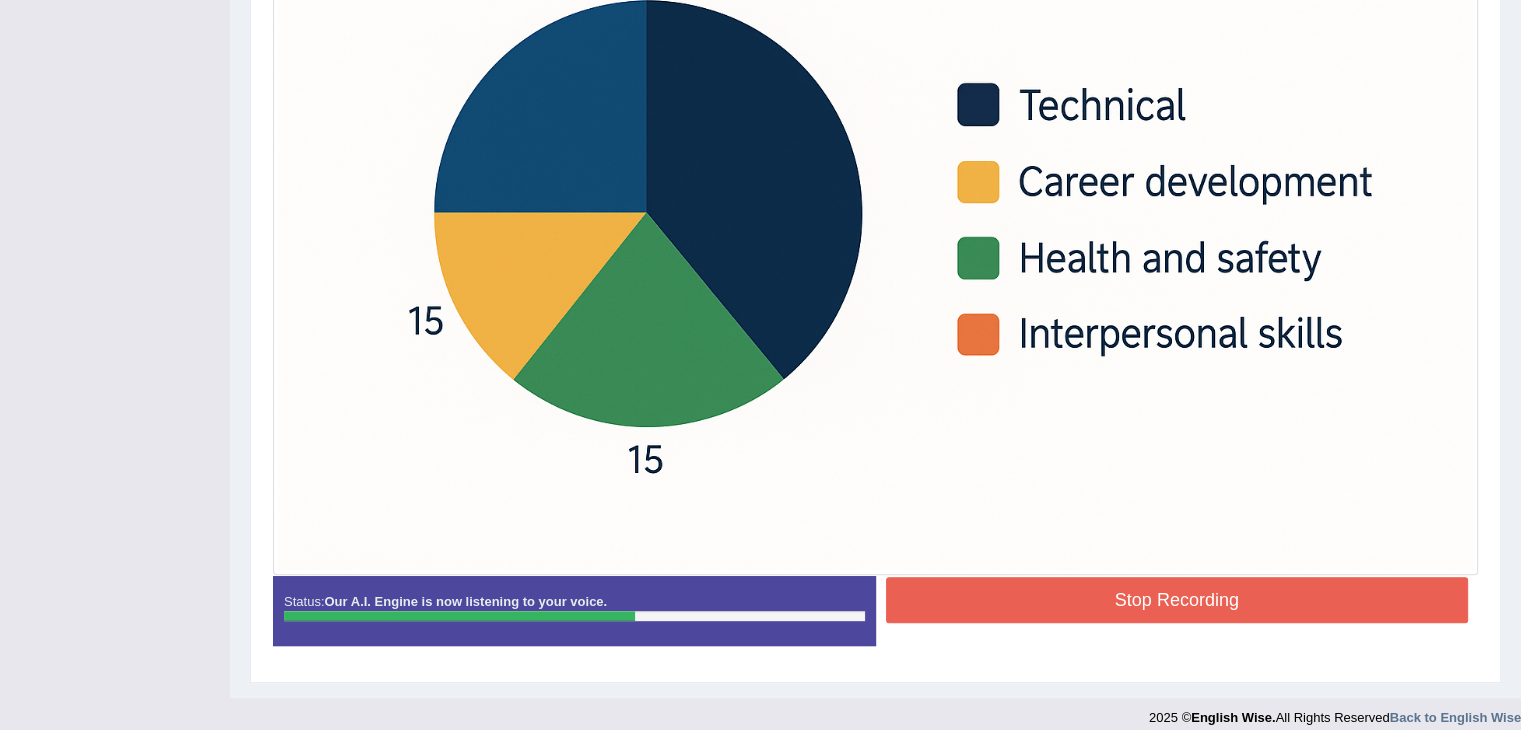 scroll, scrollTop: 687, scrollLeft: 0, axis: vertical 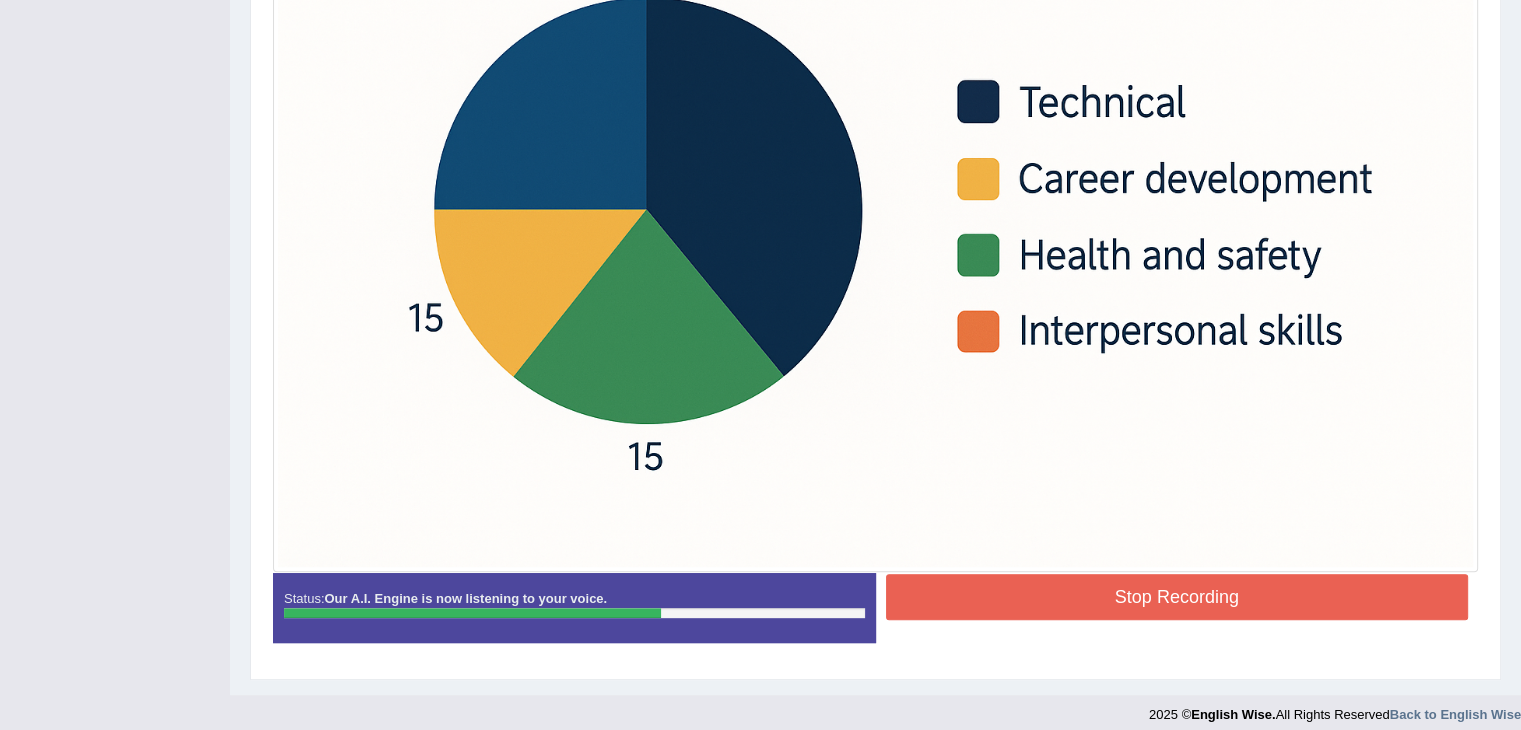 click on "Stop Recording" at bounding box center (1177, 597) 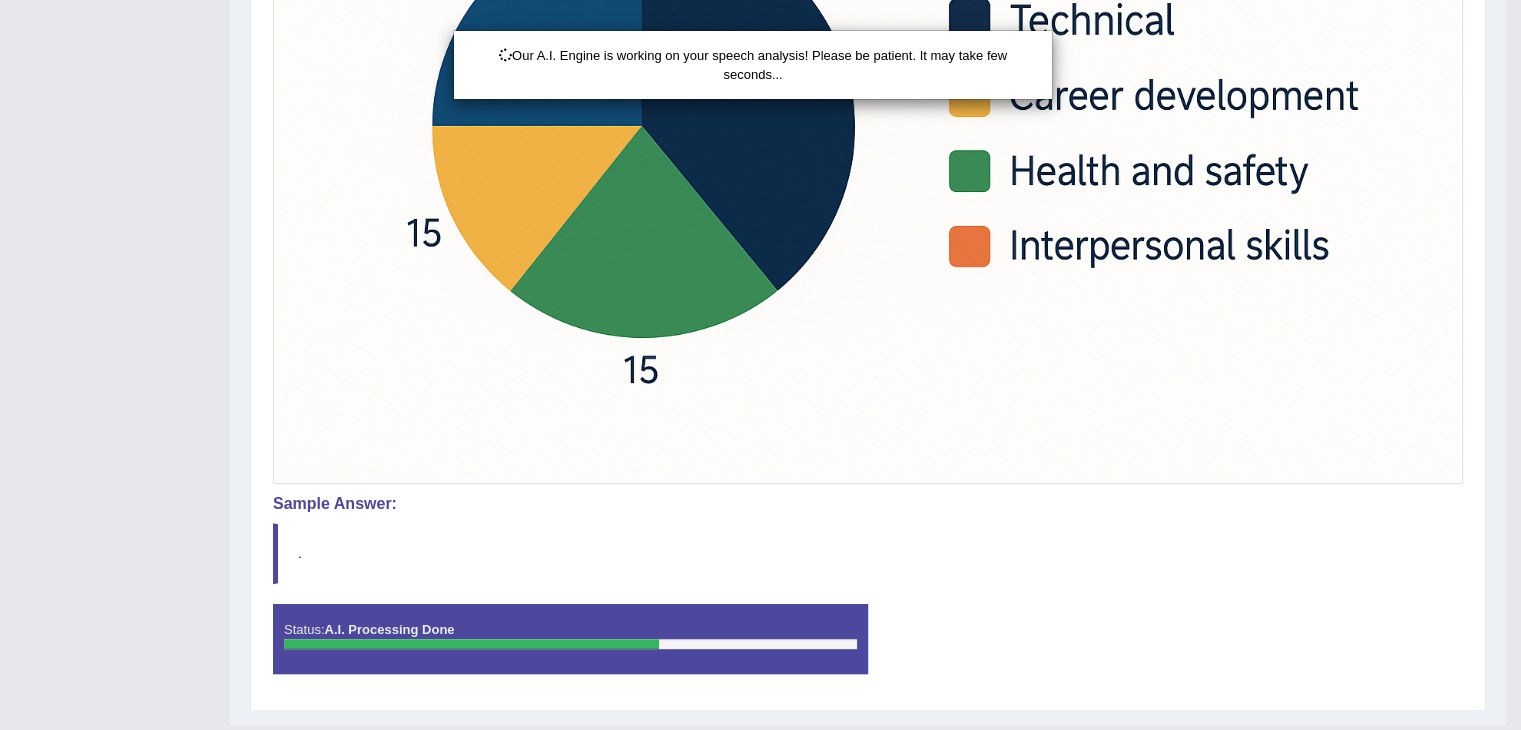 scroll, scrollTop: 808, scrollLeft: 0, axis: vertical 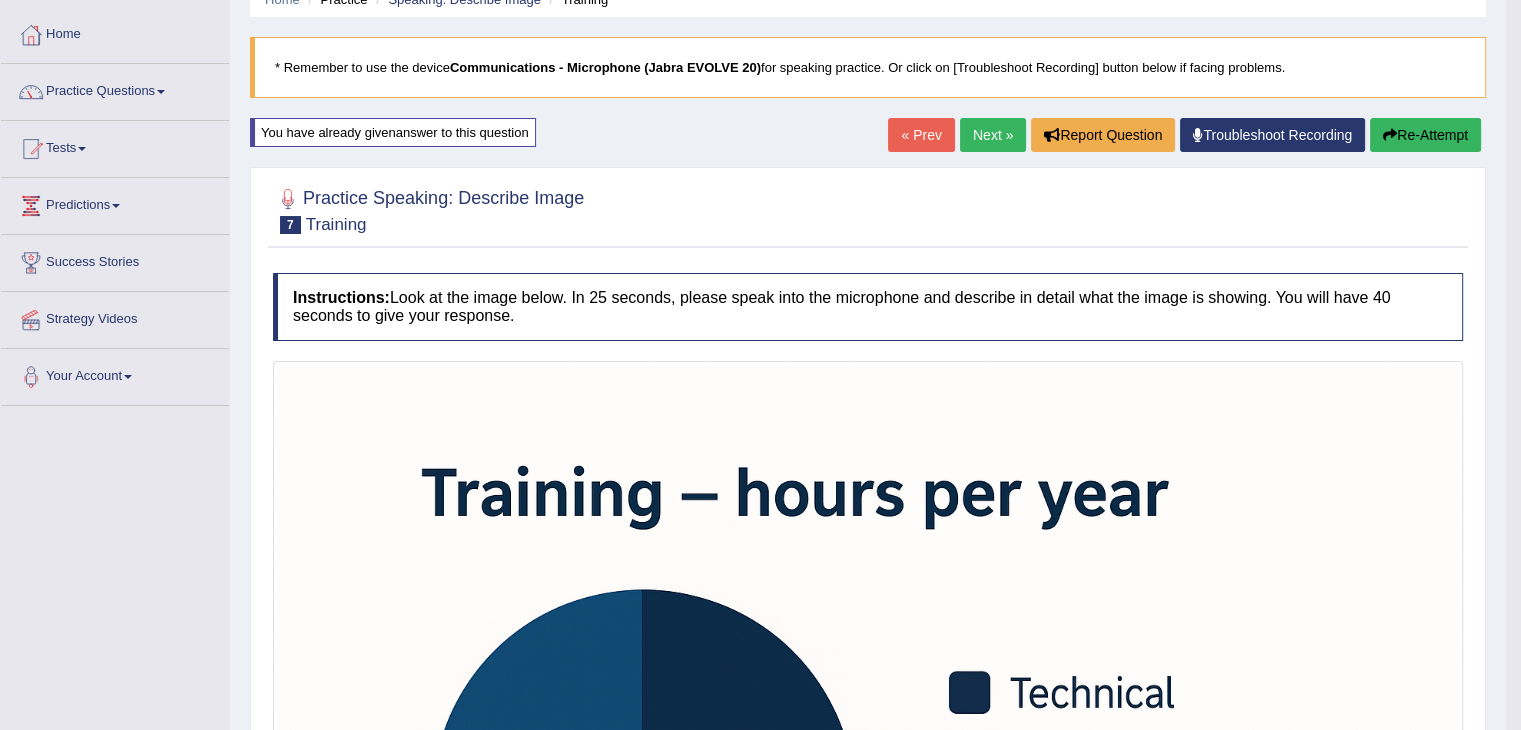 click at bounding box center (868, 209) 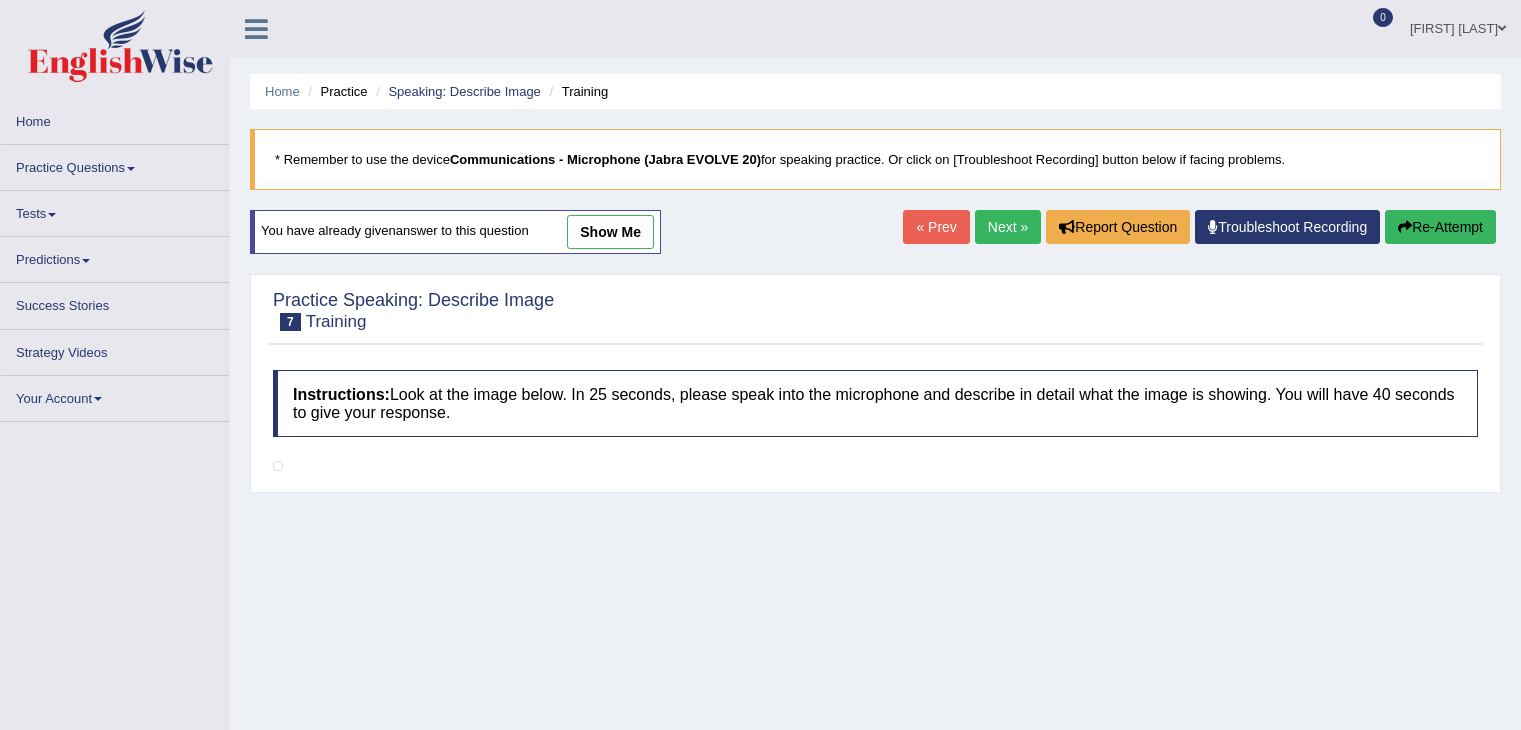 scroll, scrollTop: 221, scrollLeft: 0, axis: vertical 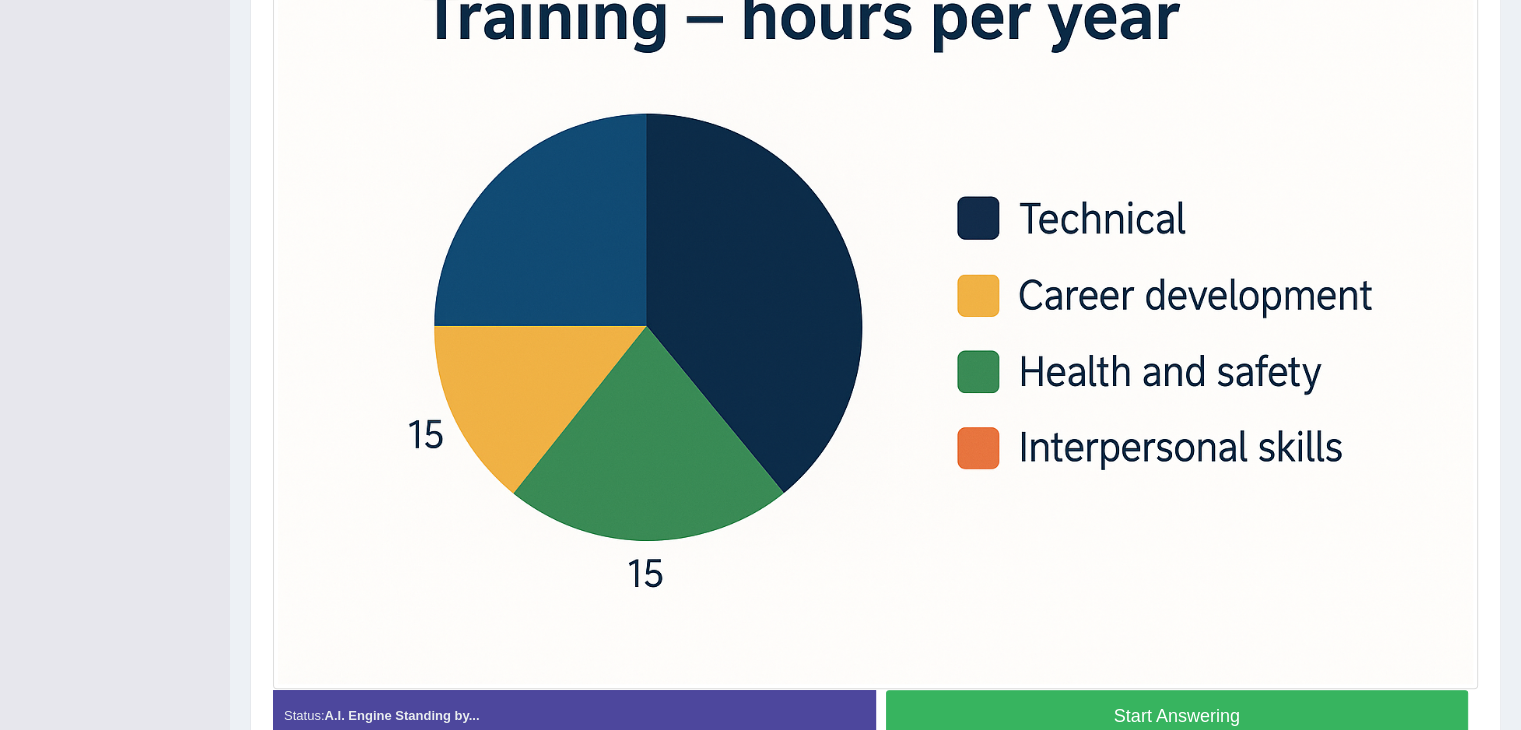 click on "Start Answering" at bounding box center [1177, 715] 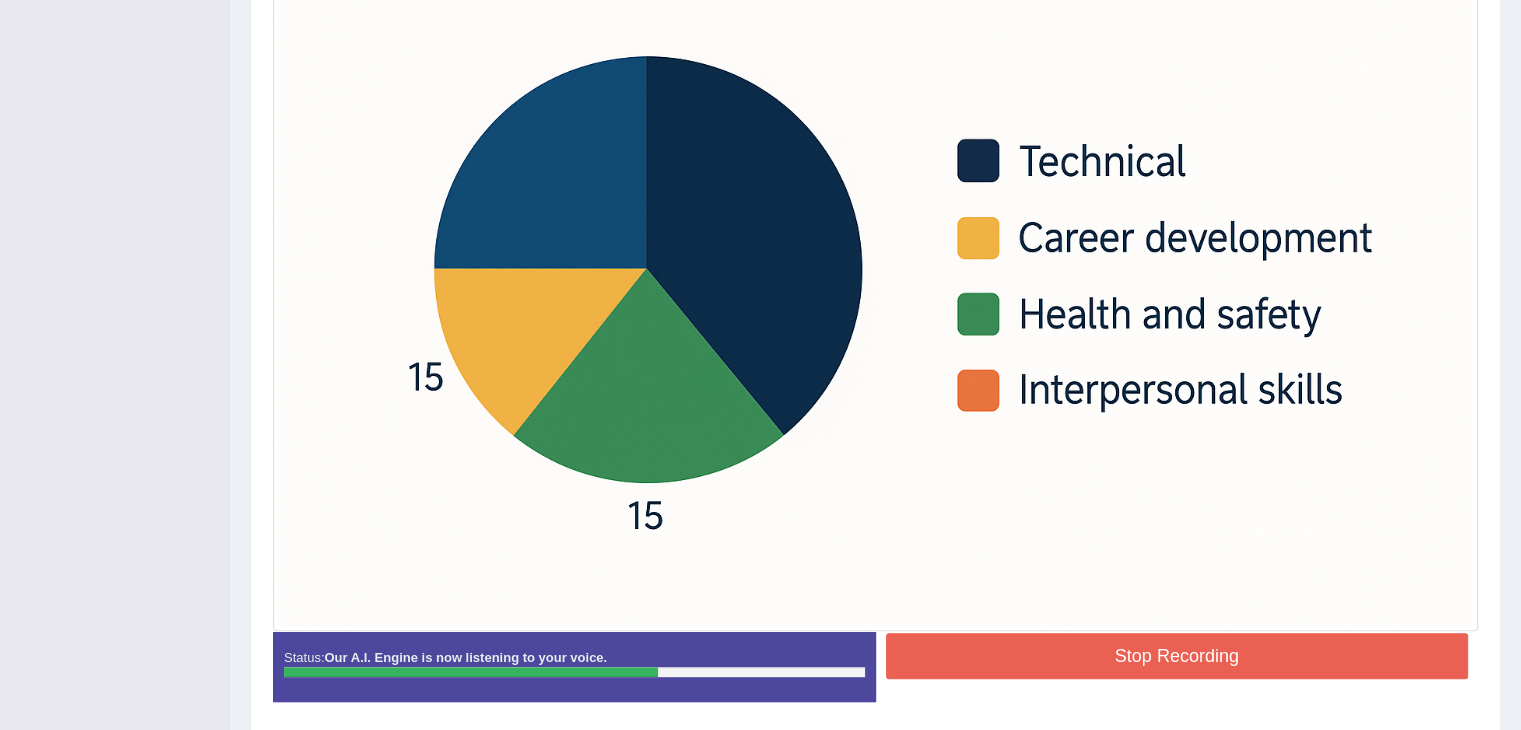 scroll, scrollTop: 685, scrollLeft: 0, axis: vertical 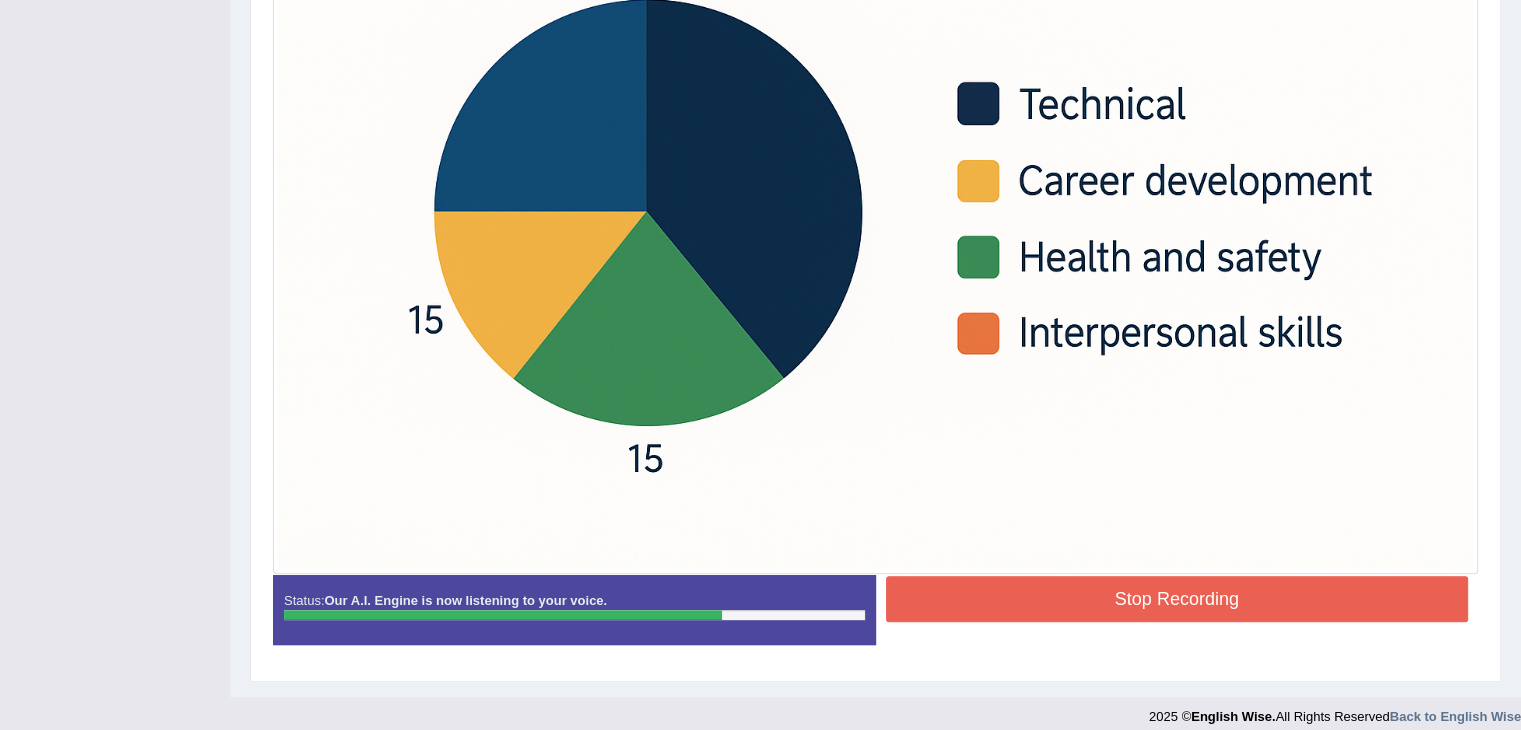 click on "Stop Recording" at bounding box center (1177, 599) 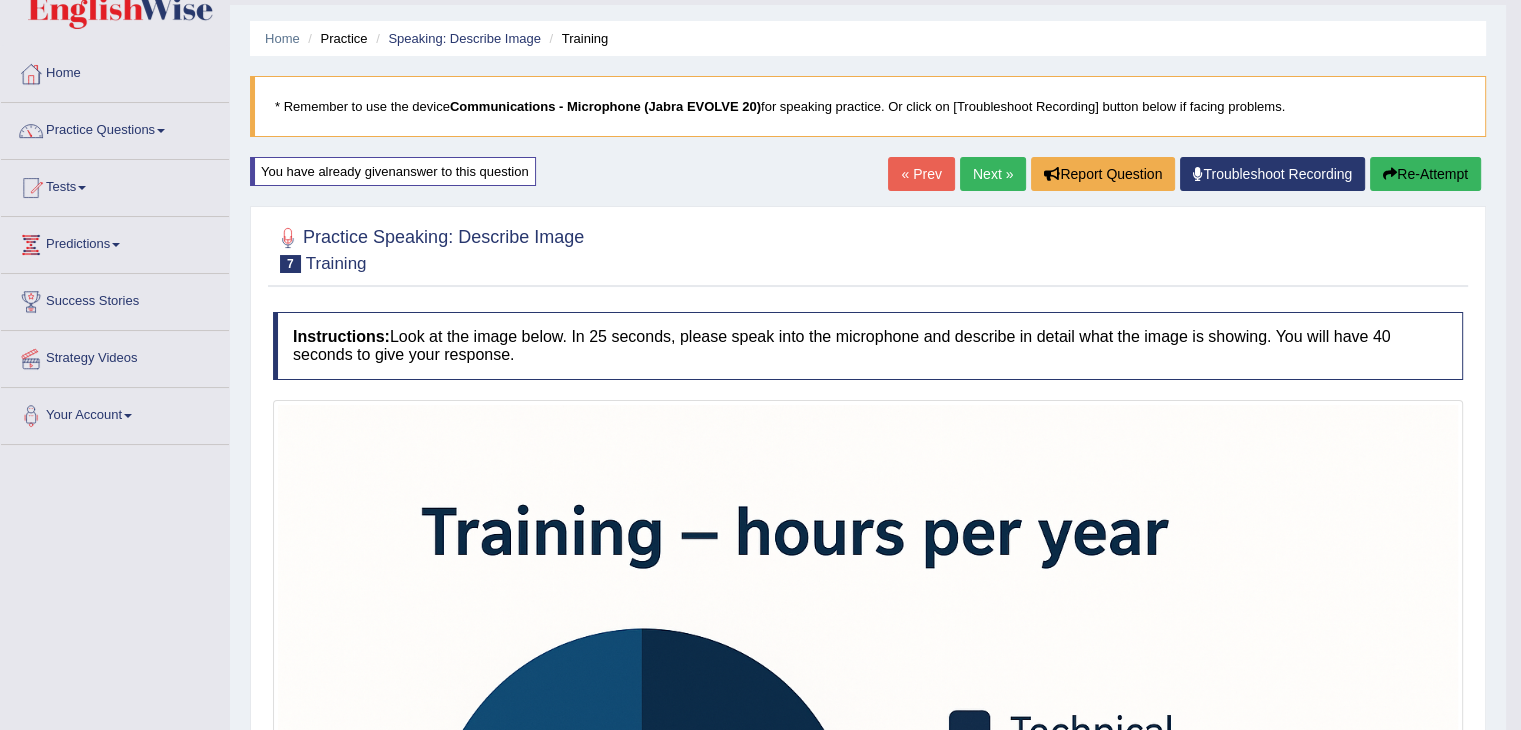 scroll, scrollTop: 54, scrollLeft: 0, axis: vertical 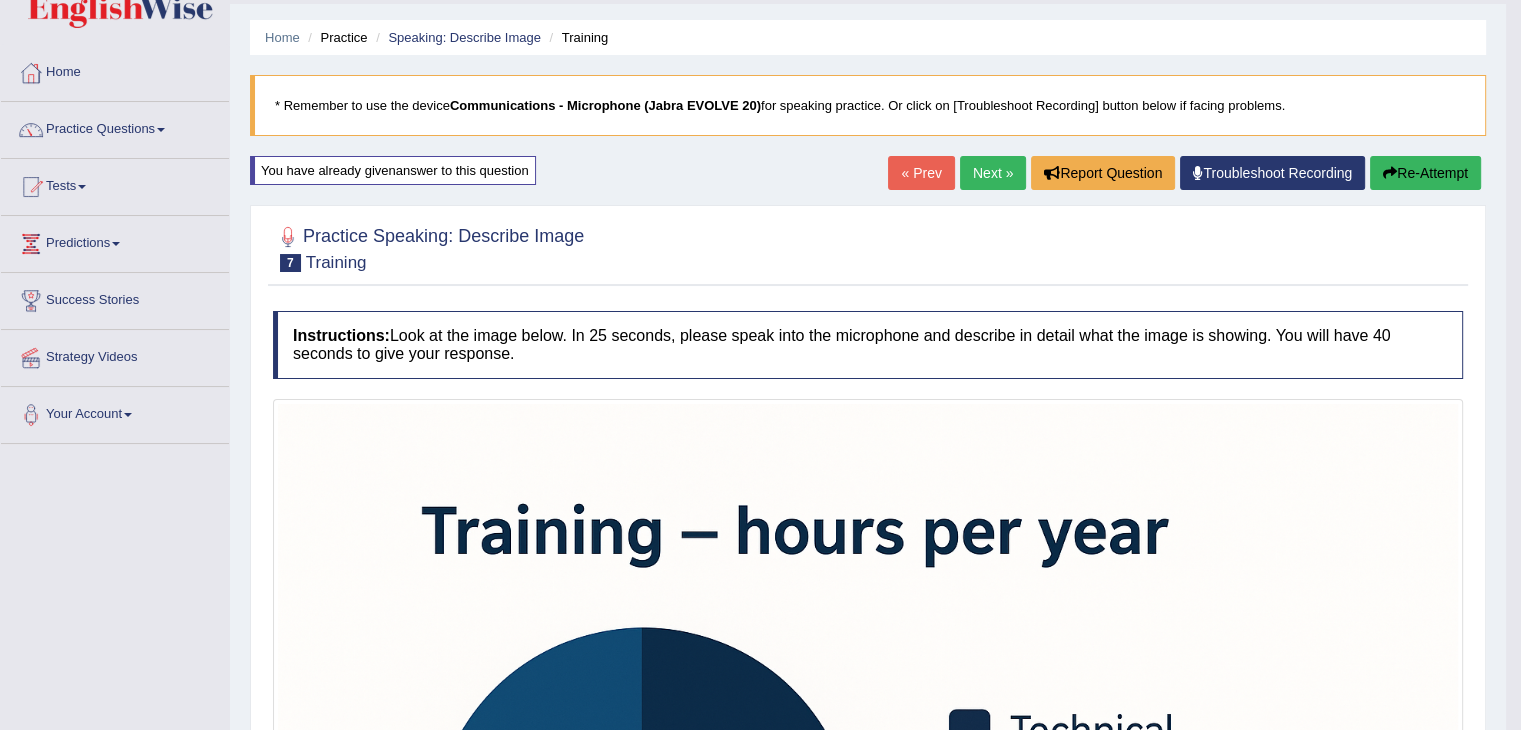 click on "Re-Attempt" at bounding box center (1425, 173) 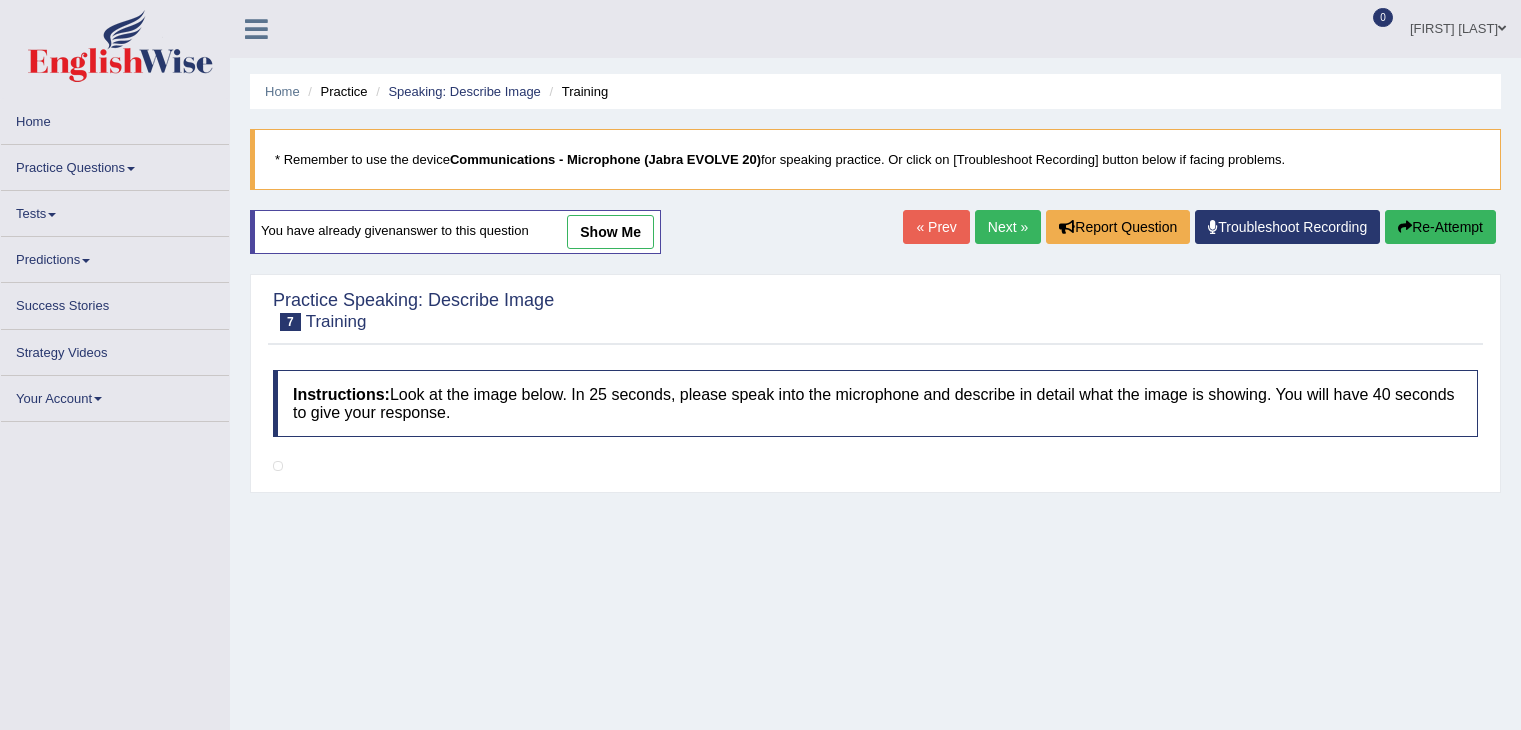 scroll, scrollTop: 54, scrollLeft: 0, axis: vertical 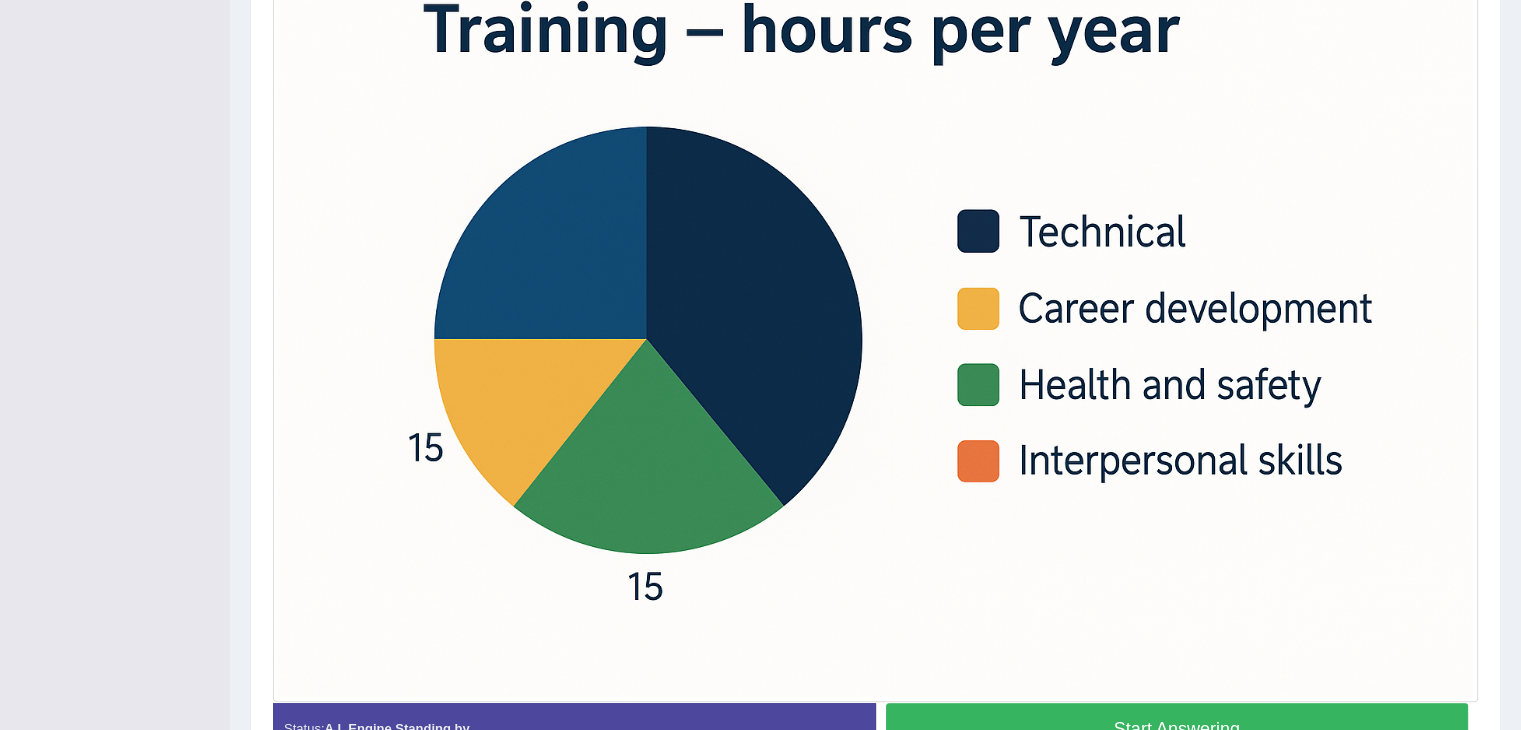 click on "Start Answering" at bounding box center (1177, 728) 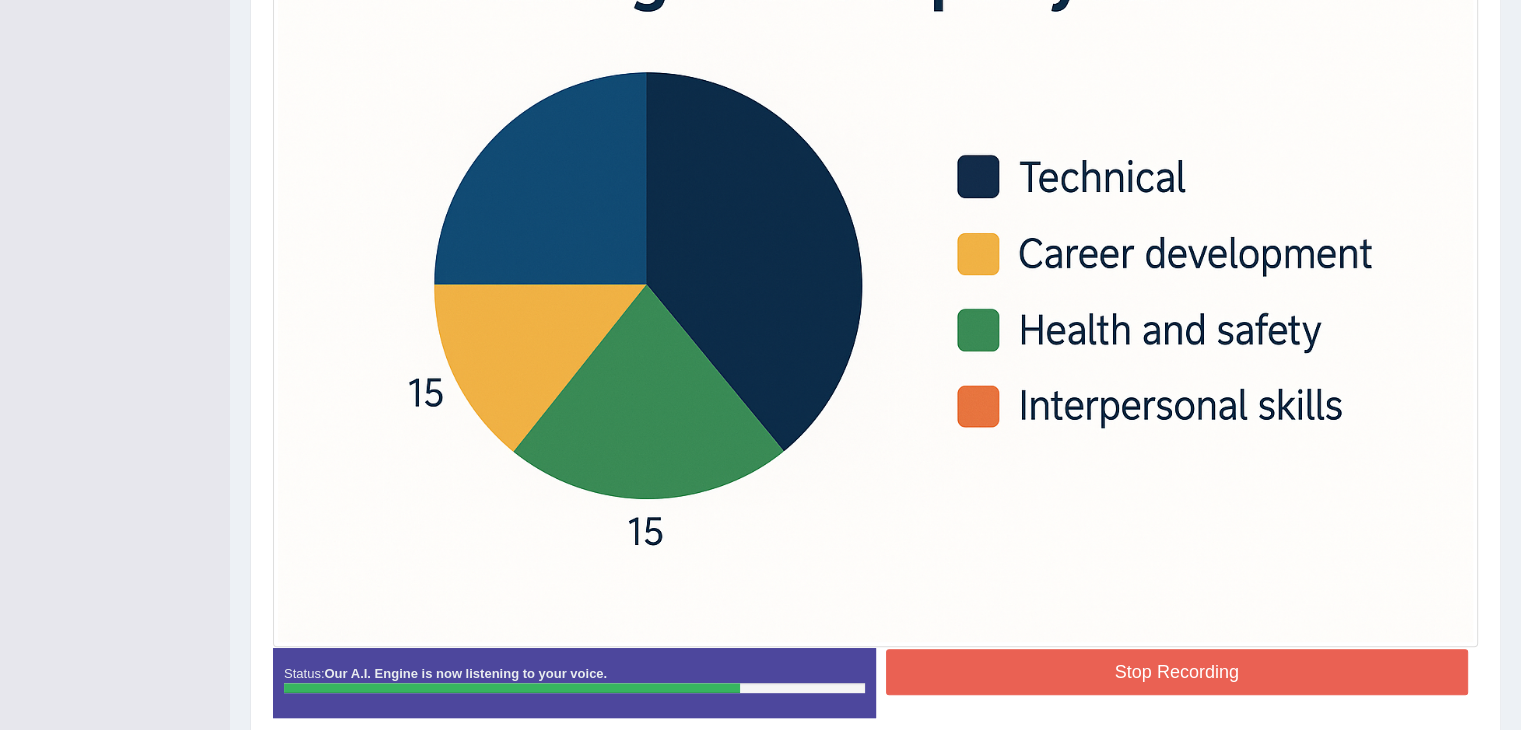scroll, scrollTop: 655, scrollLeft: 0, axis: vertical 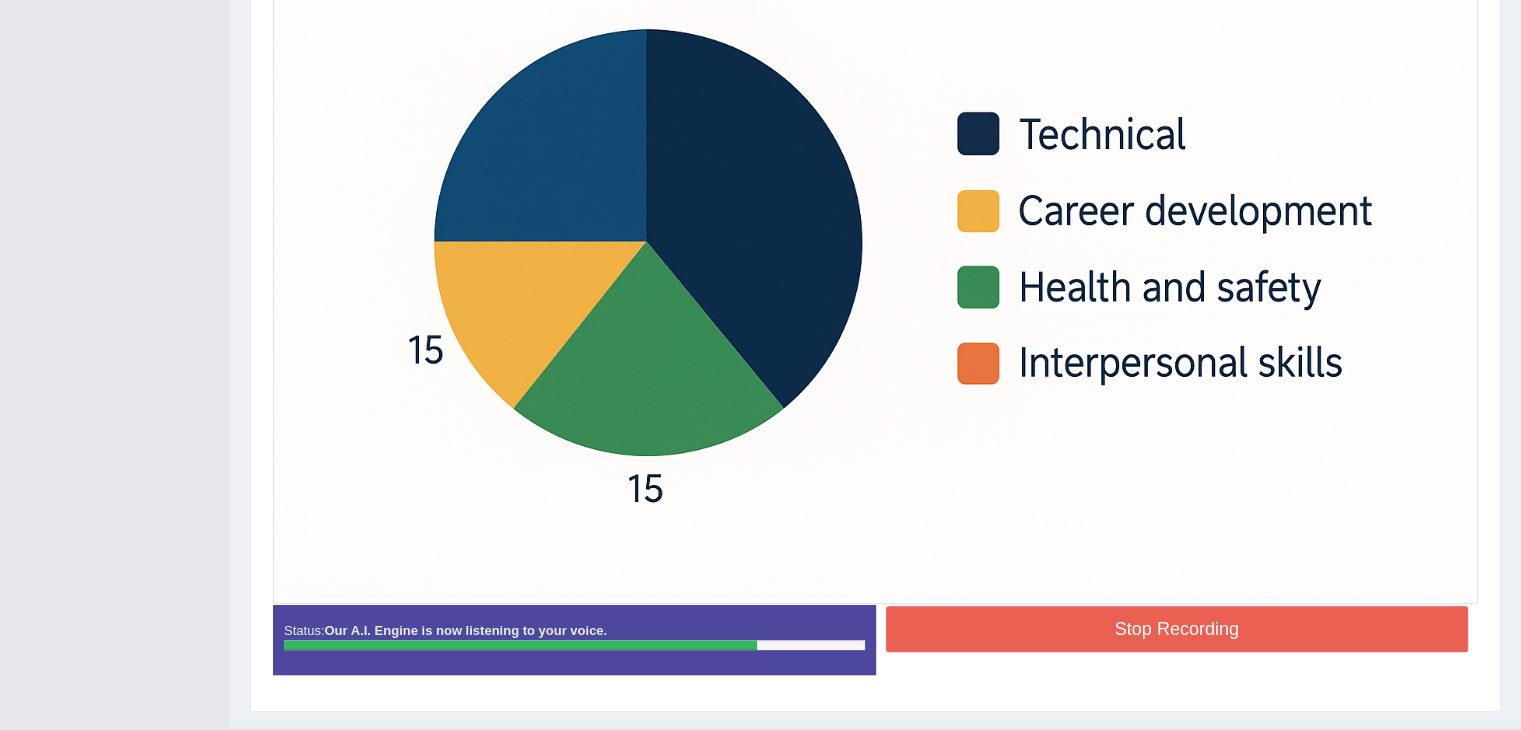 click on "Stop Recording" at bounding box center (1177, 629) 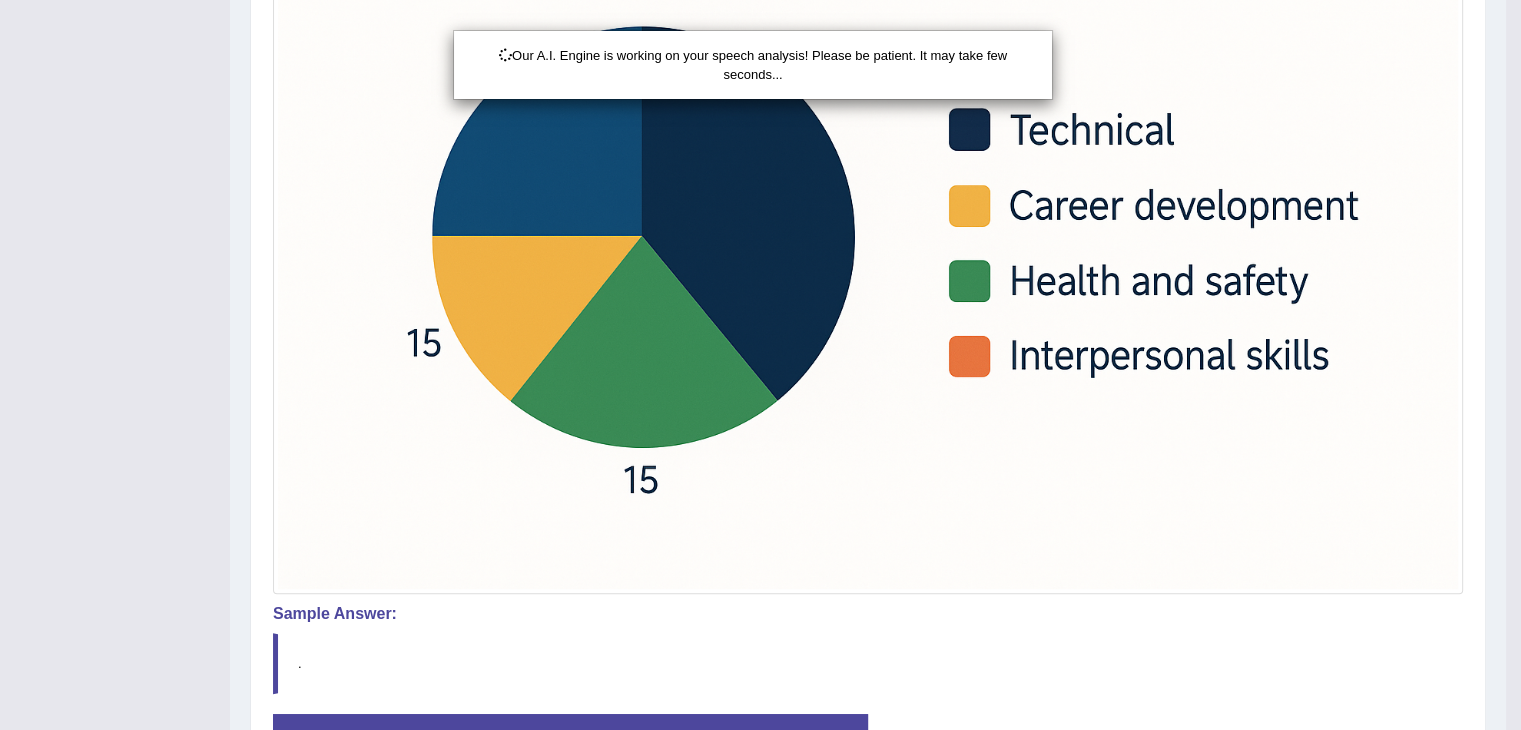 scroll, scrollTop: 808, scrollLeft: 0, axis: vertical 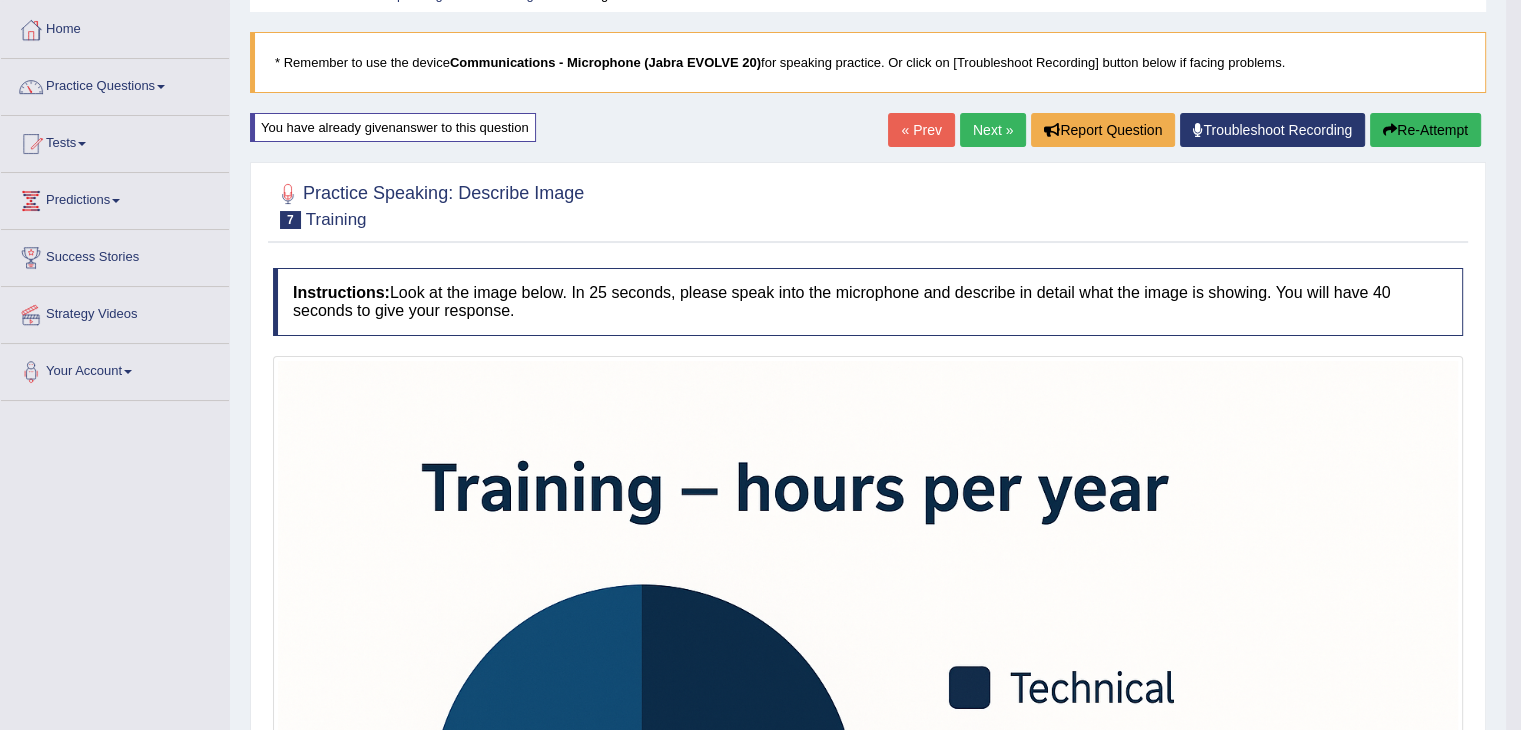 click on "Re-Attempt" at bounding box center [1425, 130] 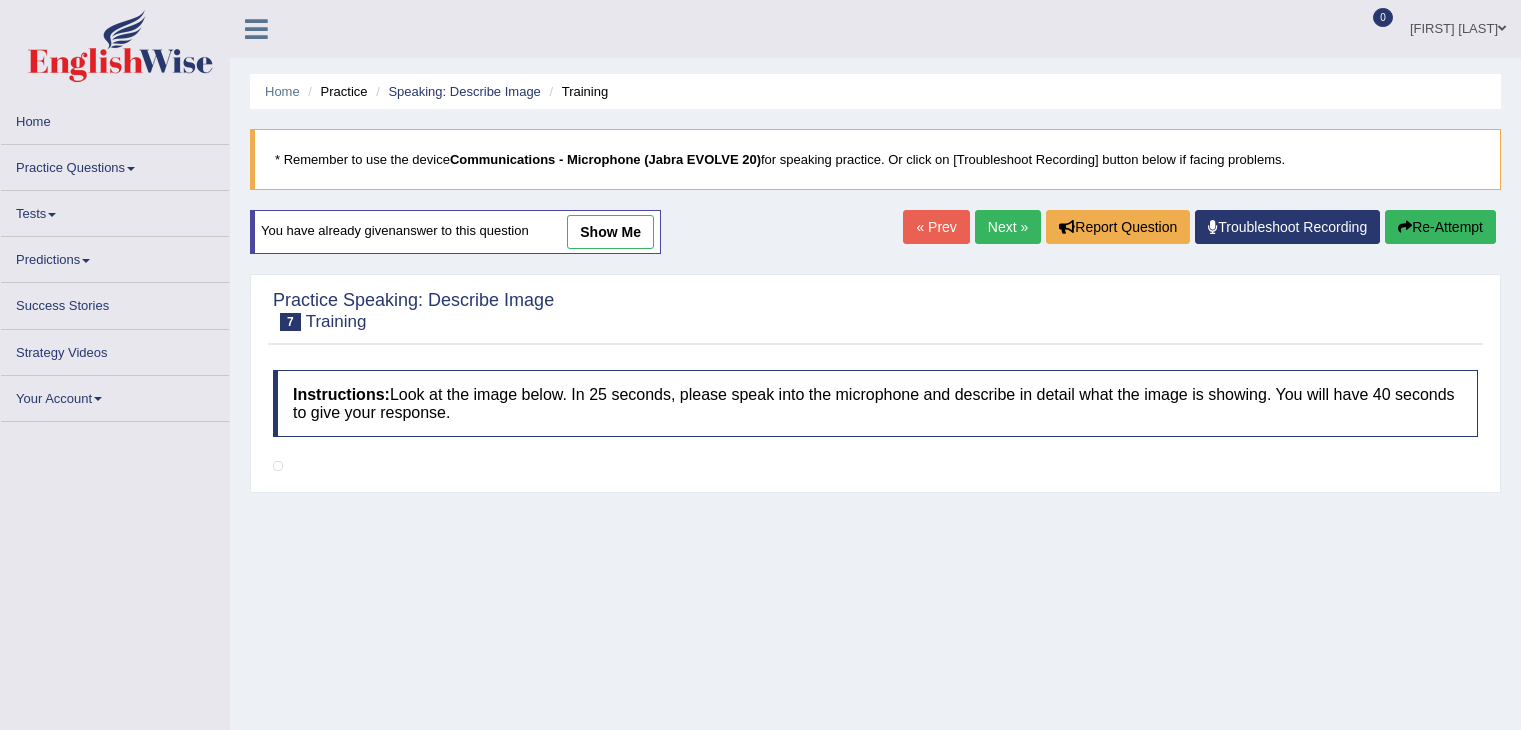 scroll, scrollTop: 97, scrollLeft: 0, axis: vertical 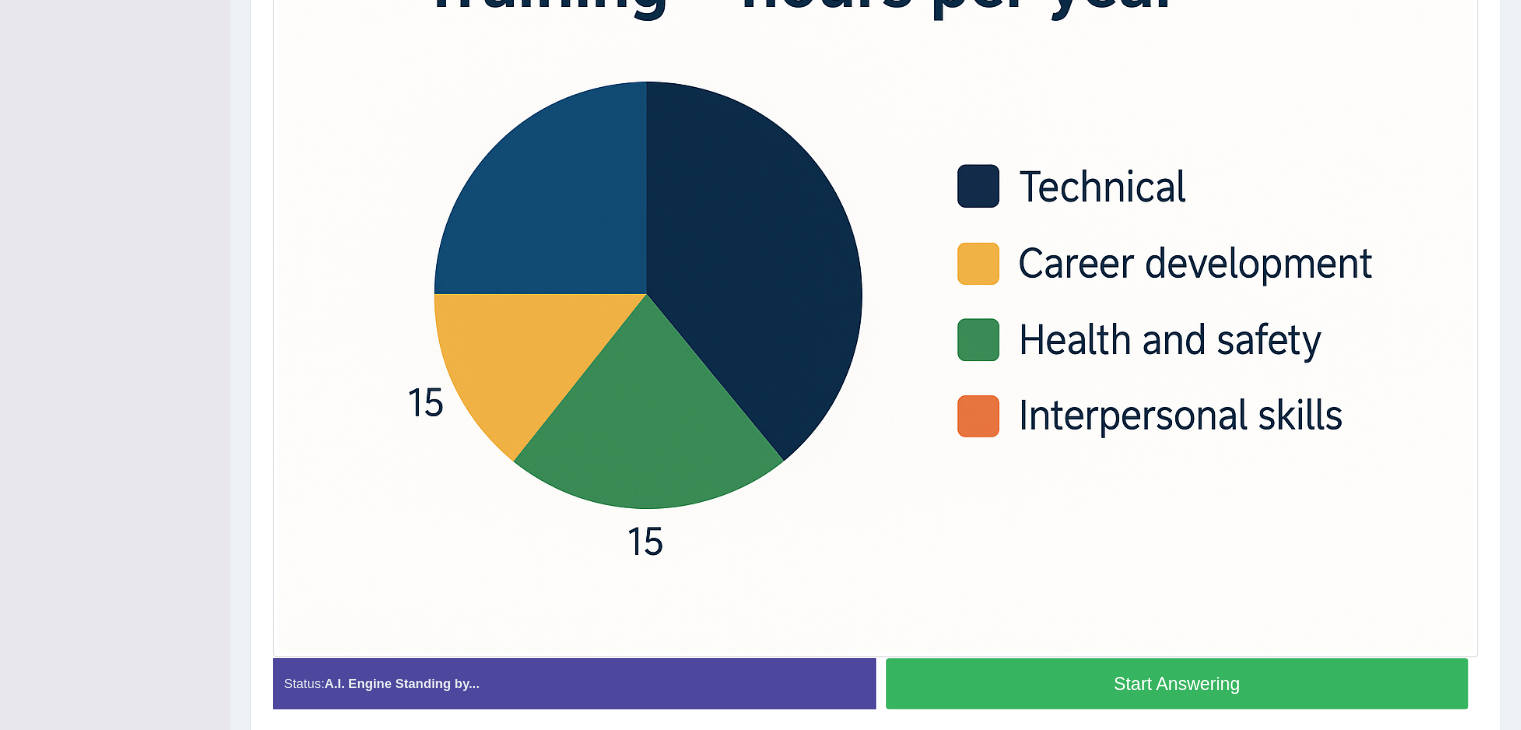 click on "Start Answering" at bounding box center [1177, 683] 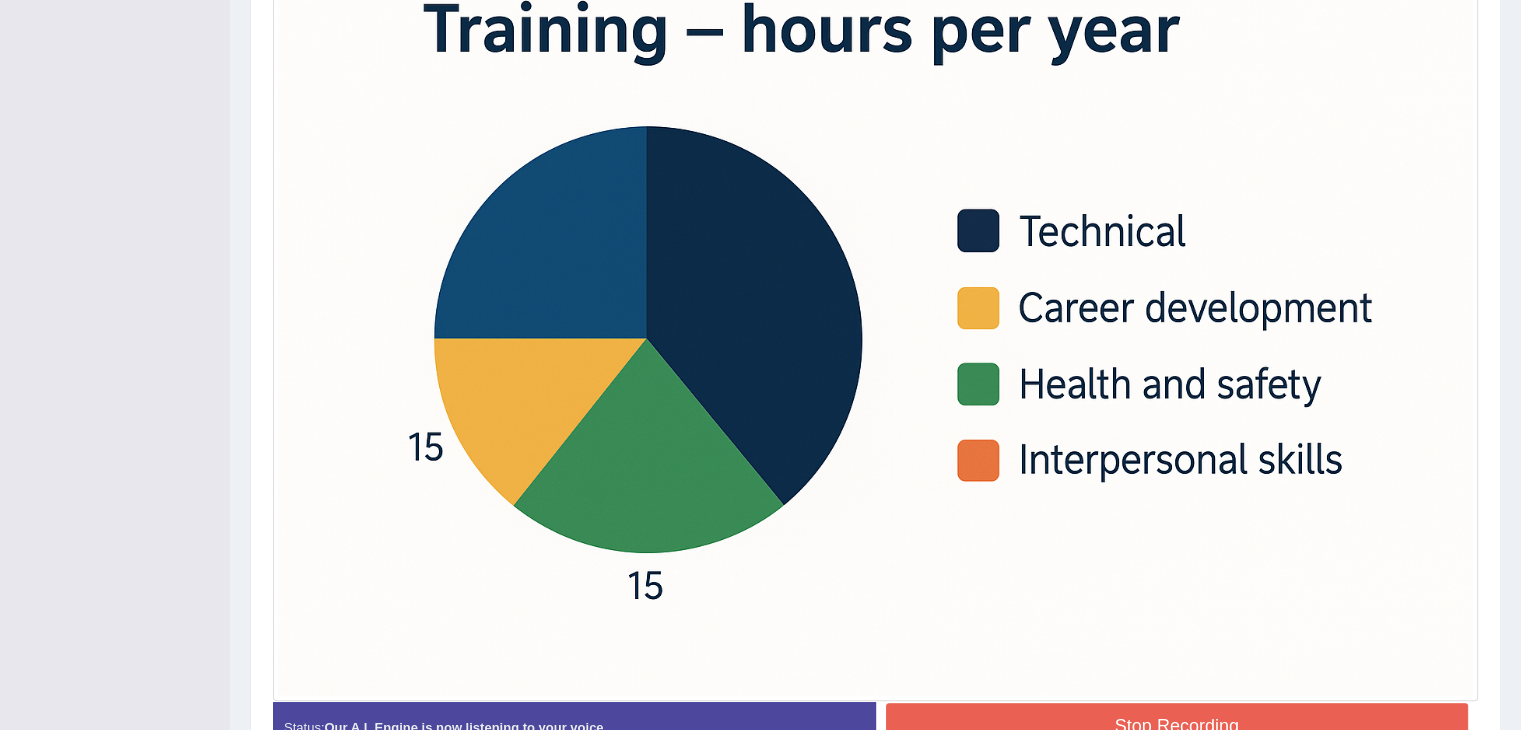 scroll, scrollTop: 598, scrollLeft: 0, axis: vertical 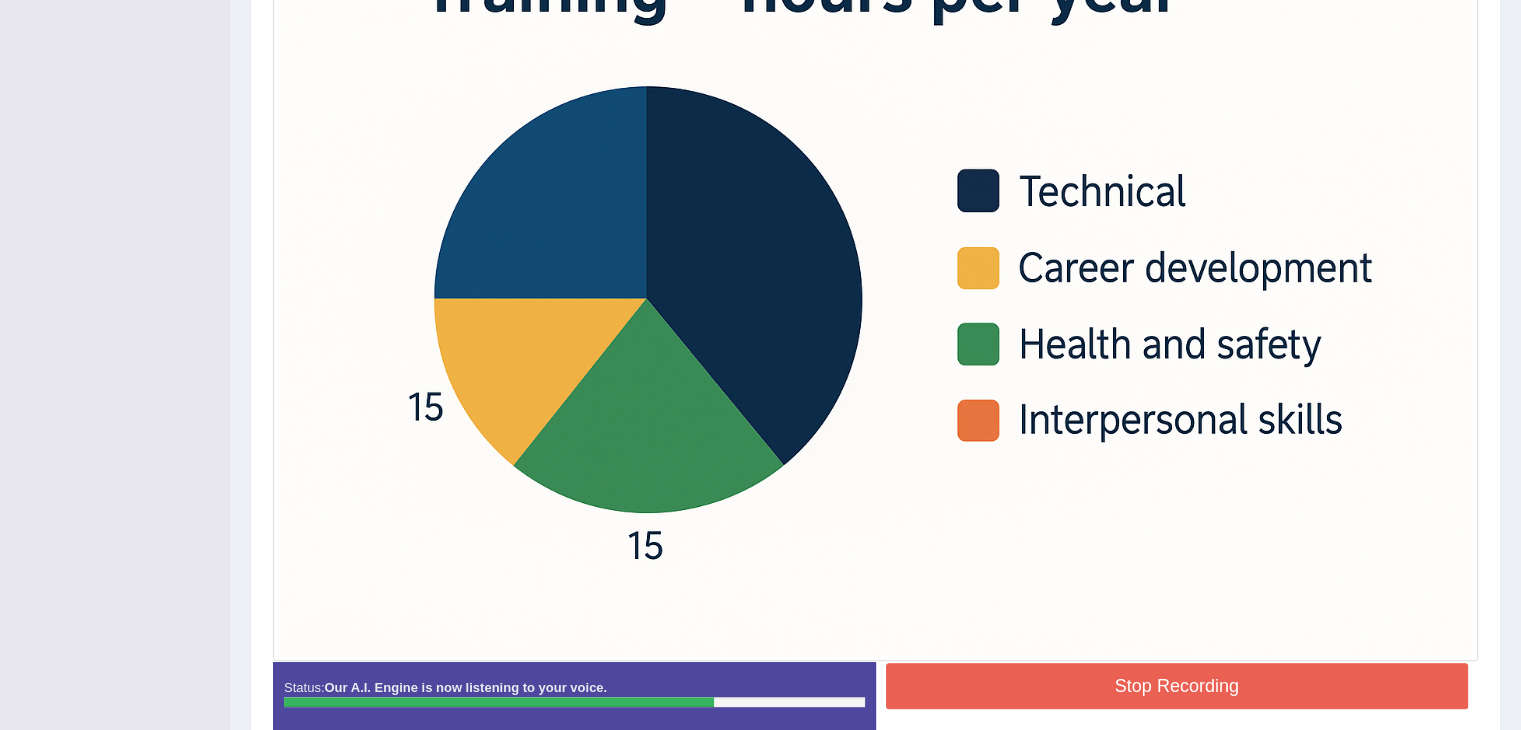 click on "Stop Recording" at bounding box center [1177, 686] 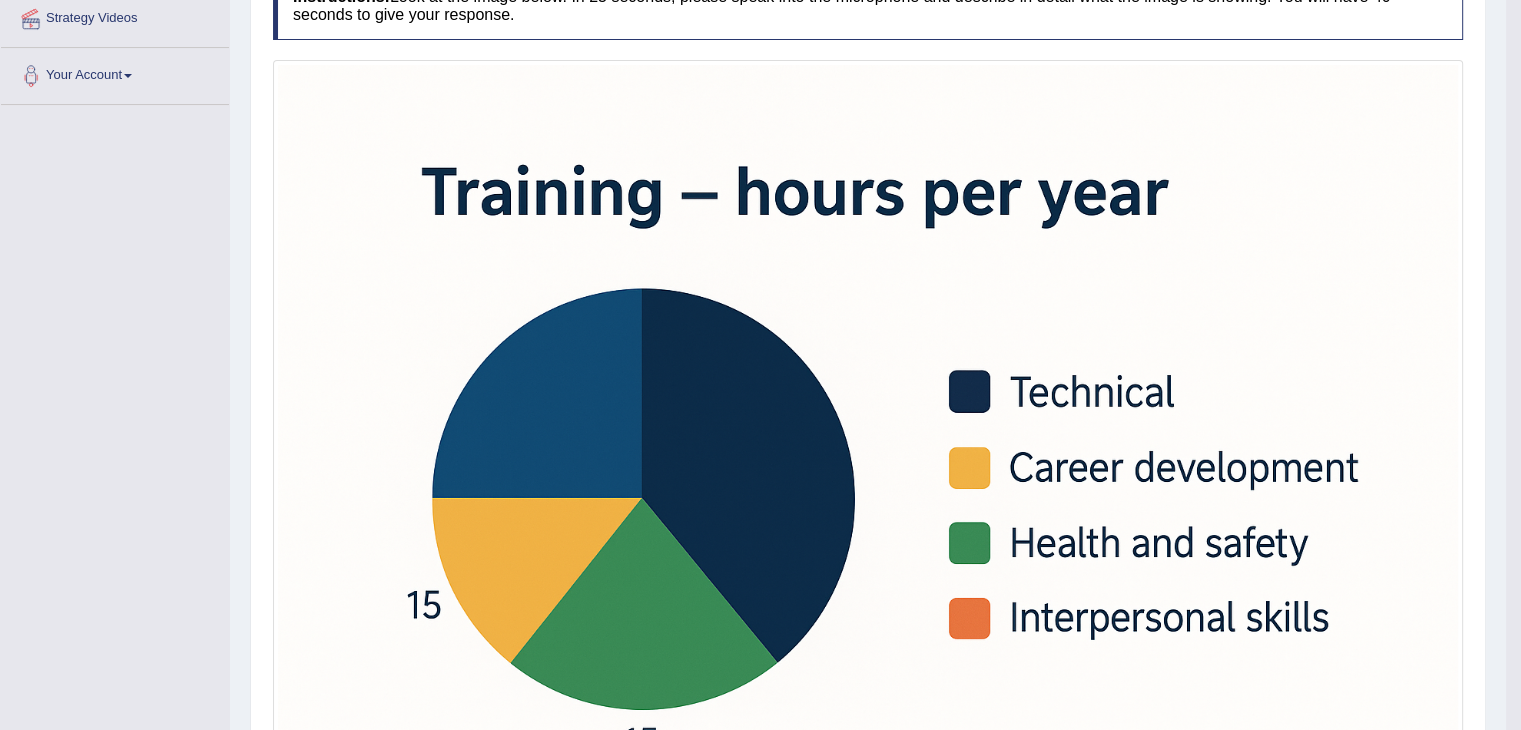 scroll, scrollTop: 0, scrollLeft: 0, axis: both 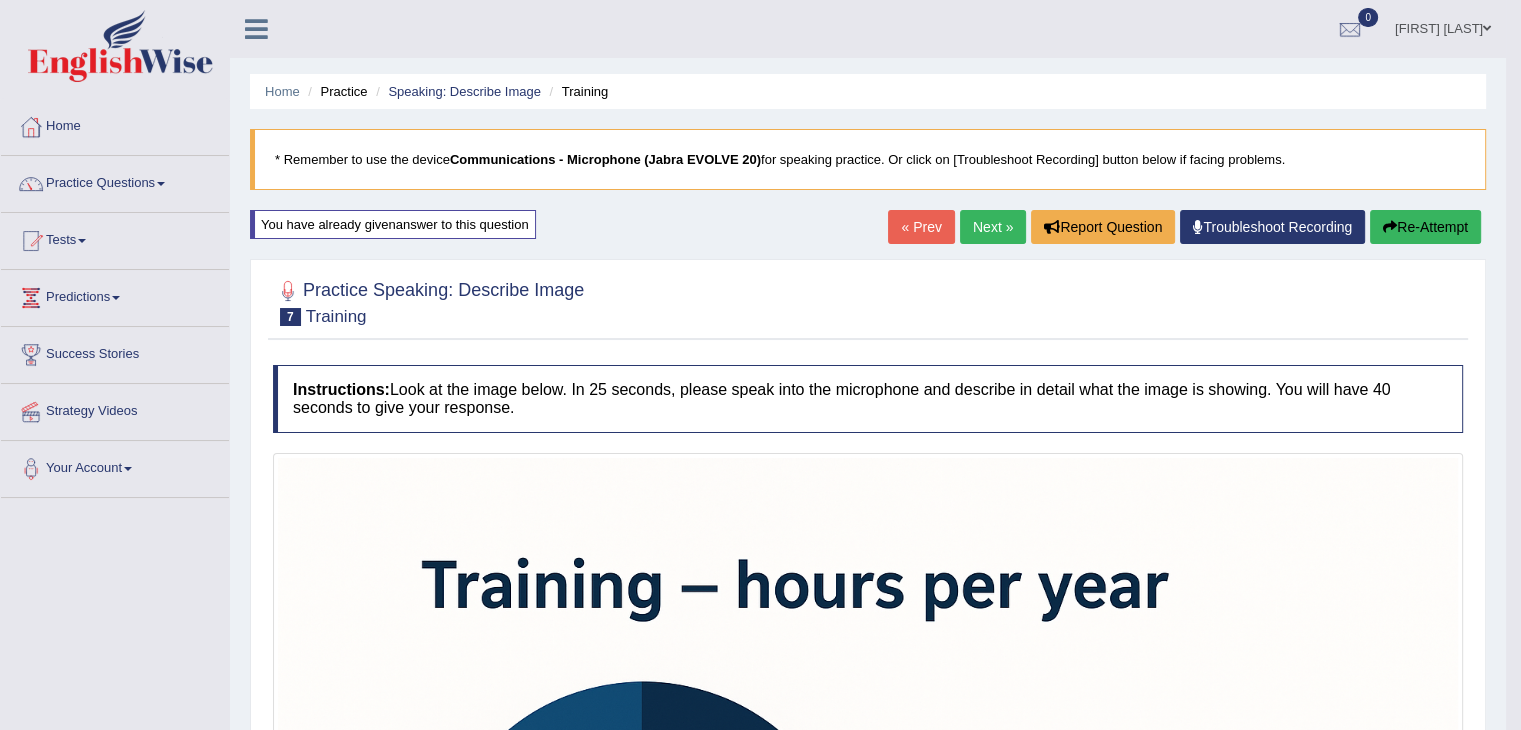 click on "Re-Attempt" at bounding box center [1425, 227] 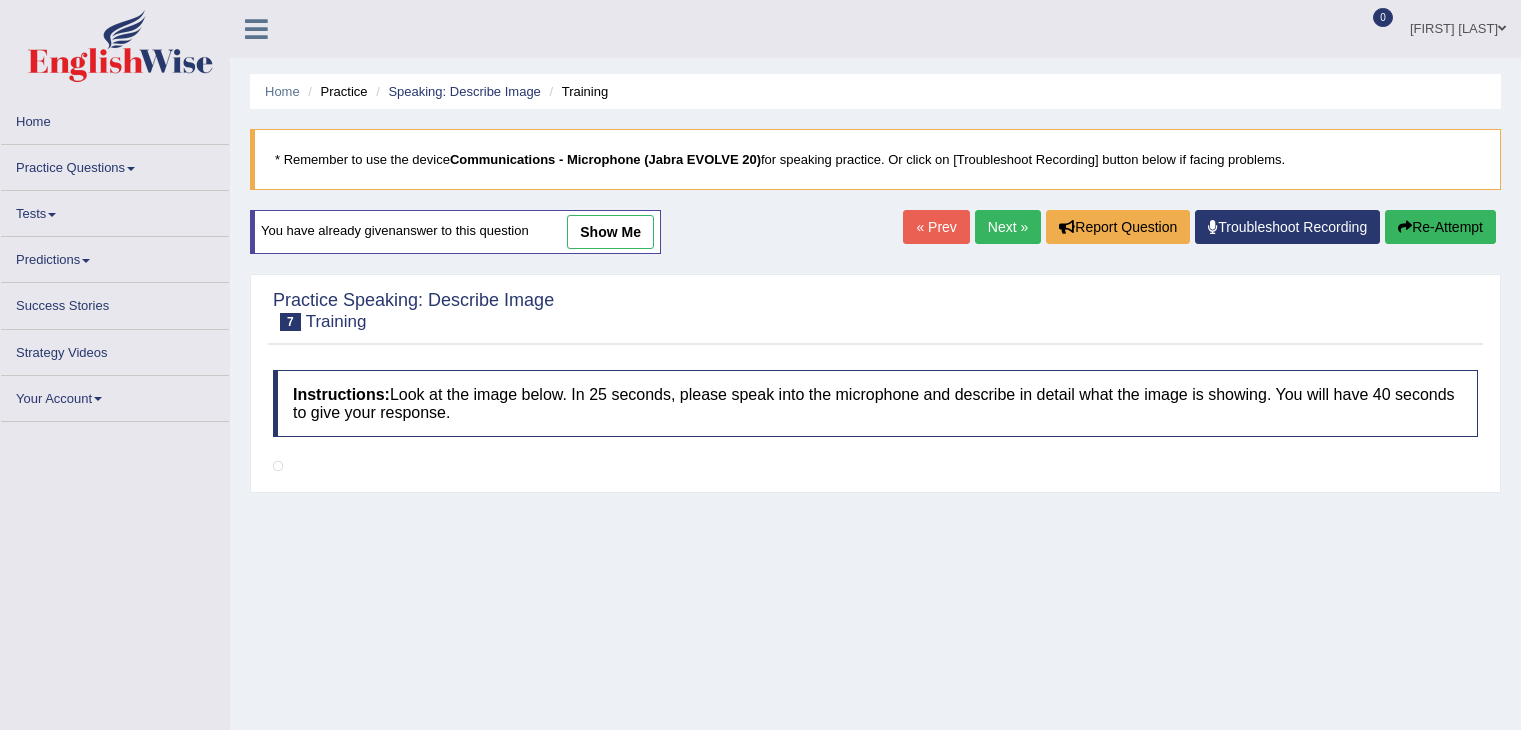 scroll, scrollTop: 0, scrollLeft: 0, axis: both 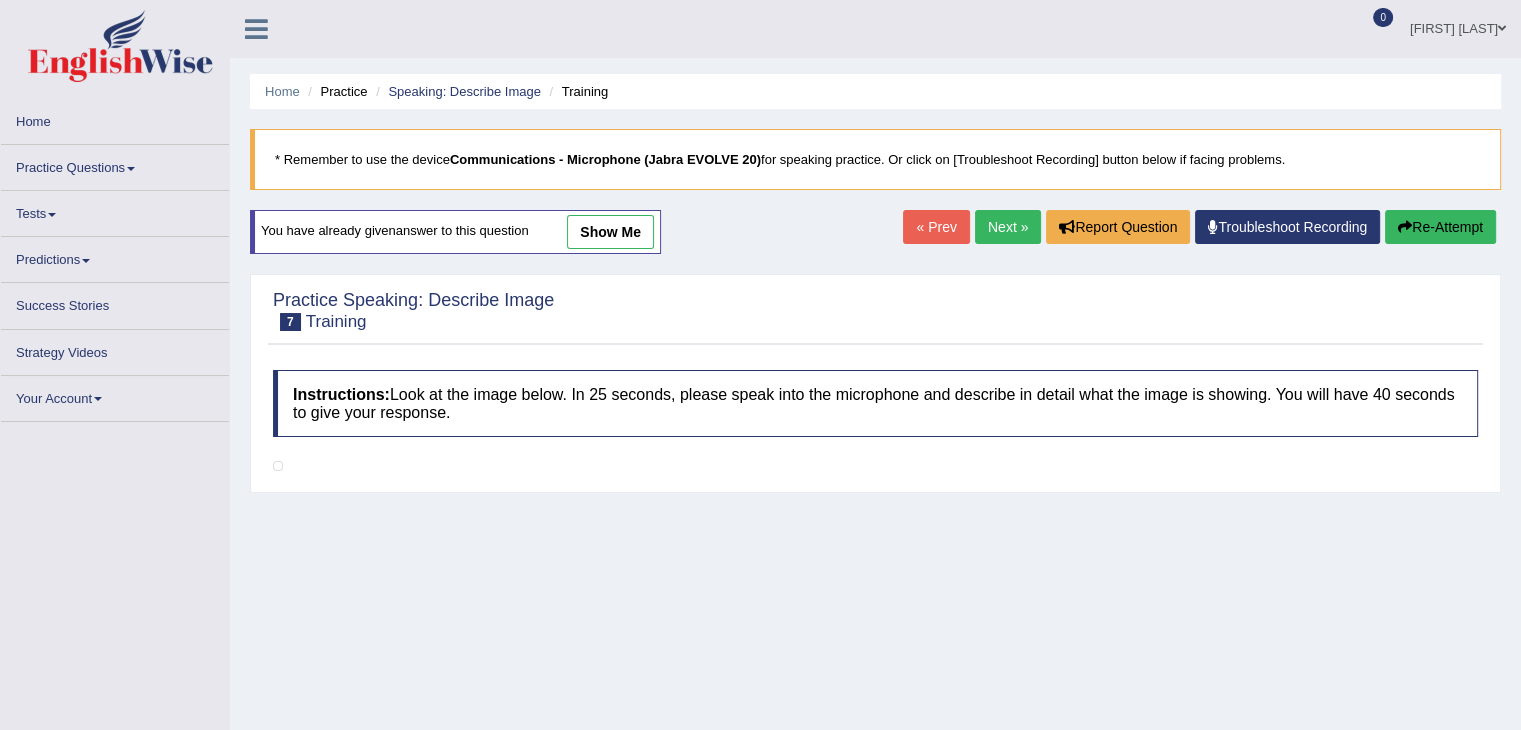 click on "Next »" at bounding box center [1008, 227] 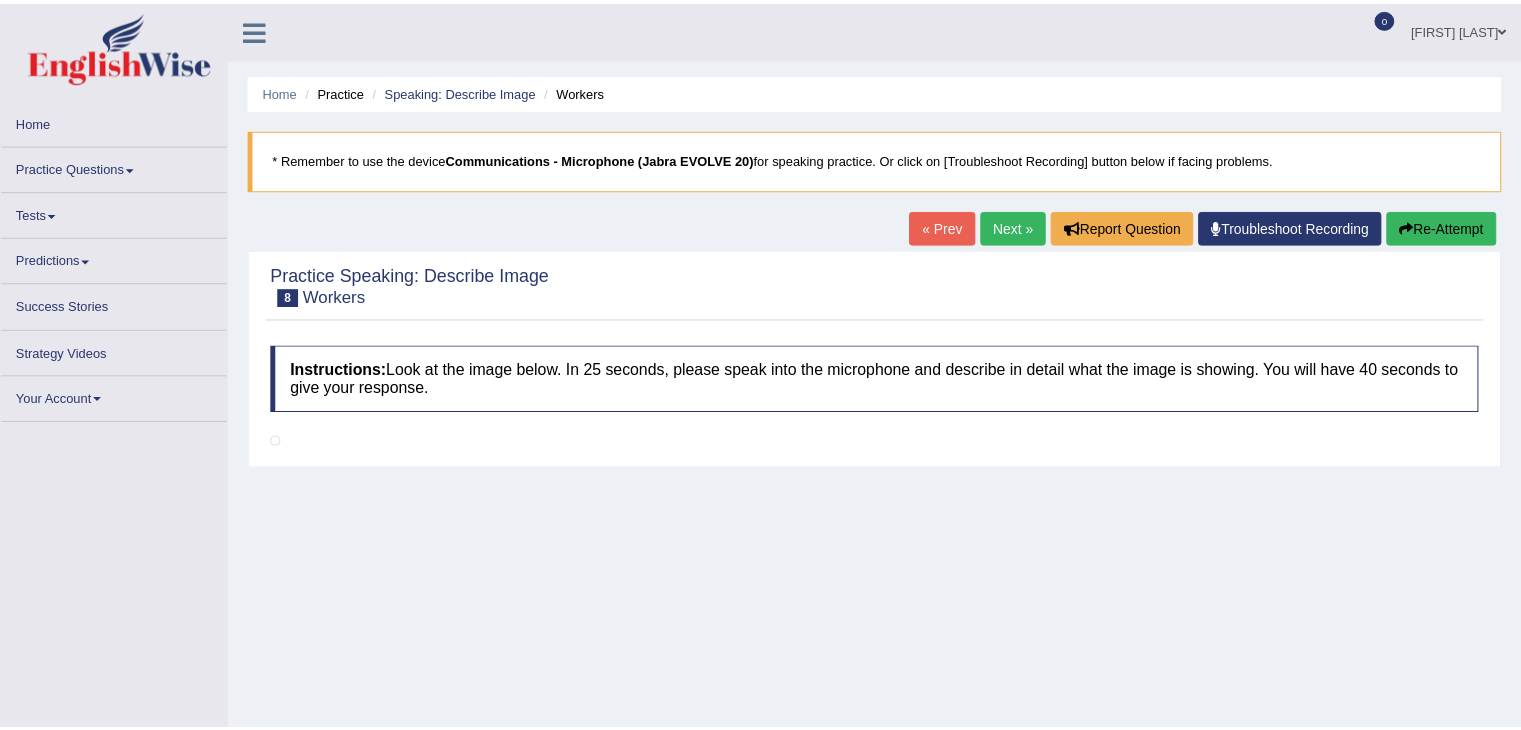 scroll, scrollTop: 0, scrollLeft: 0, axis: both 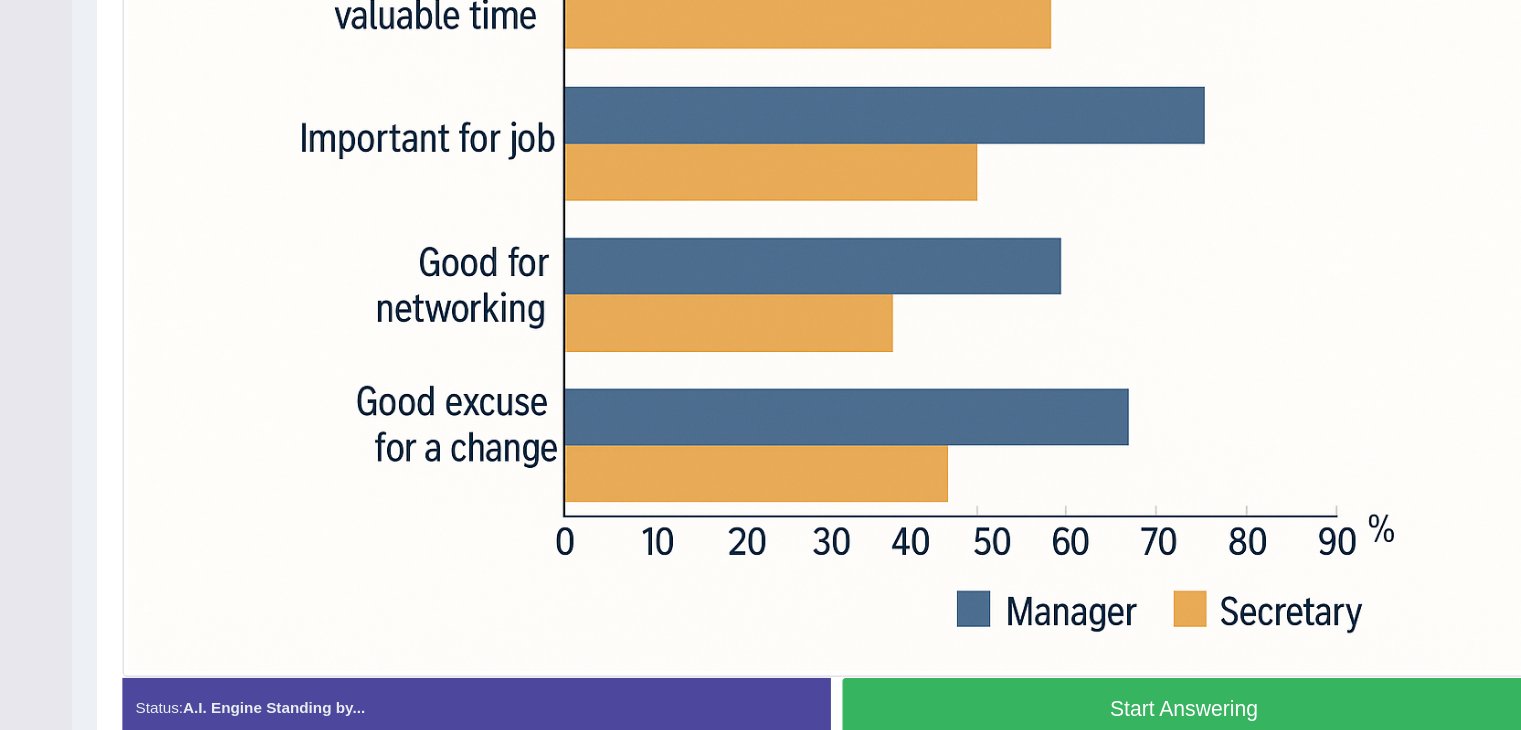 click at bounding box center (875, 280) 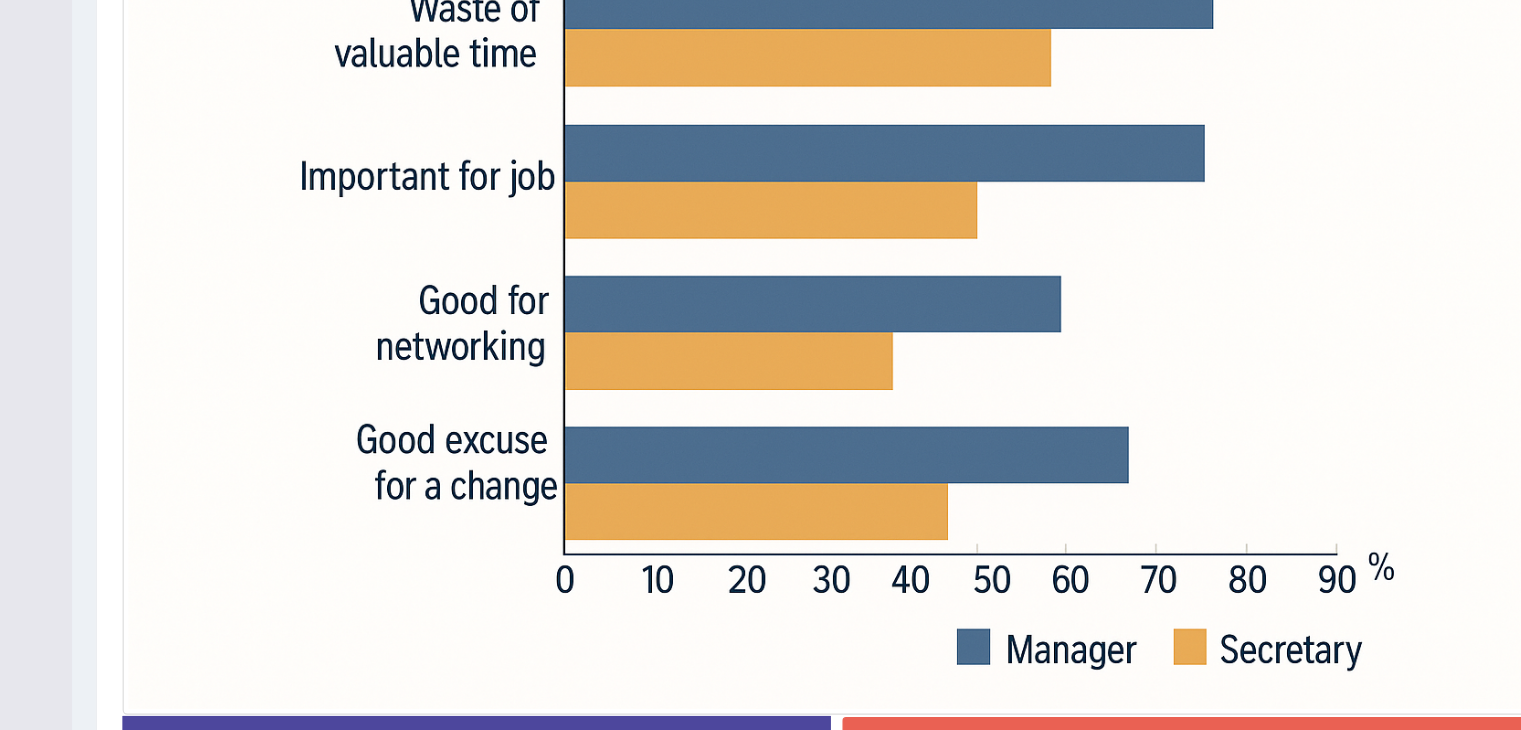 scroll, scrollTop: 531, scrollLeft: 0, axis: vertical 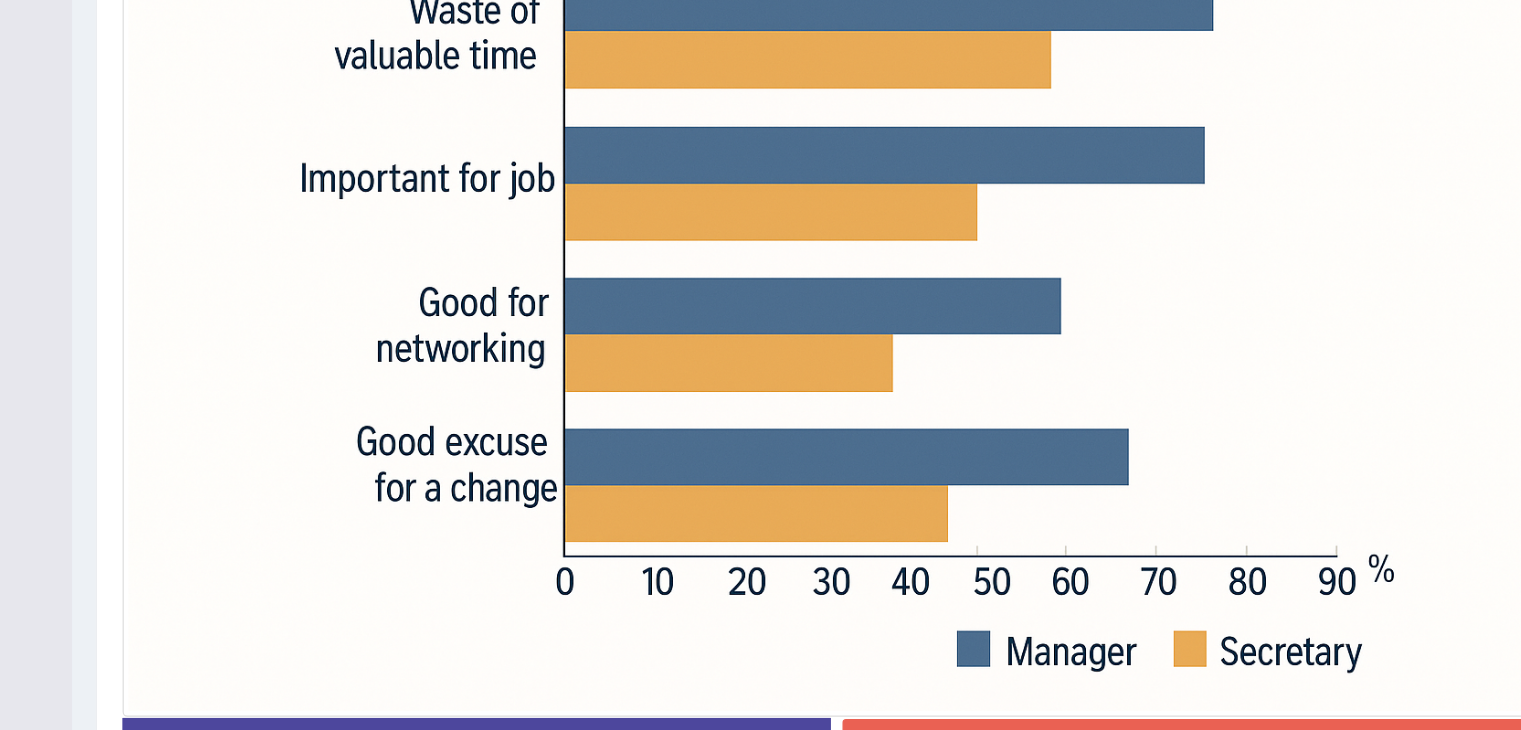 click at bounding box center [875, 314] 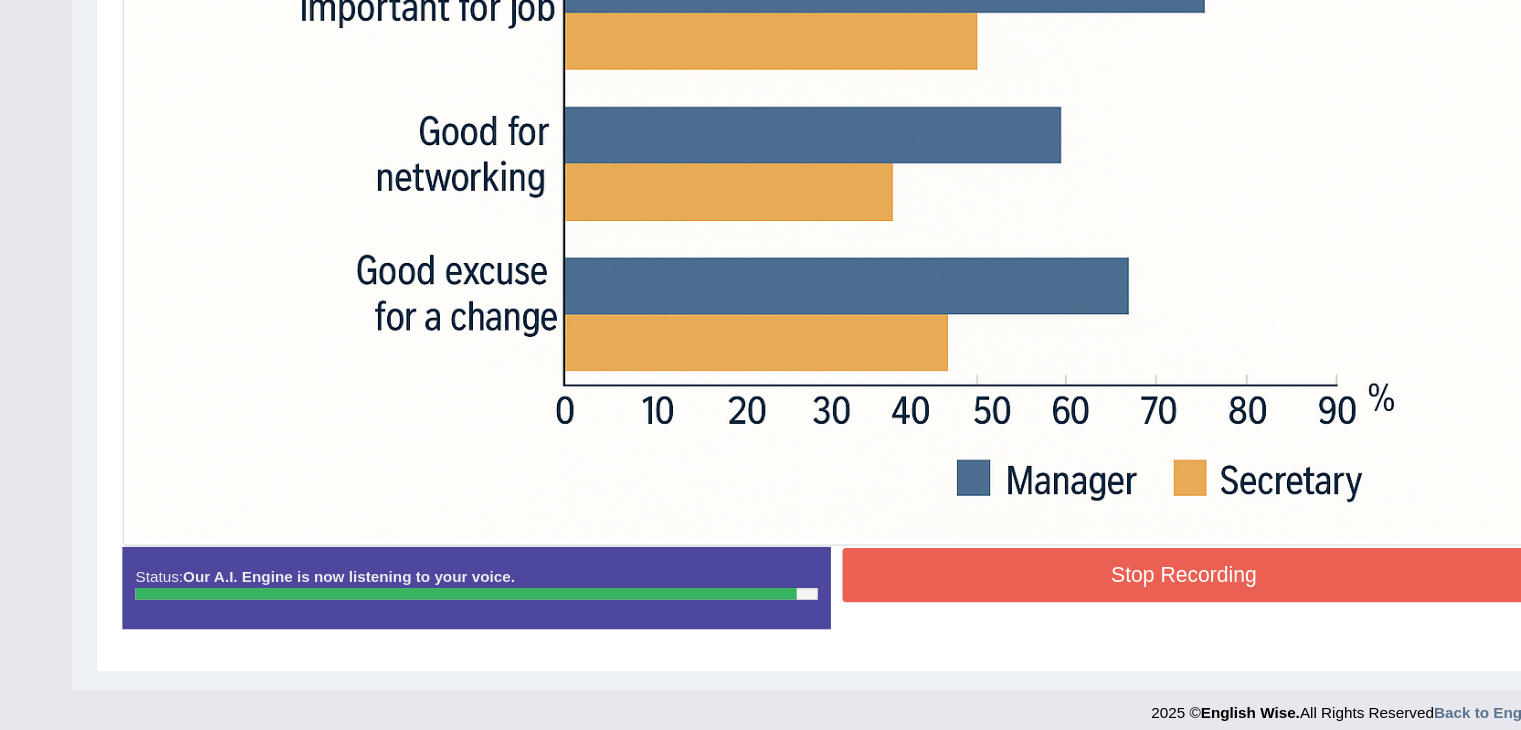 scroll, scrollTop: 690, scrollLeft: 0, axis: vertical 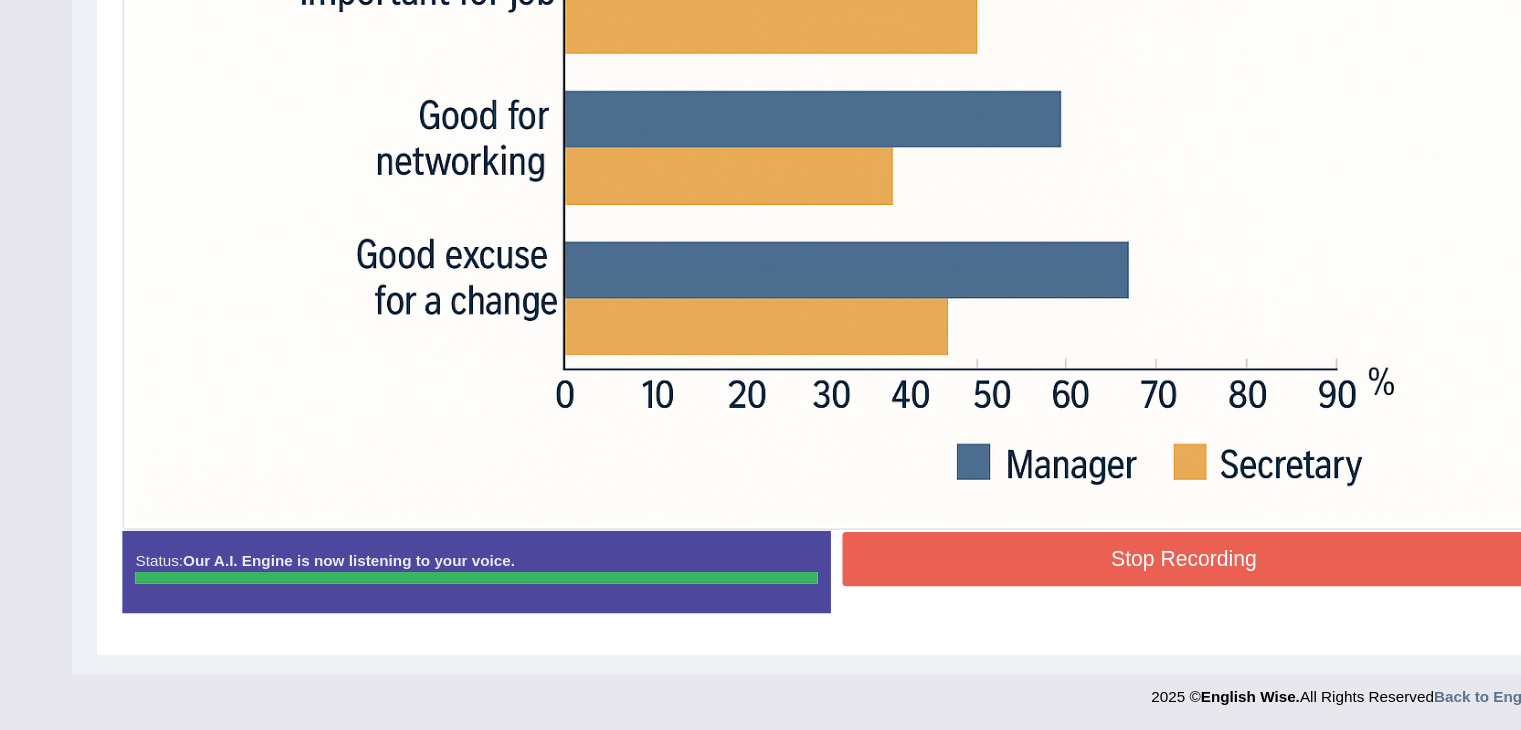click on "Stop Recording" at bounding box center [1177, 584] 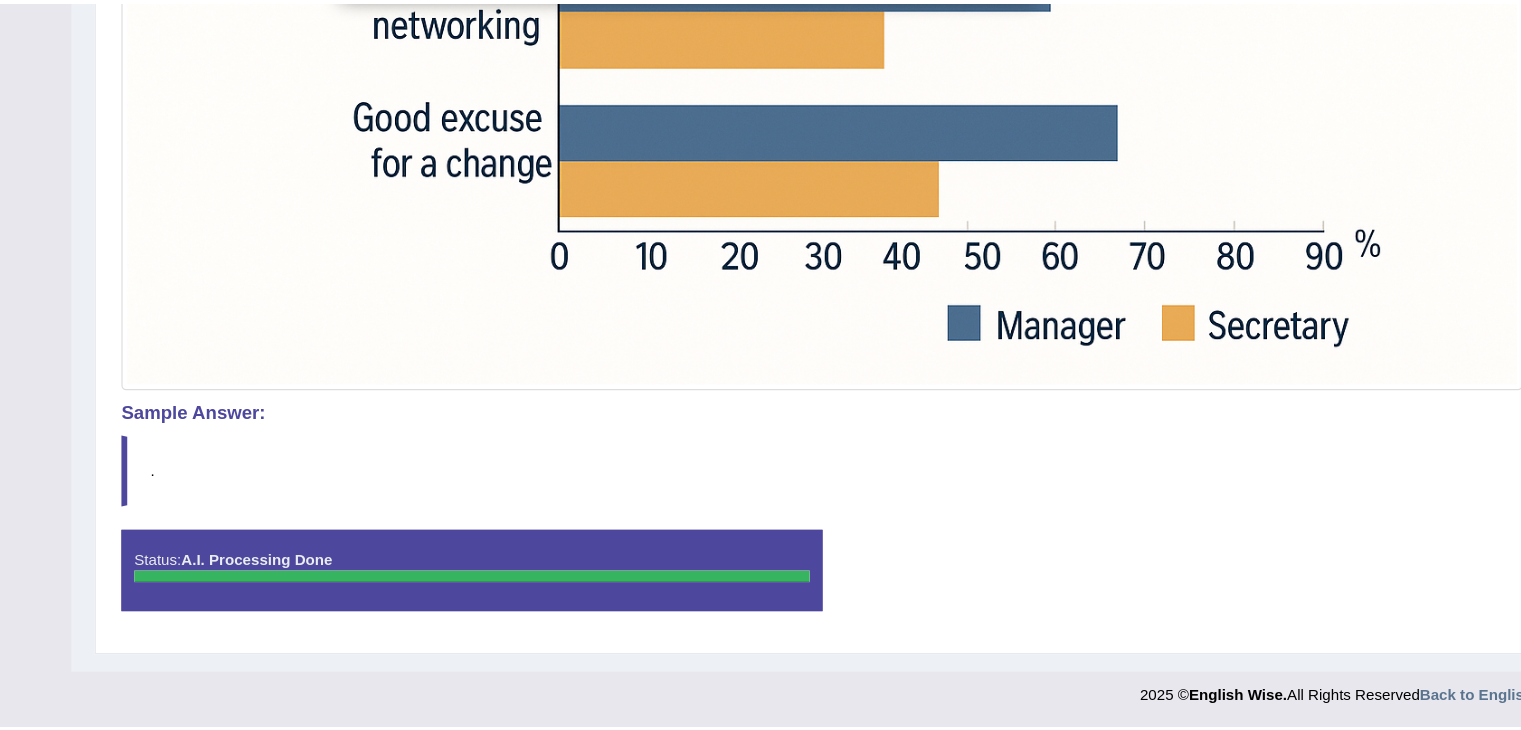 scroll, scrollTop: 799, scrollLeft: 0, axis: vertical 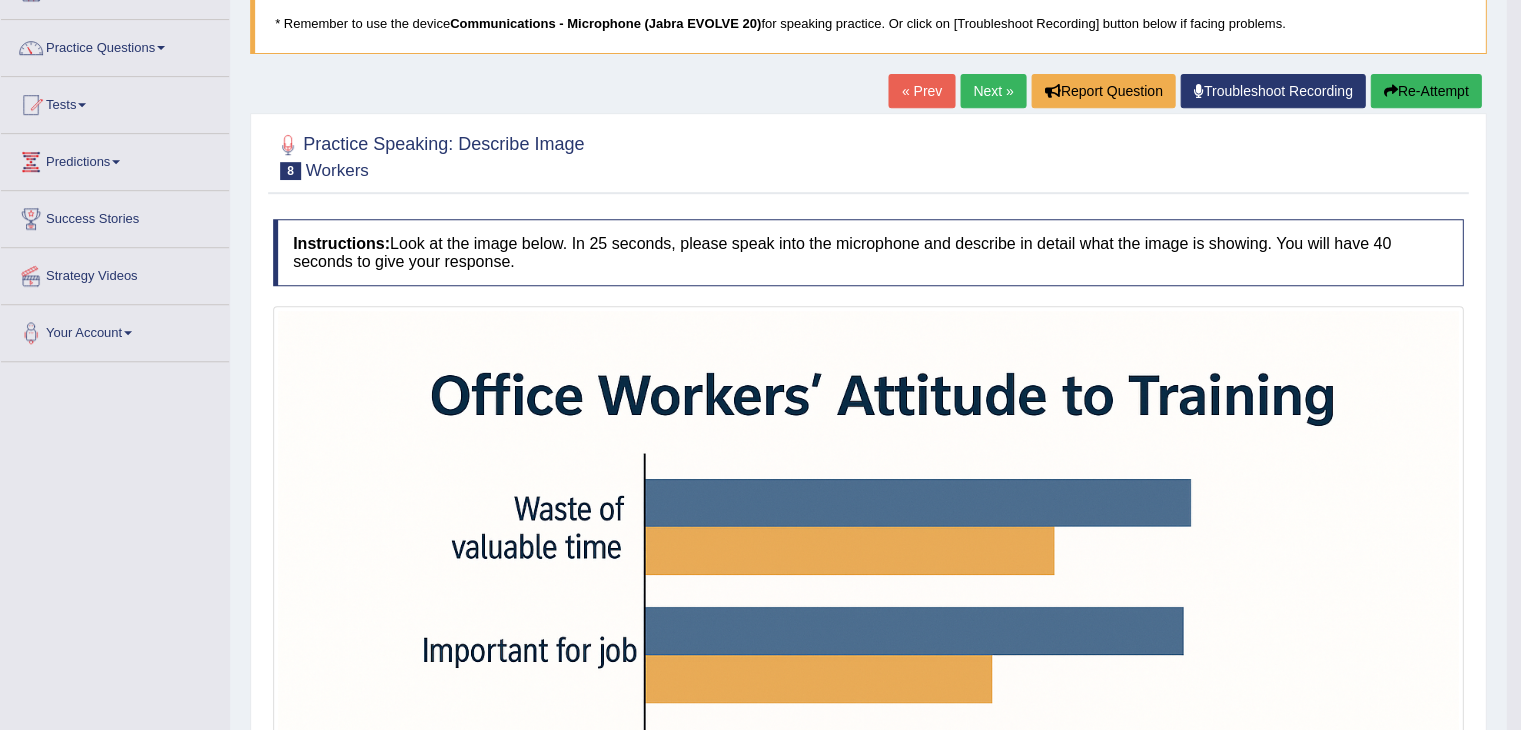 click on "Re-Attempt" at bounding box center (1425, 91) 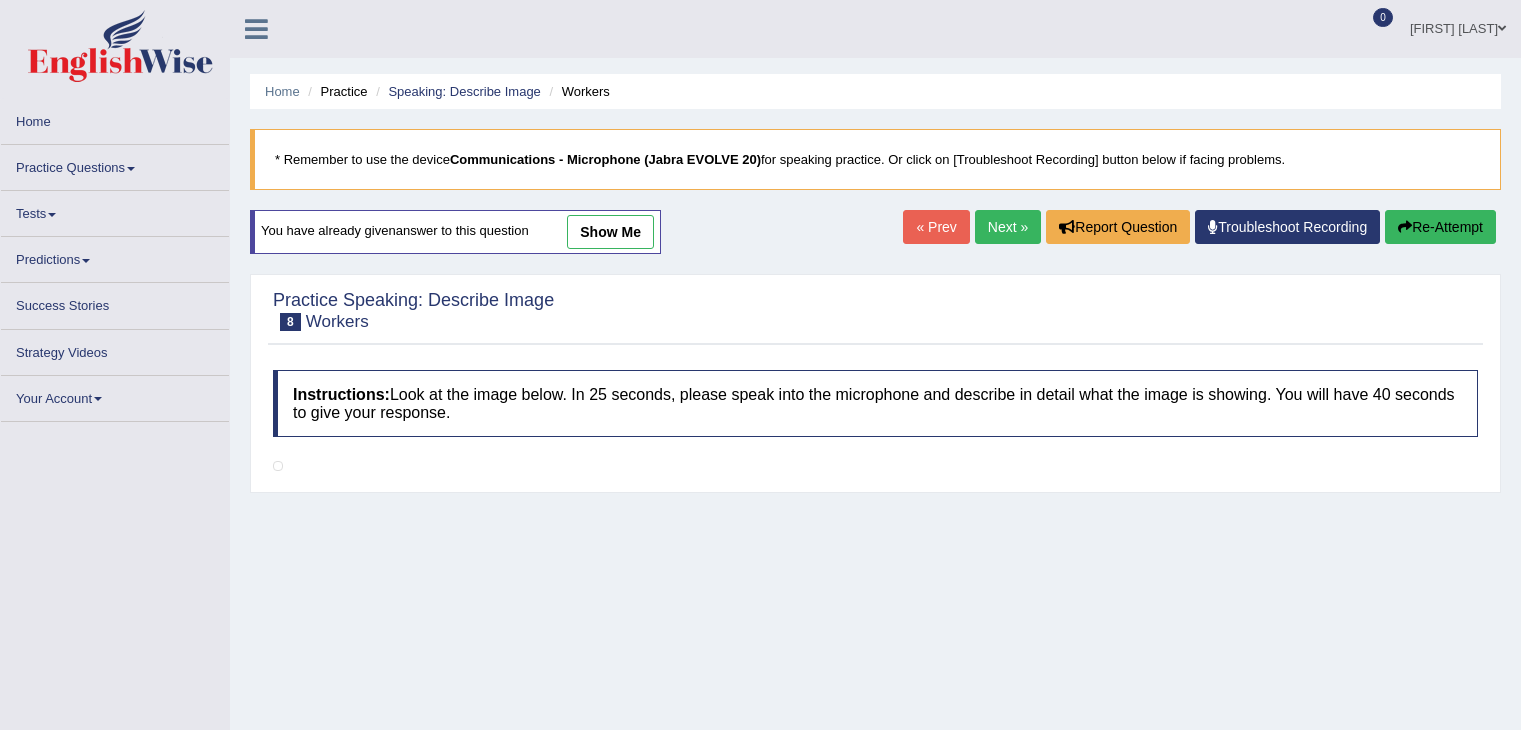 scroll, scrollTop: 141, scrollLeft: 0, axis: vertical 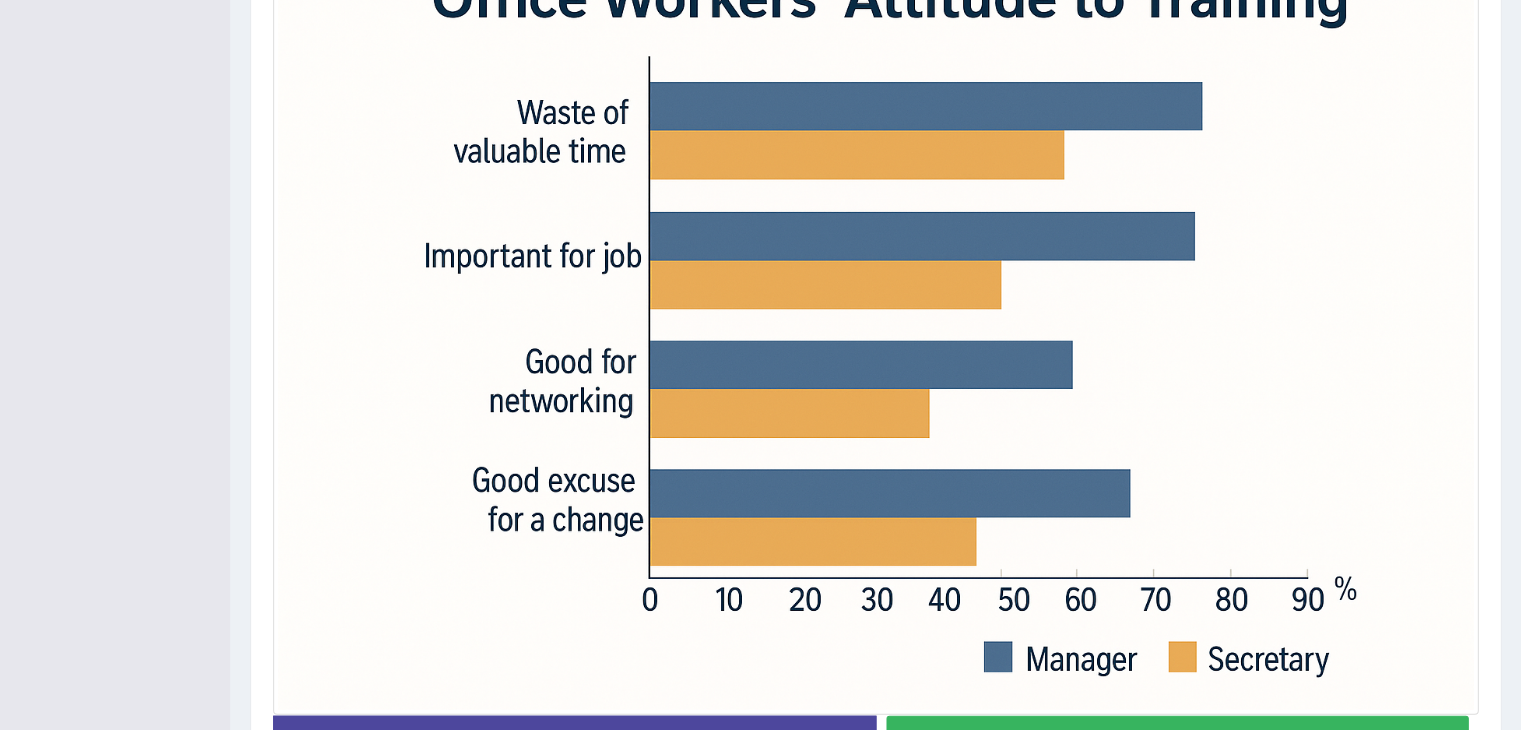 click on "Start Answering" at bounding box center [1177, 740] 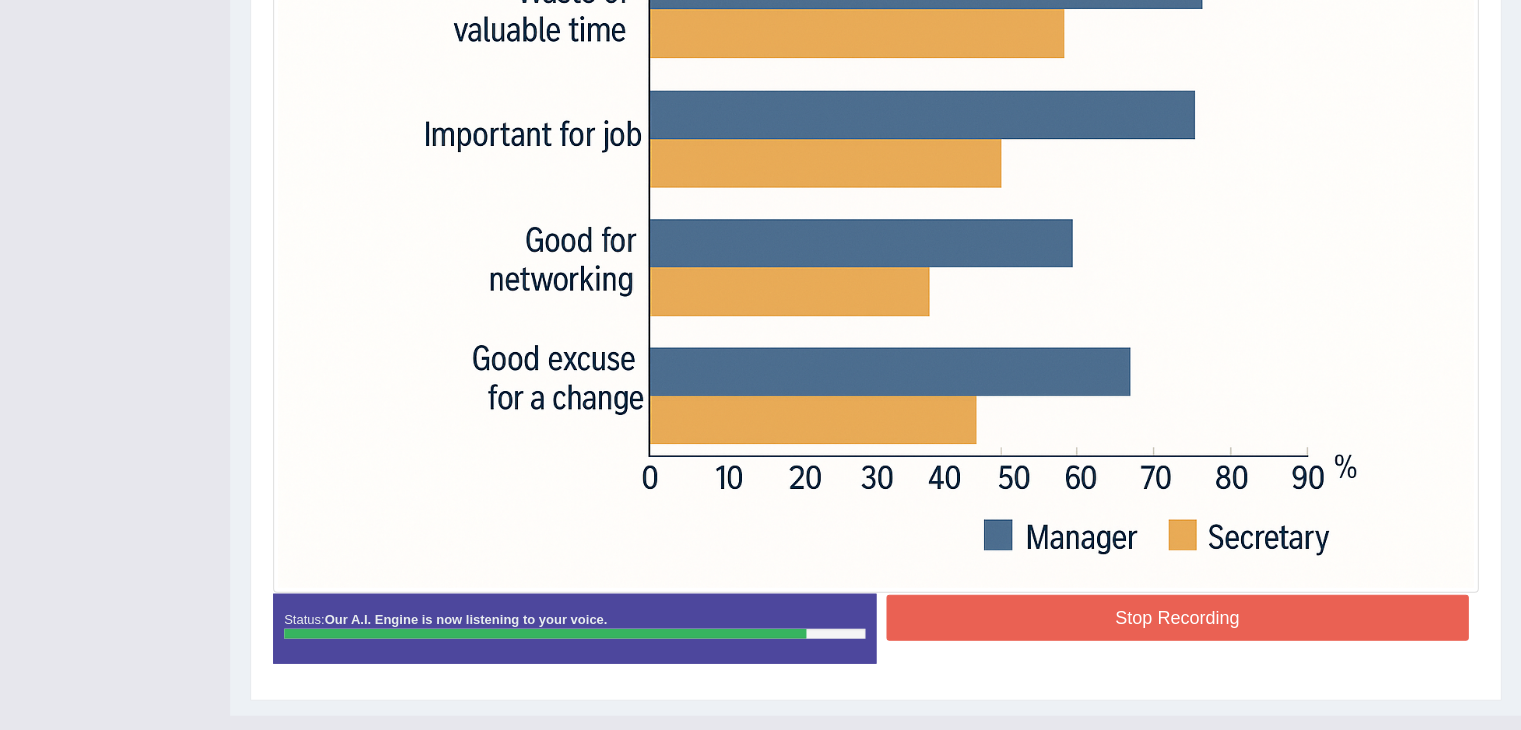 scroll, scrollTop: 700, scrollLeft: 0, axis: vertical 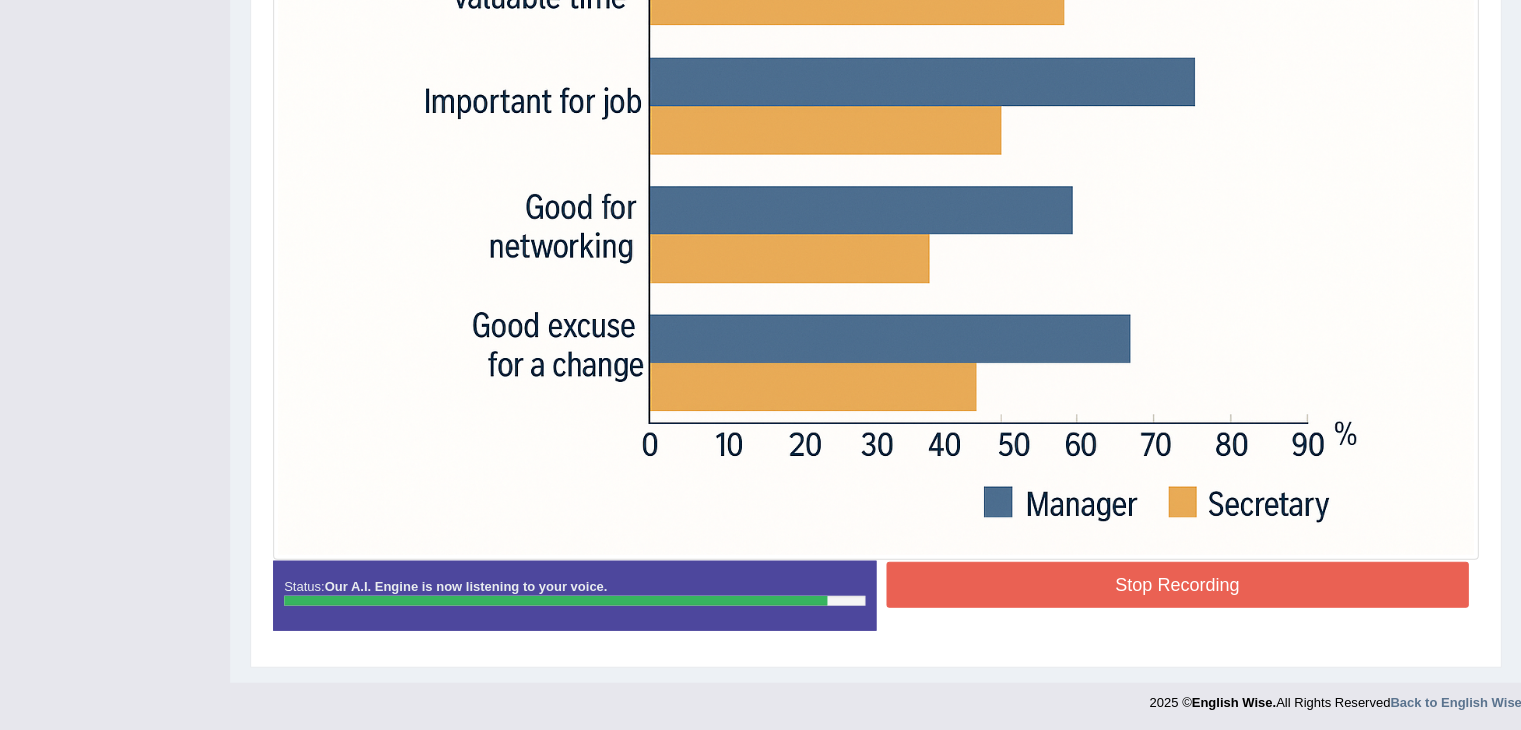 click on "Stop Recording" at bounding box center (1177, 584) 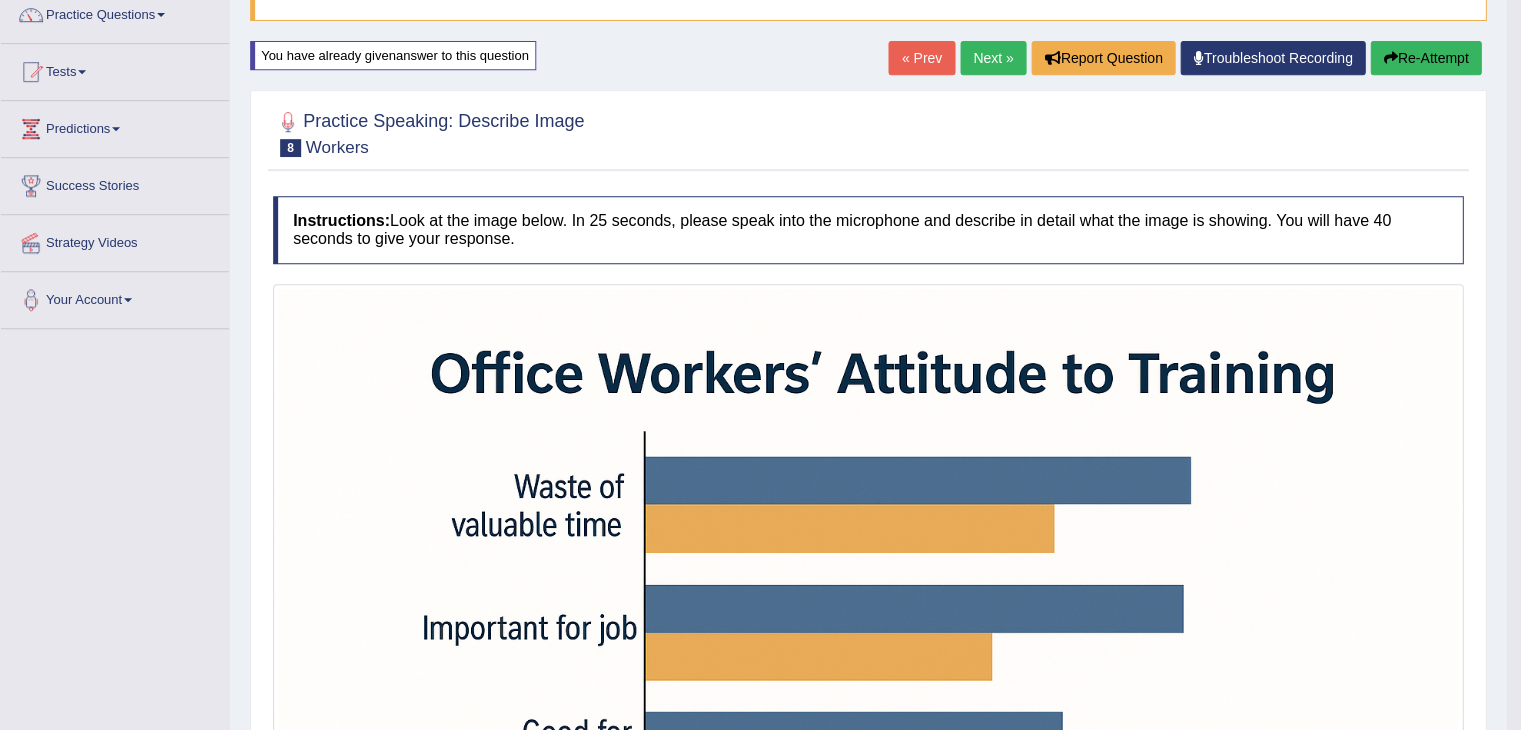 scroll, scrollTop: 0, scrollLeft: 0, axis: both 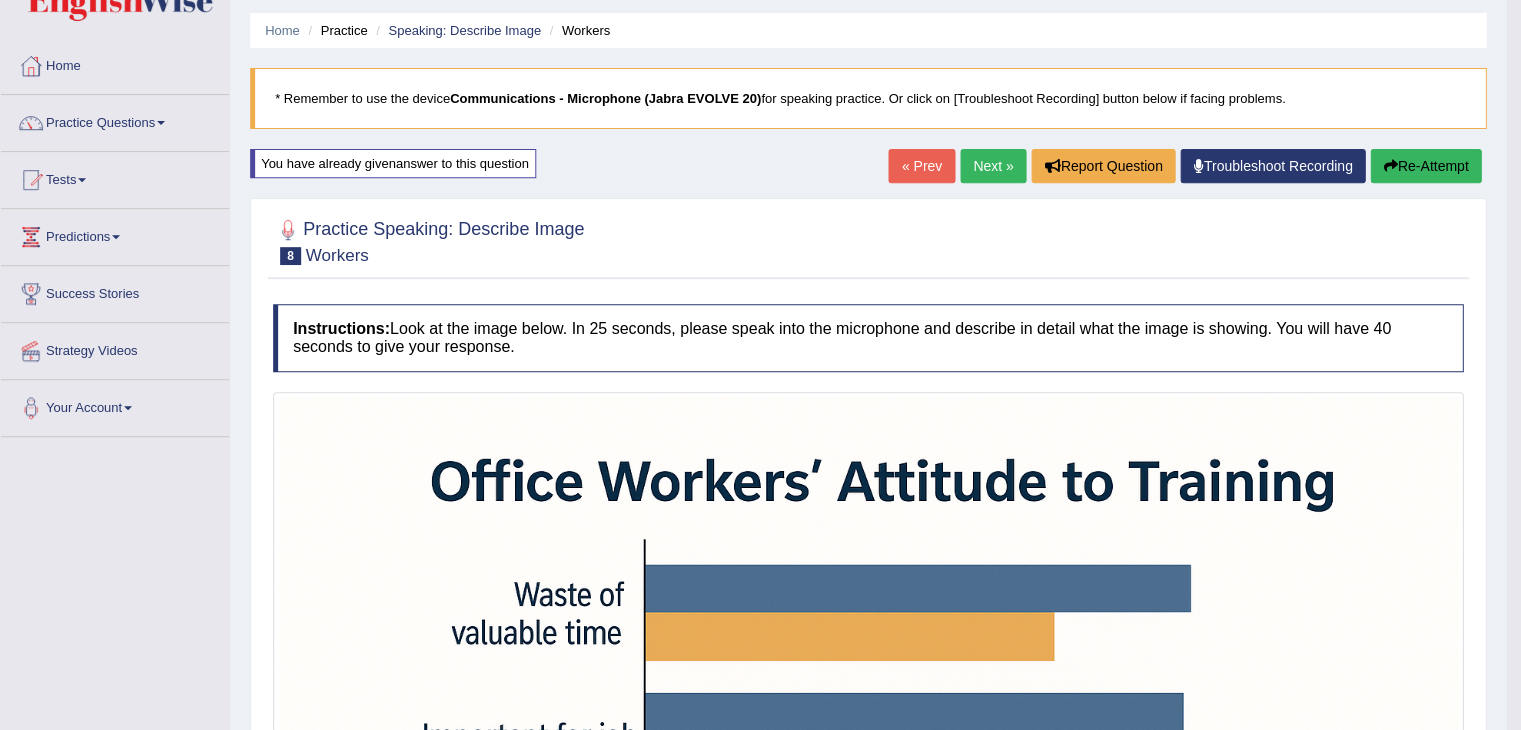 click on "Re-Attempt" at bounding box center (1425, 166) 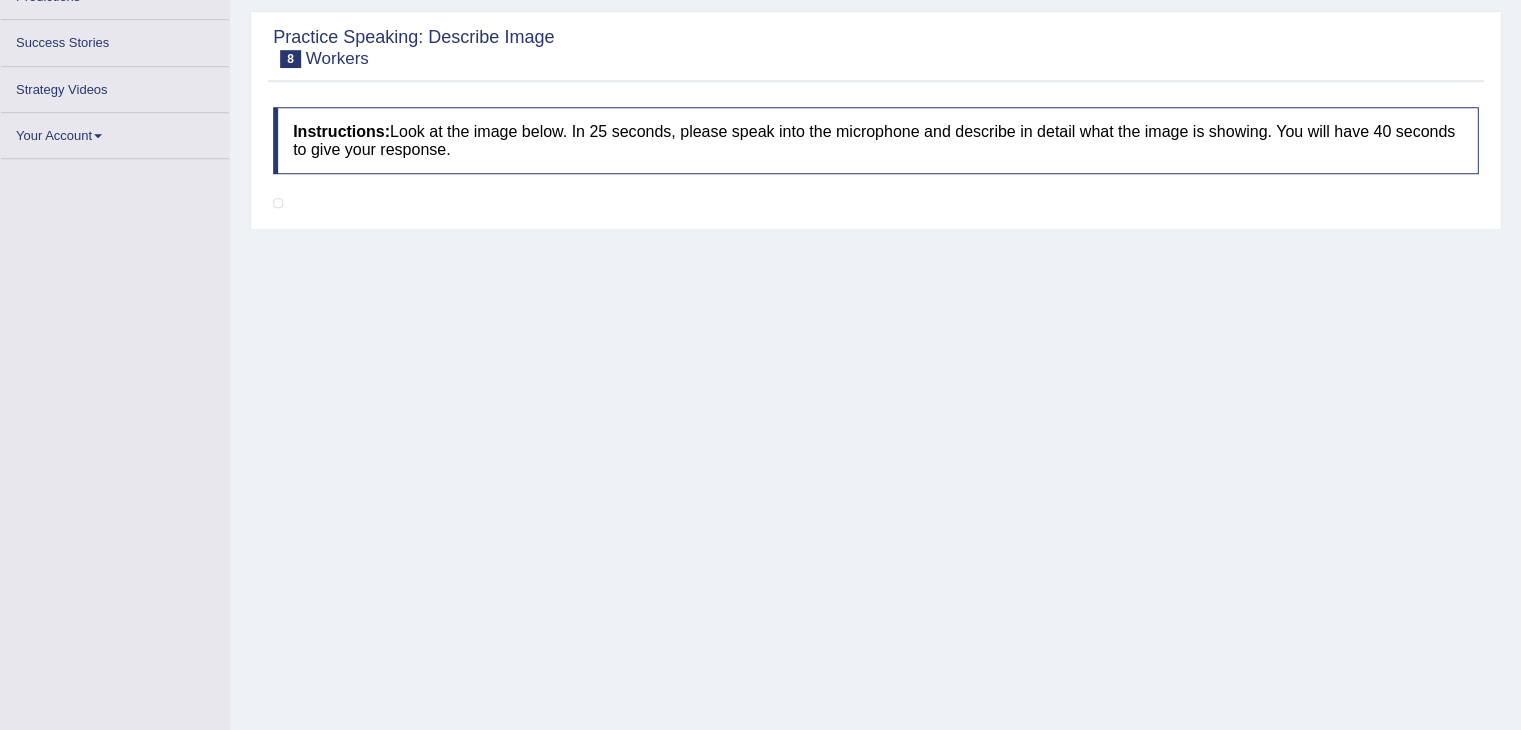 scroll, scrollTop: 0, scrollLeft: 0, axis: both 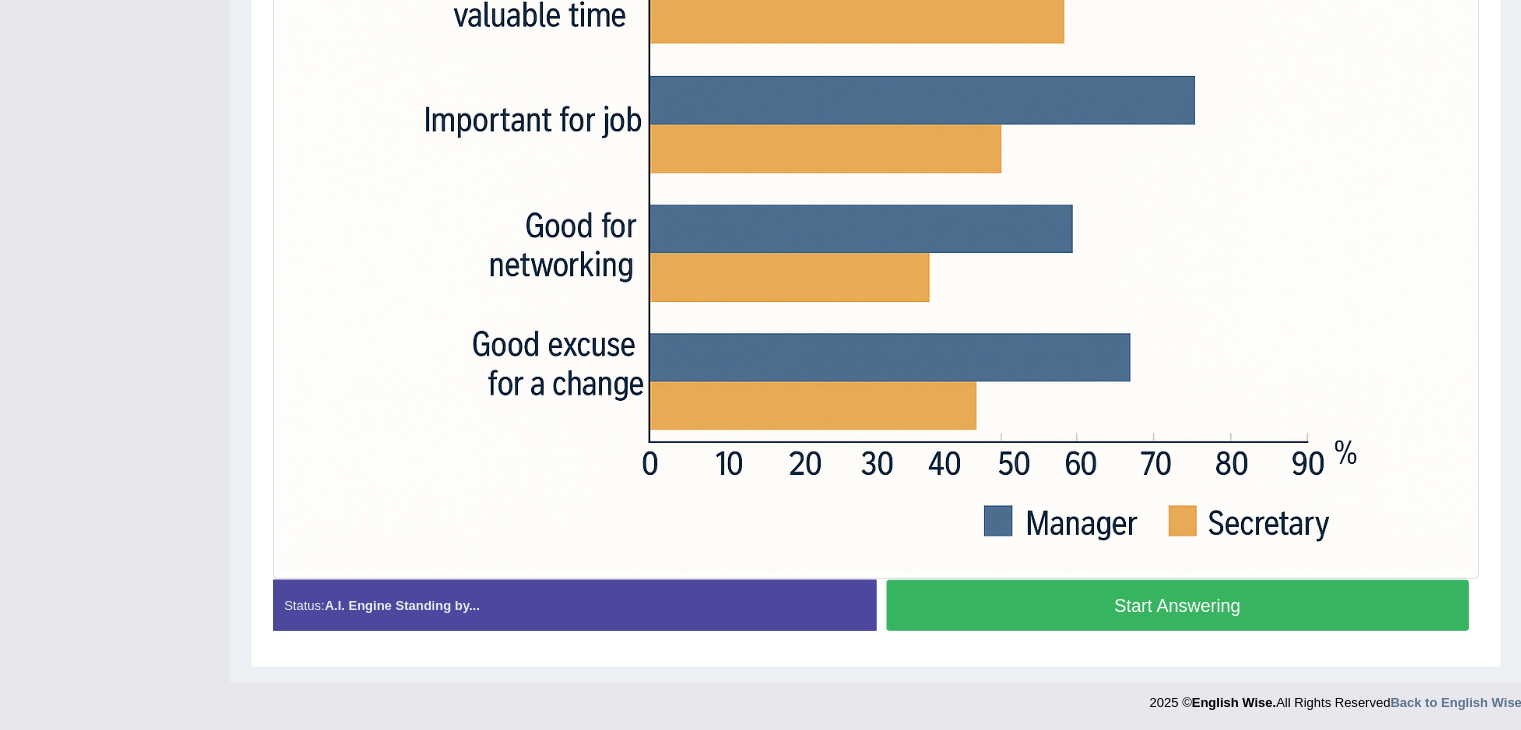 click on "Start Answering" at bounding box center (1177, 604) 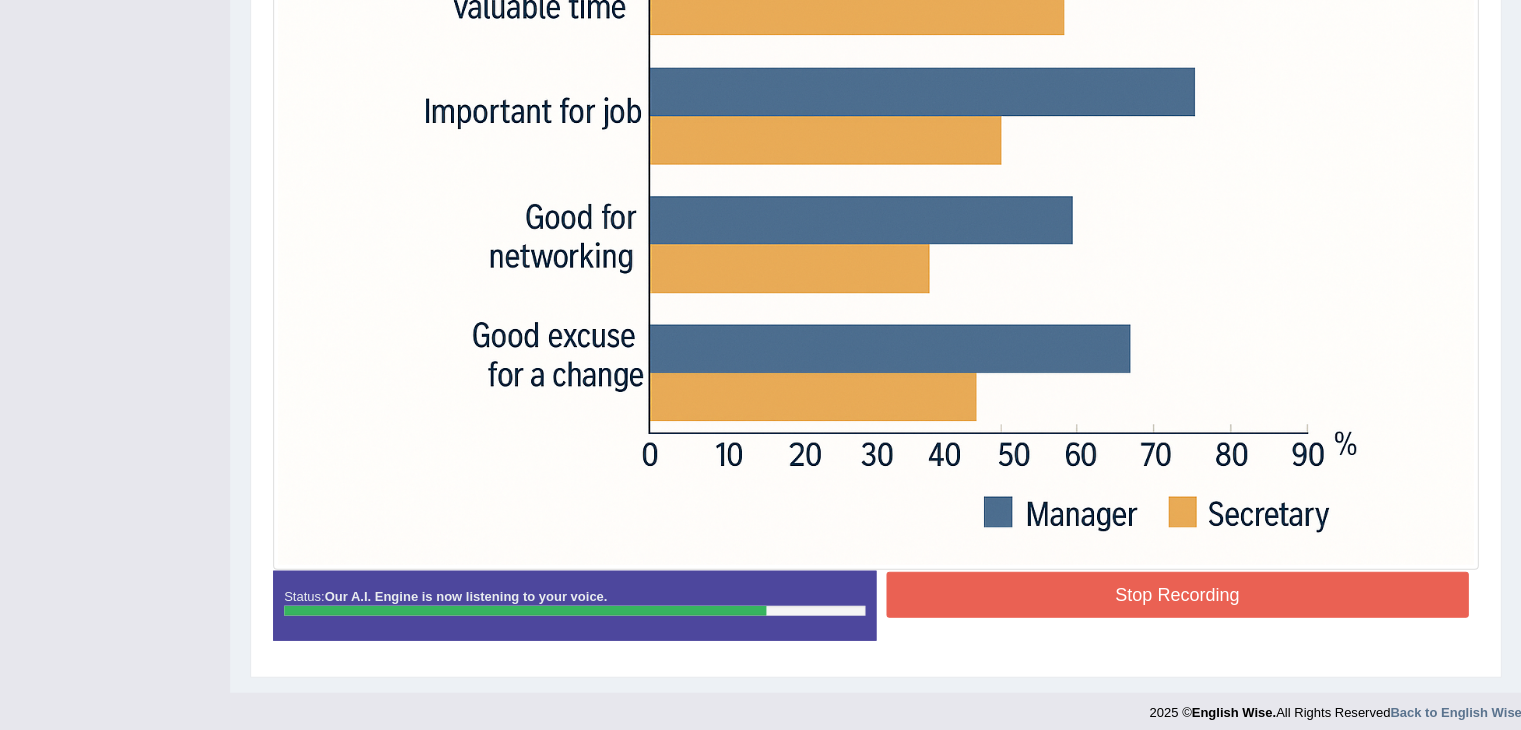 scroll, scrollTop: 692, scrollLeft: 0, axis: vertical 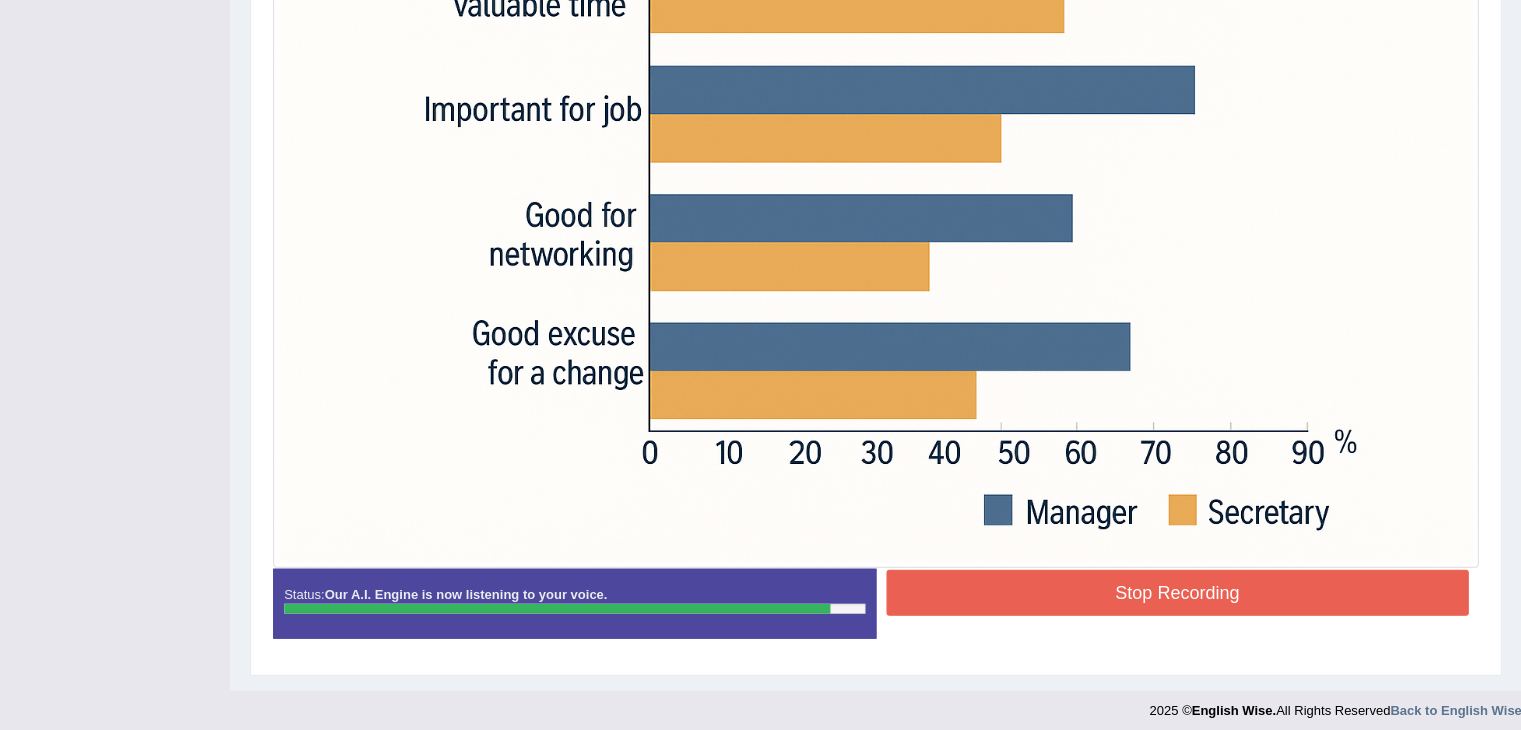 click on "Stop Recording" at bounding box center (1177, 592) 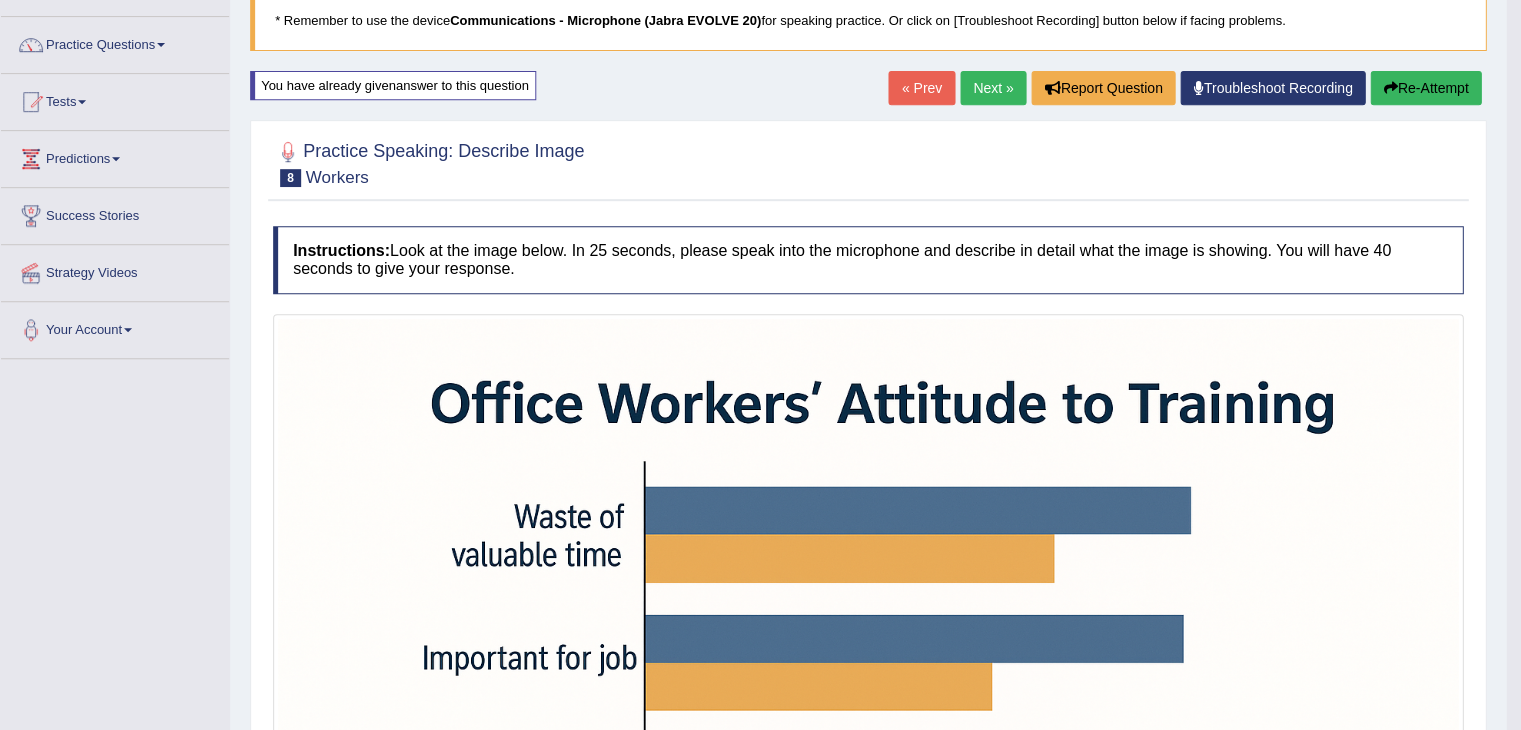 scroll, scrollTop: 0, scrollLeft: 0, axis: both 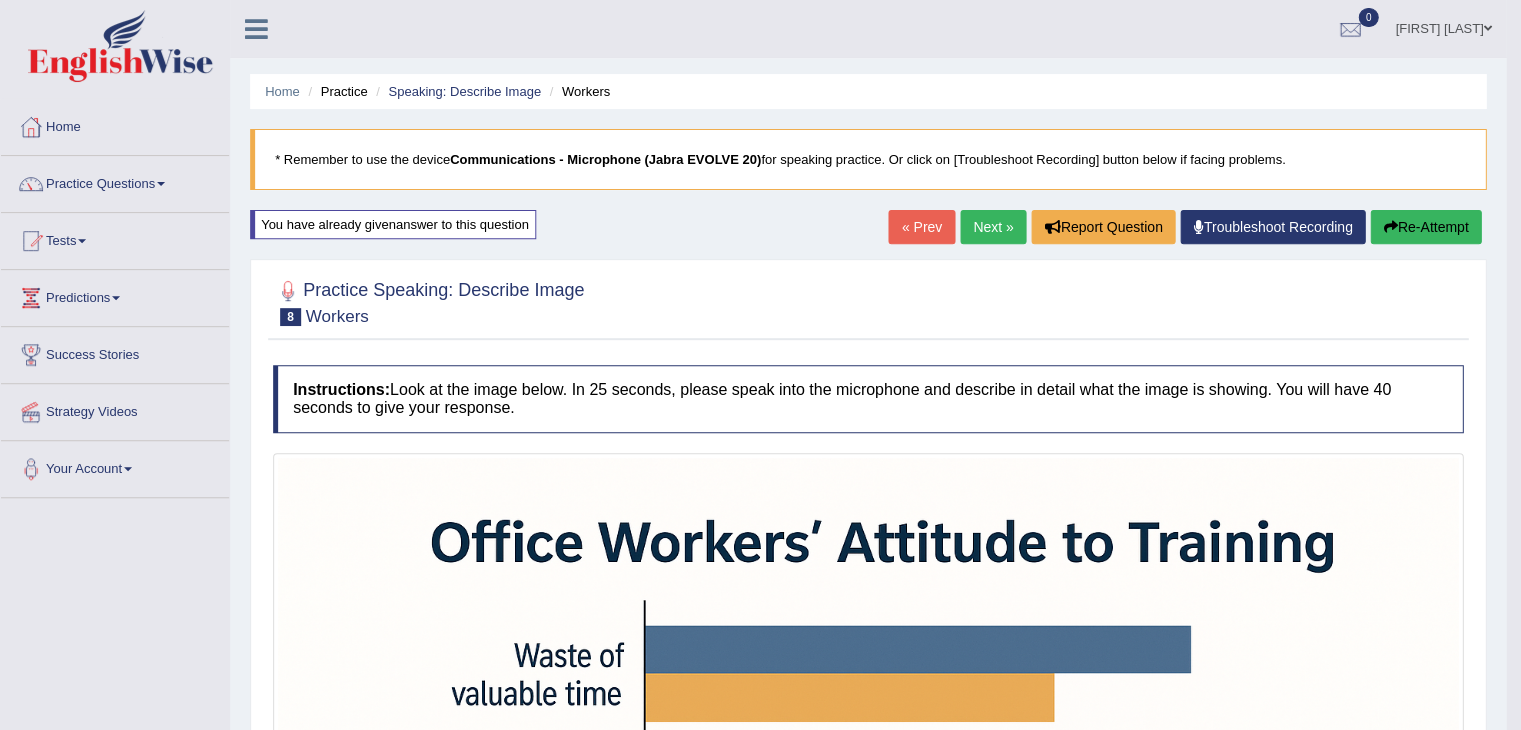 click on "Re-Attempt" at bounding box center [1425, 227] 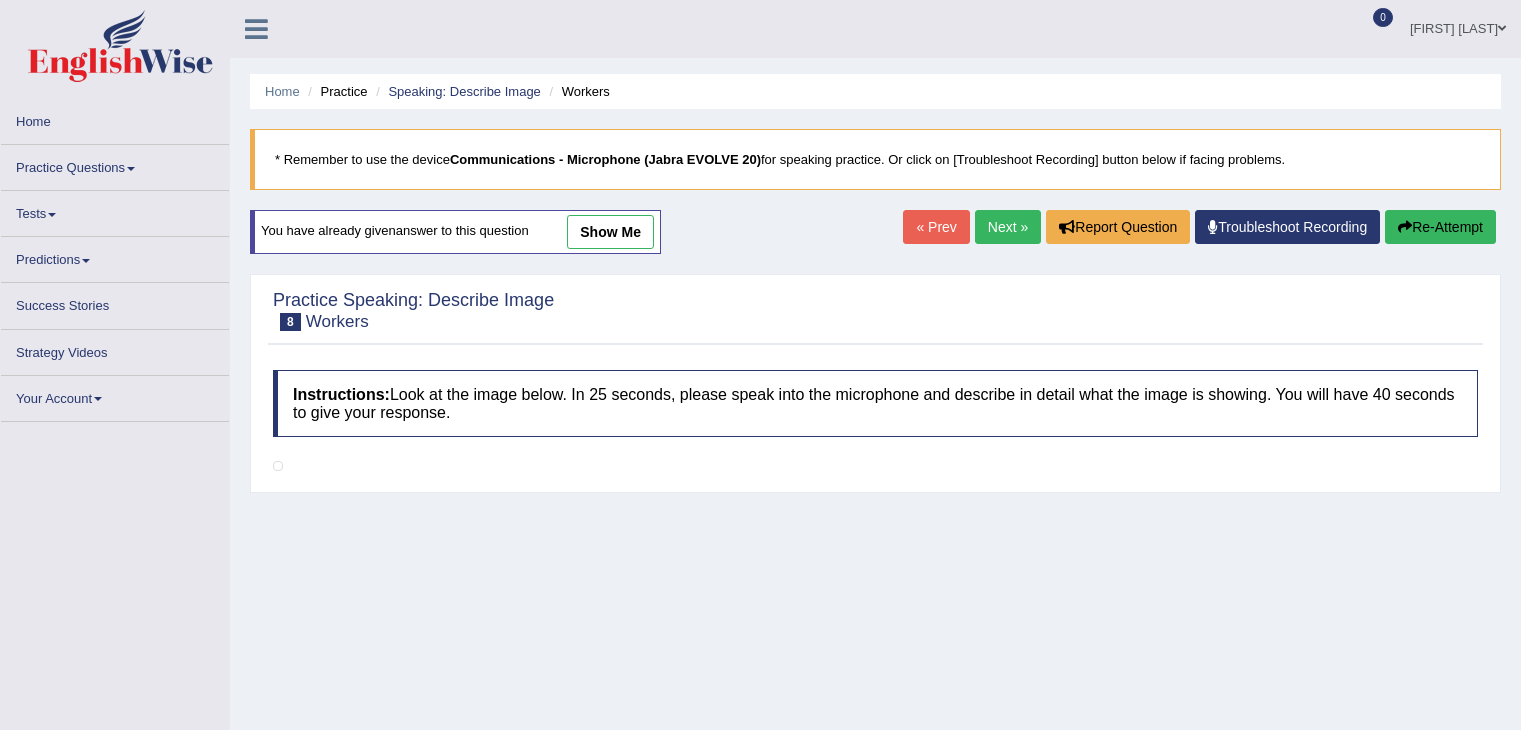 scroll, scrollTop: 3, scrollLeft: 0, axis: vertical 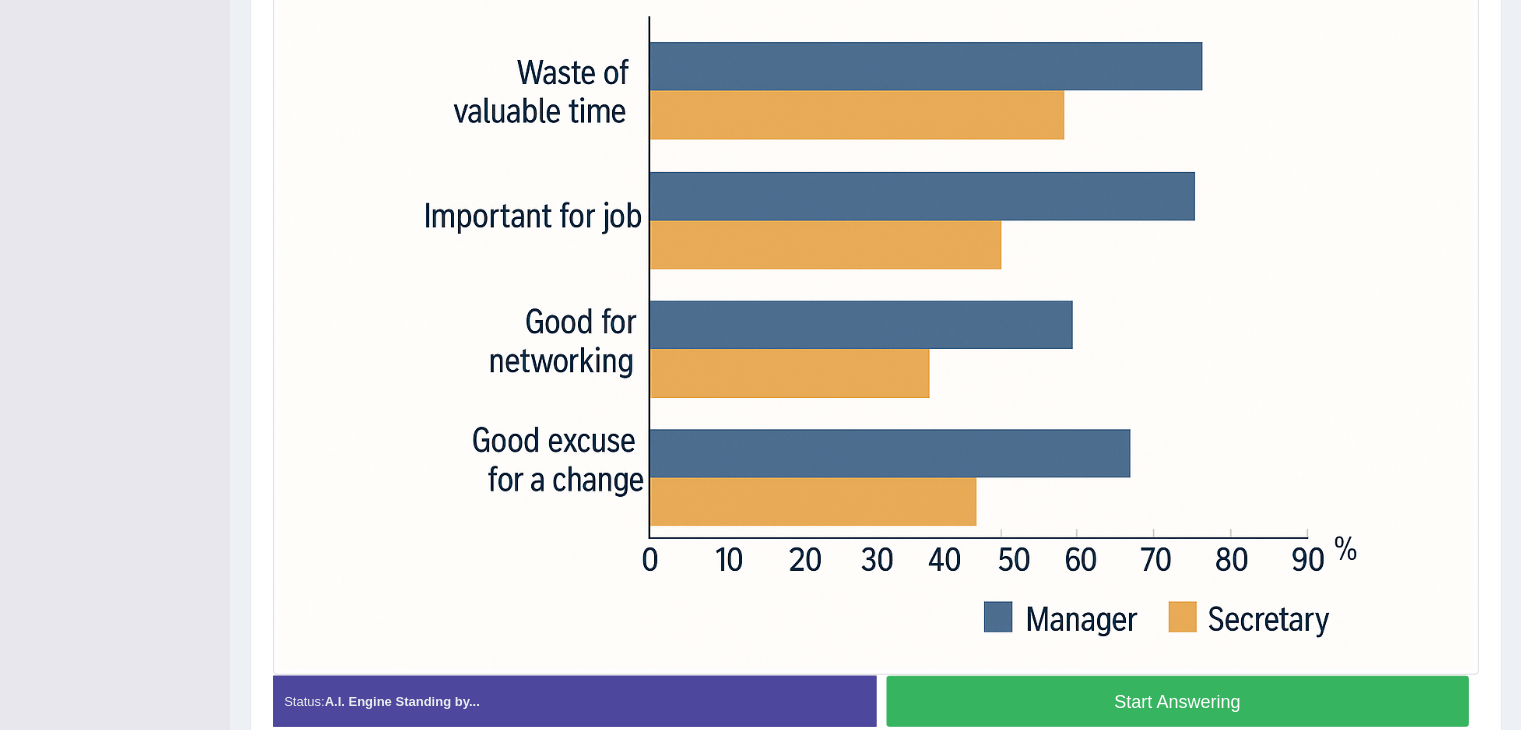 click on "Start Answering" at bounding box center [1177, 700] 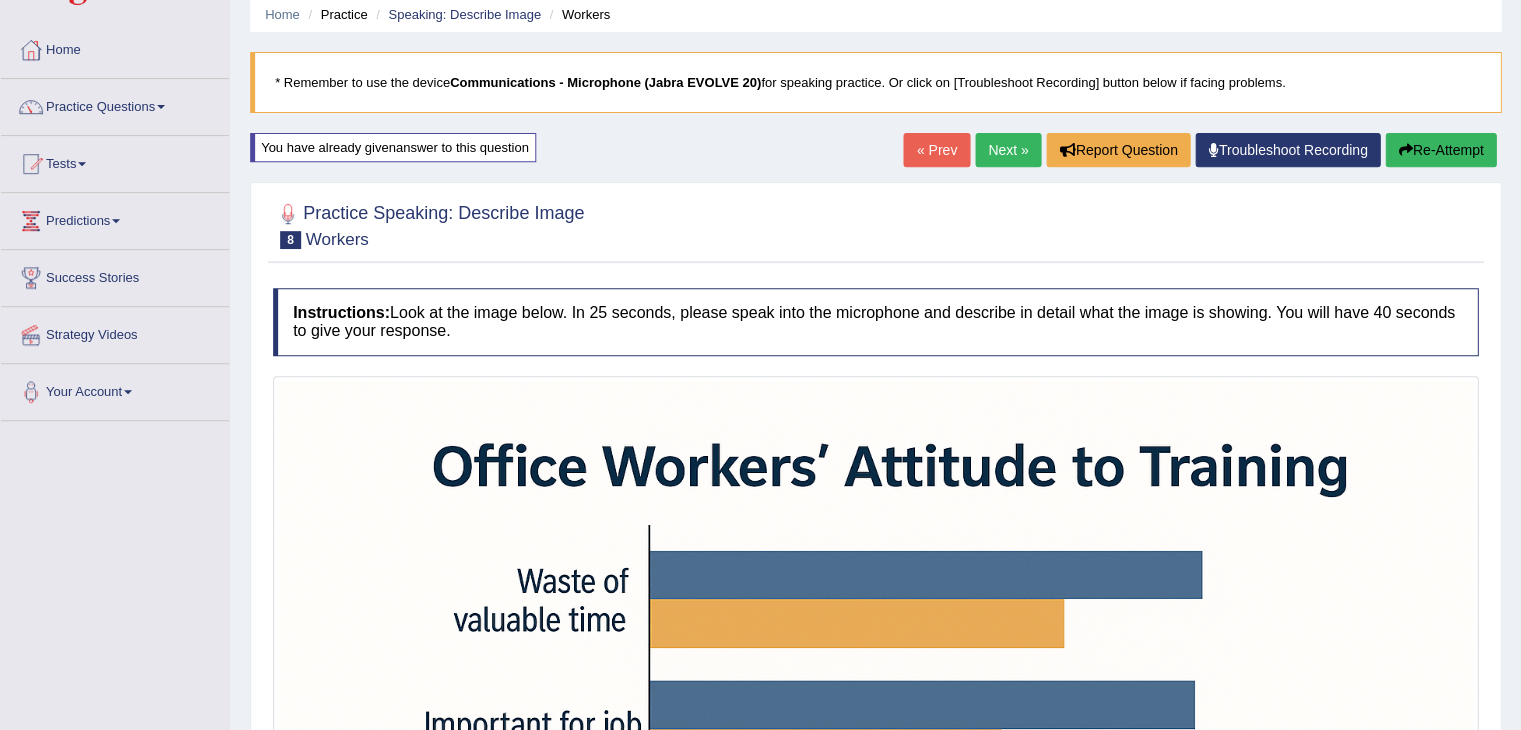 scroll, scrollTop: 76, scrollLeft: 0, axis: vertical 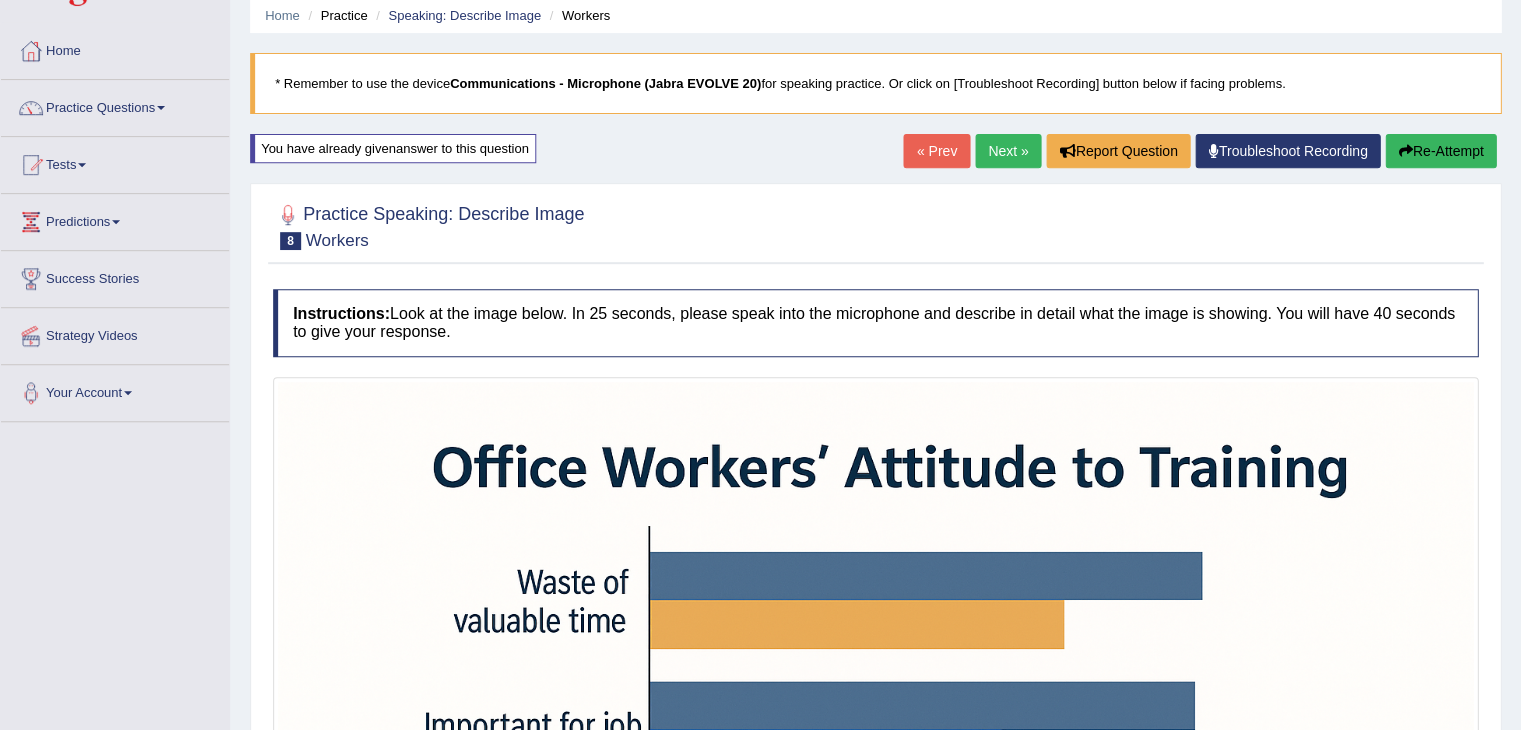 click at bounding box center (875, 780) 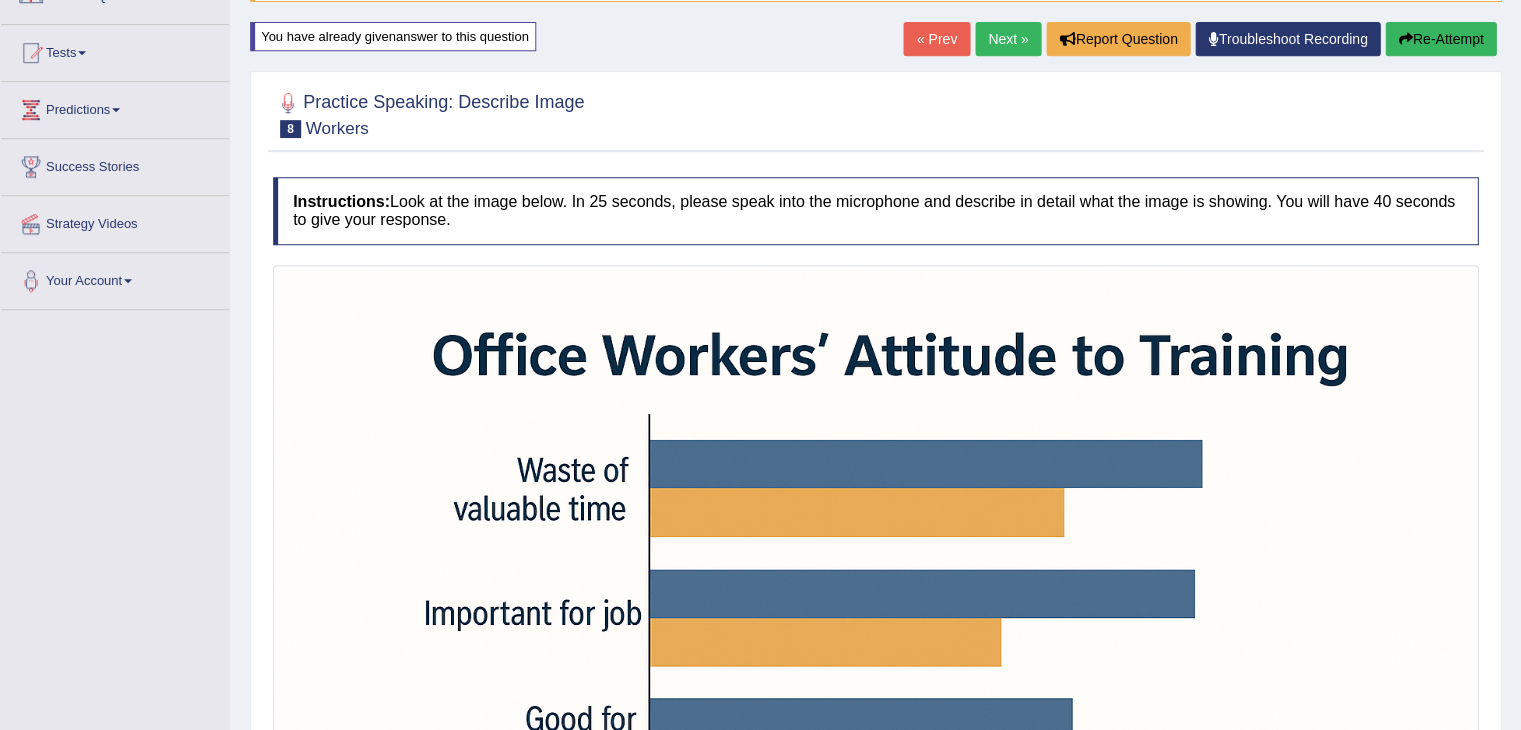 scroll, scrollTop: 0, scrollLeft: 0, axis: both 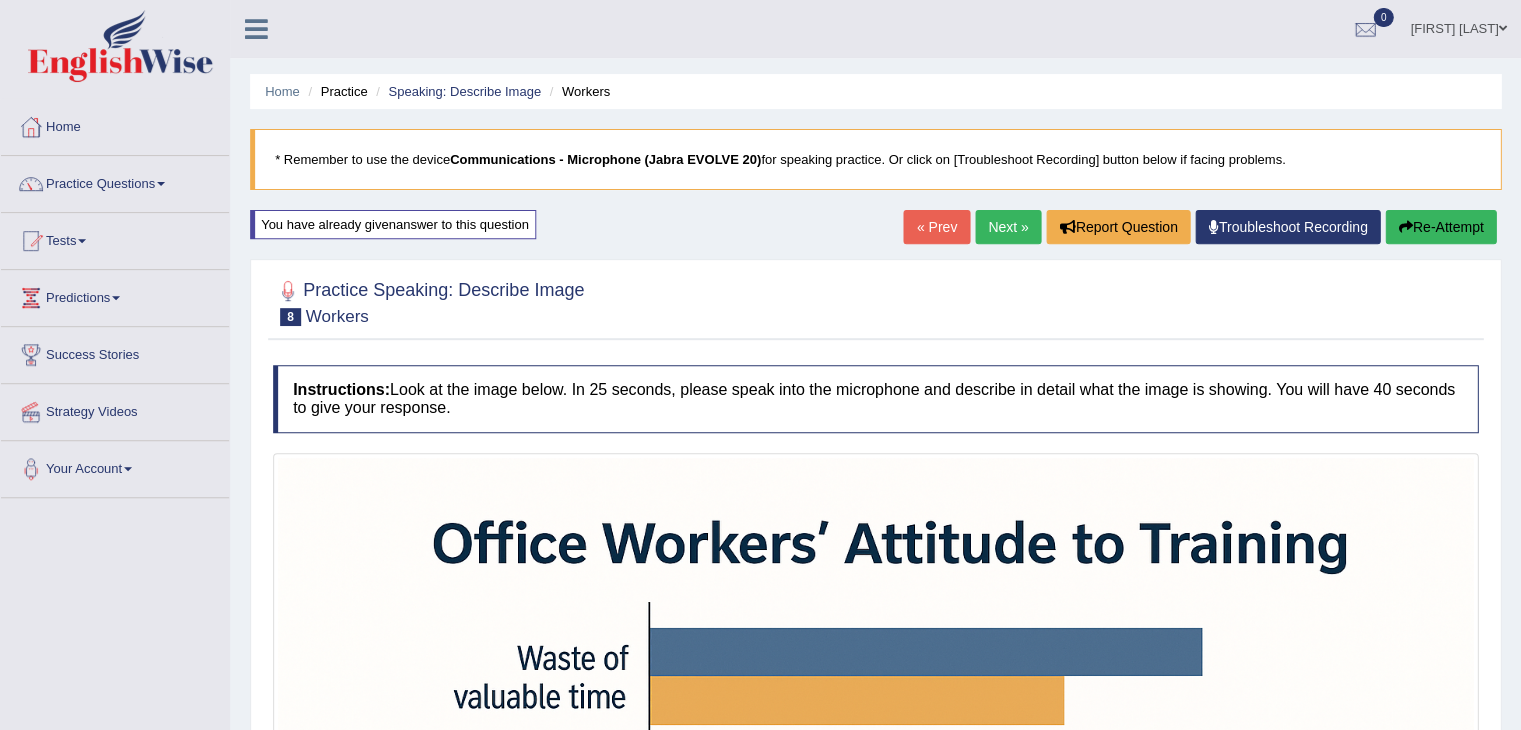 click on "Re-Attempt" at bounding box center [1440, 227] 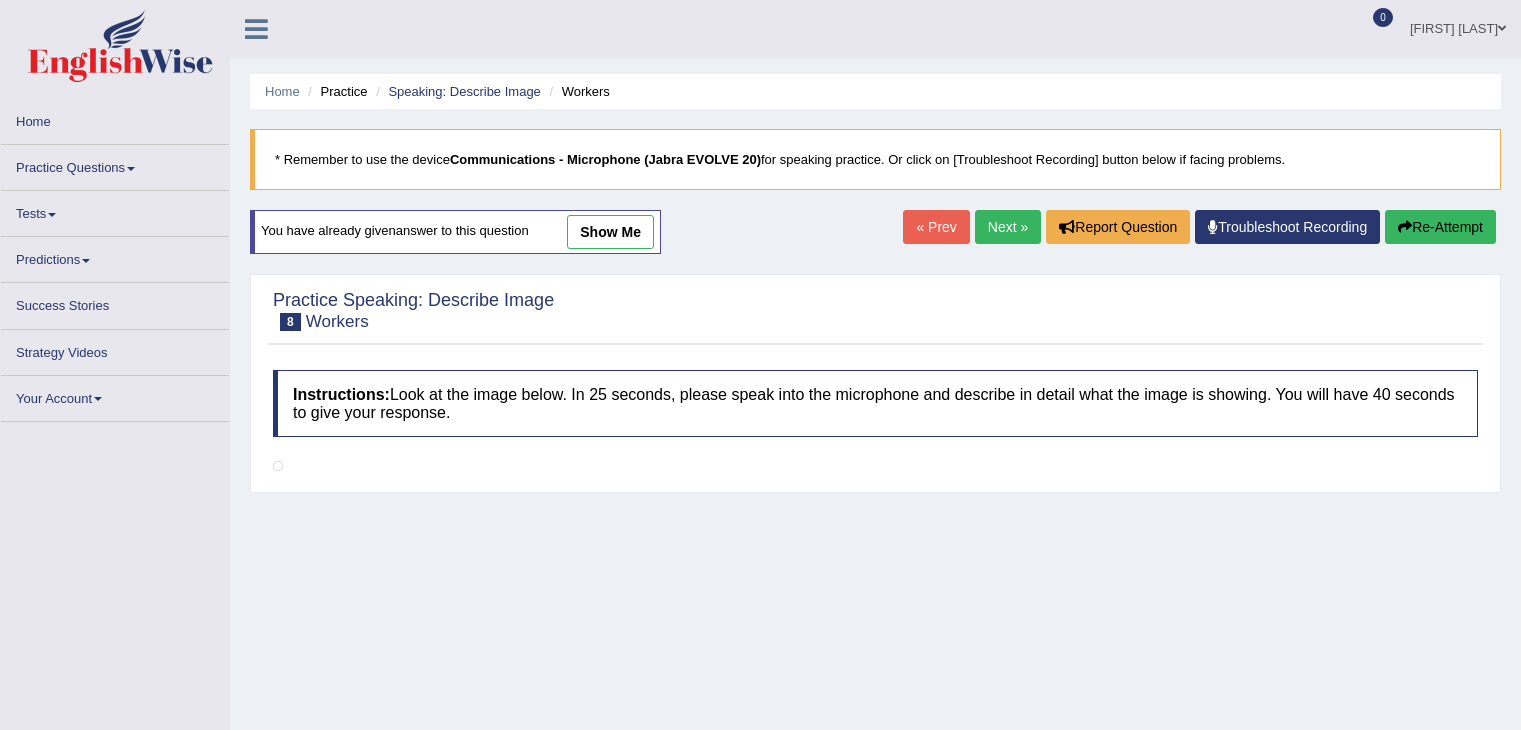 scroll, scrollTop: 0, scrollLeft: 0, axis: both 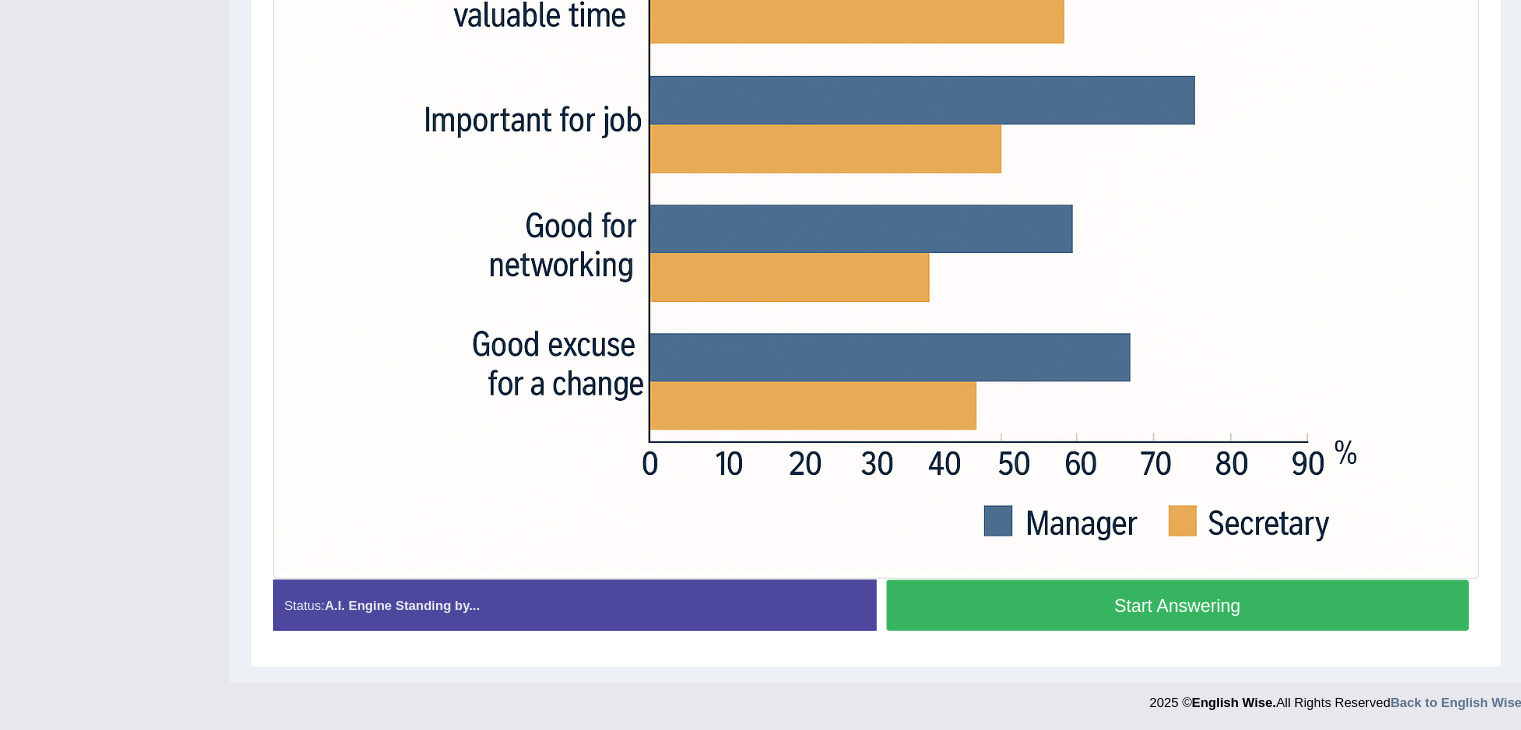 click on "Start Answering" at bounding box center (1177, 604) 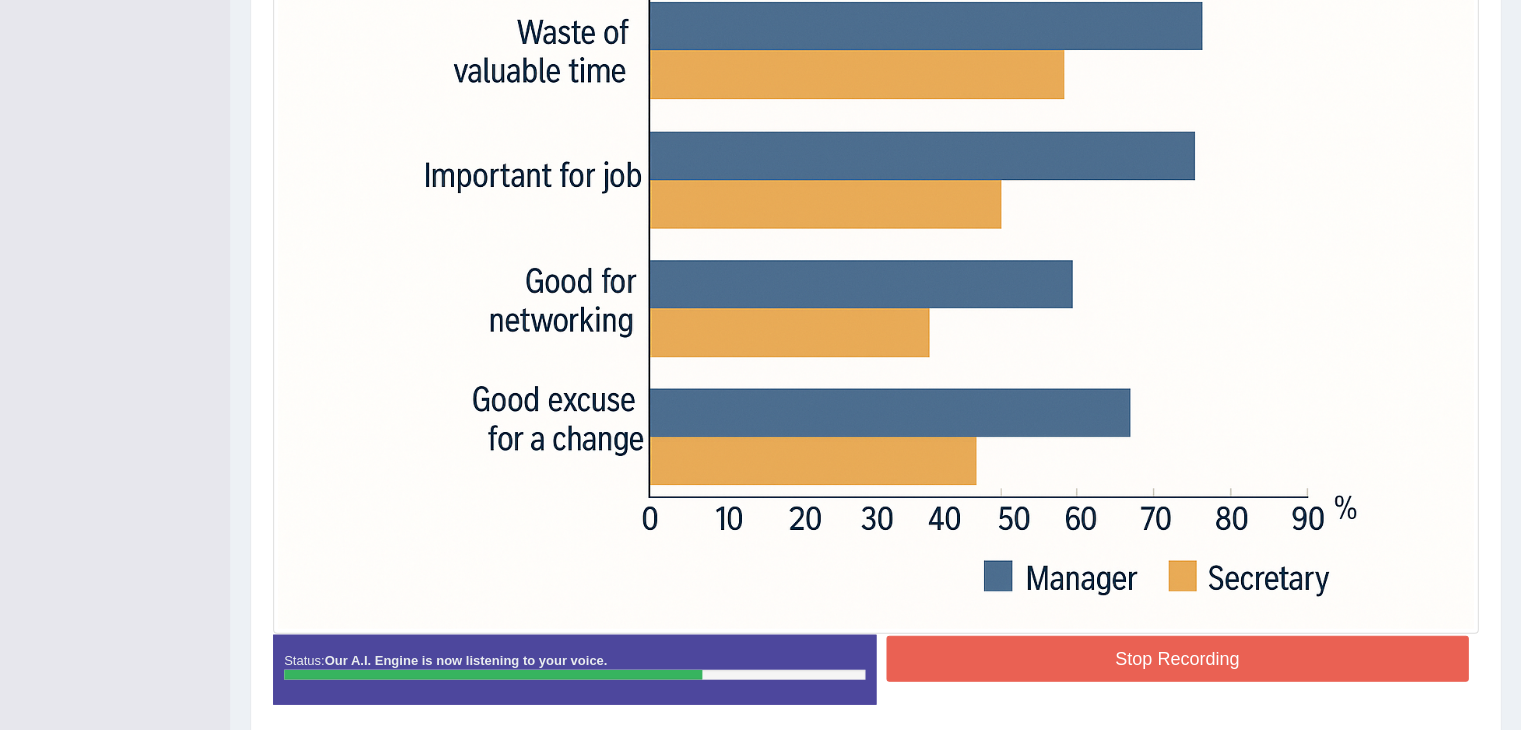 scroll, scrollTop: 644, scrollLeft: 0, axis: vertical 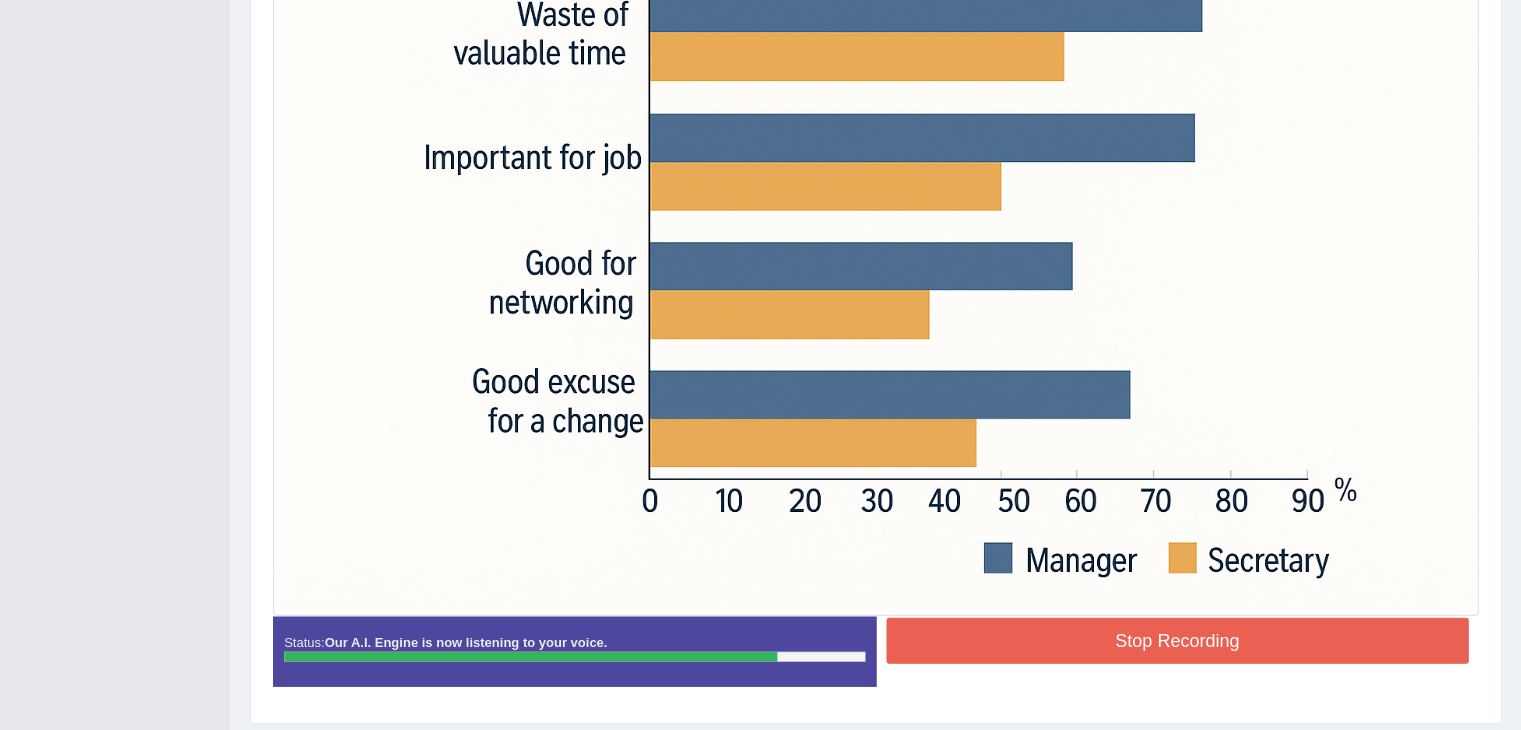 click on "Stop Recording" at bounding box center [1177, 640] 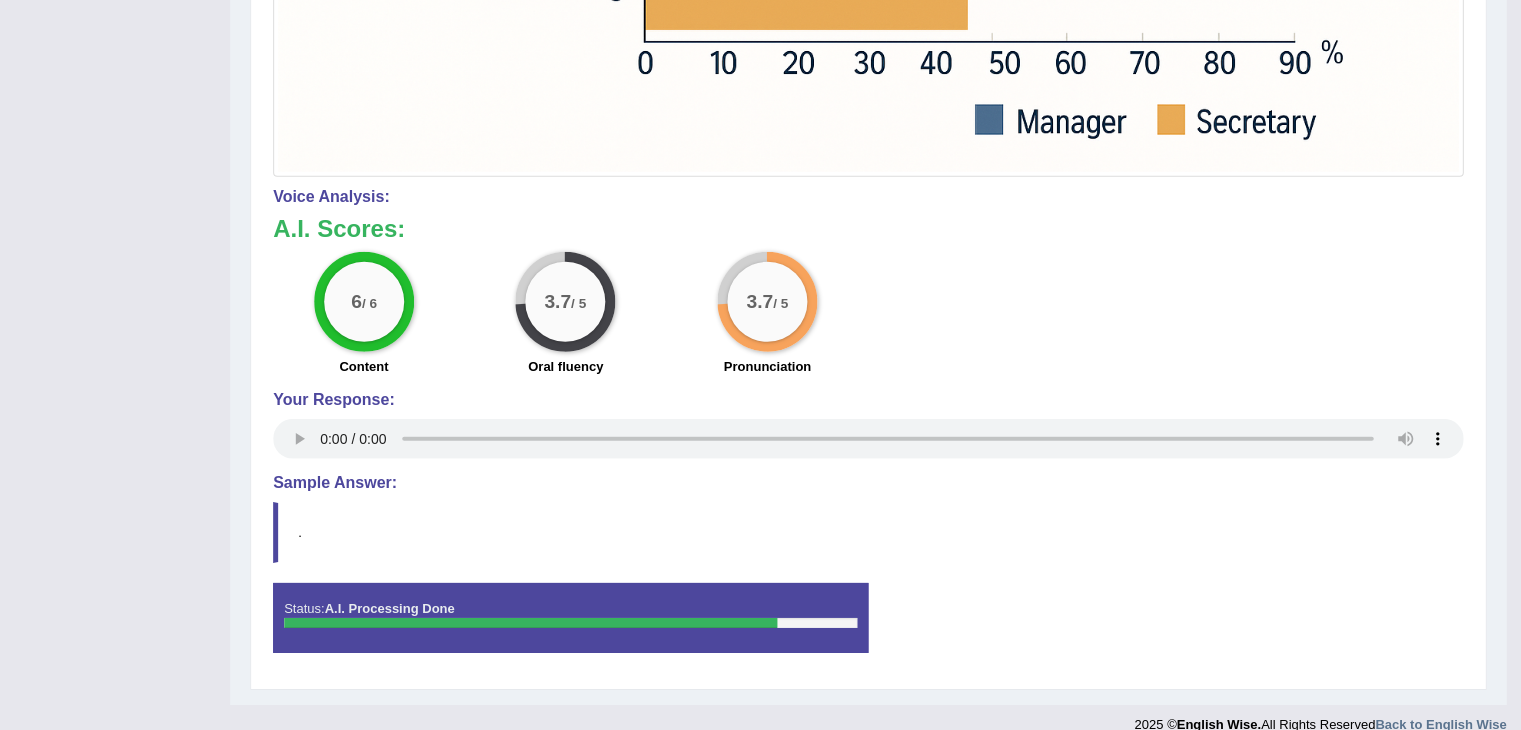 scroll, scrollTop: 1096, scrollLeft: 0, axis: vertical 